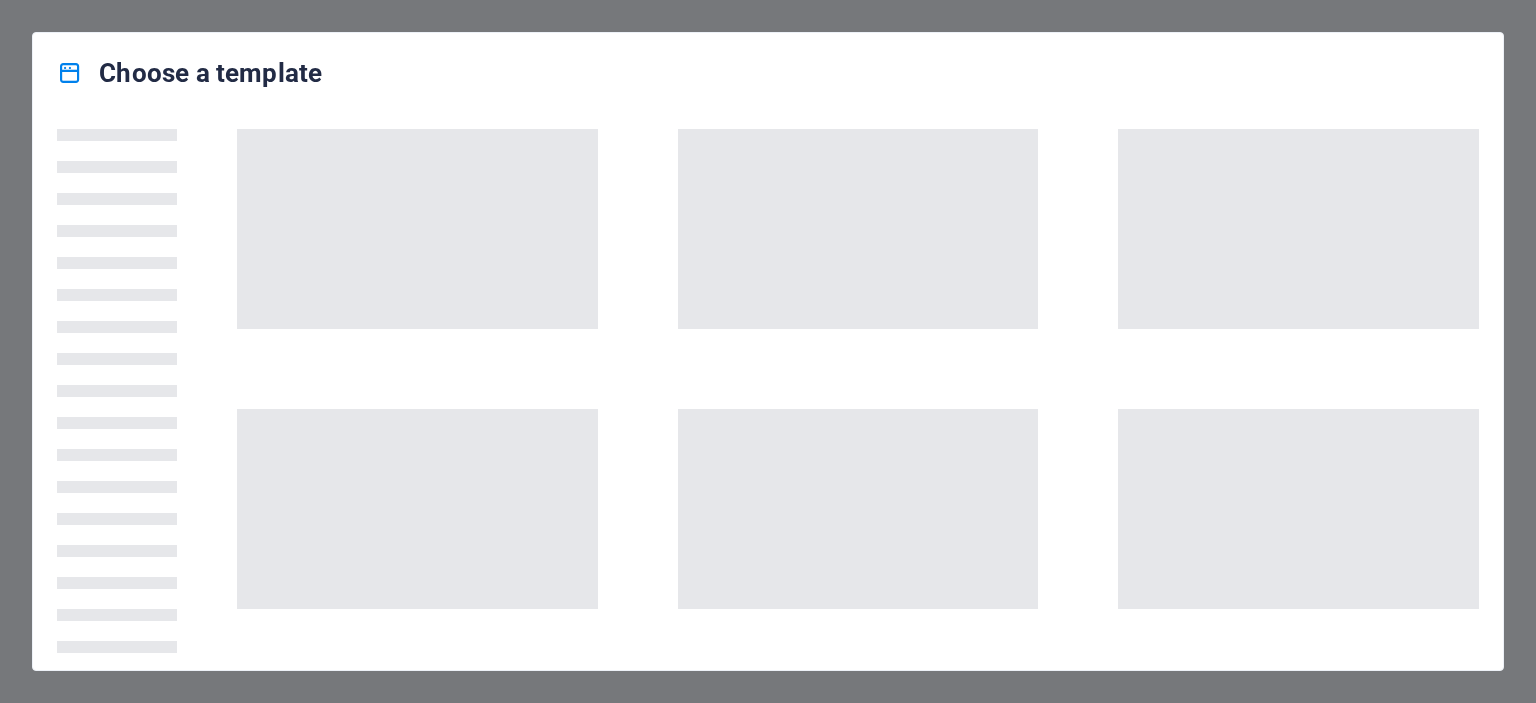 scroll, scrollTop: 0, scrollLeft: 0, axis: both 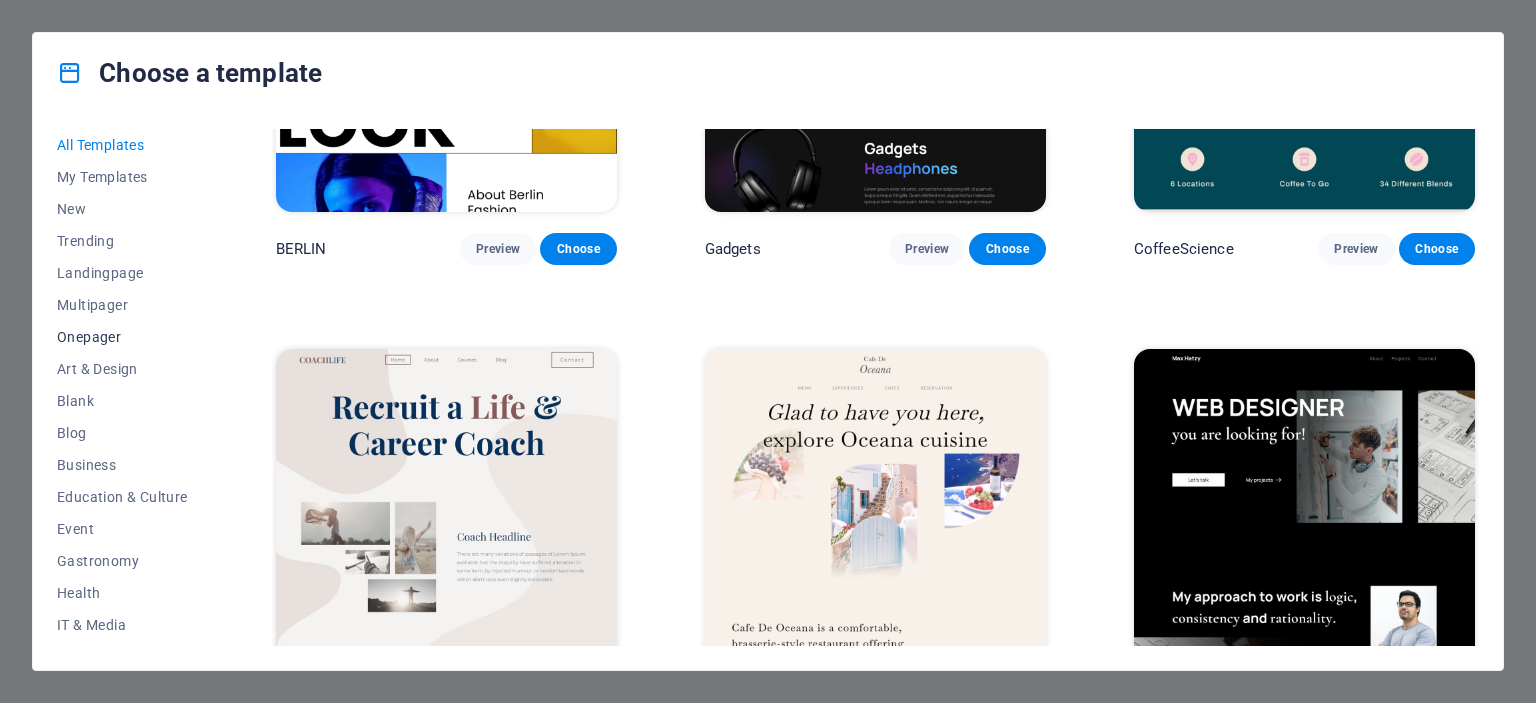 click on "Onepager" at bounding box center [122, 337] 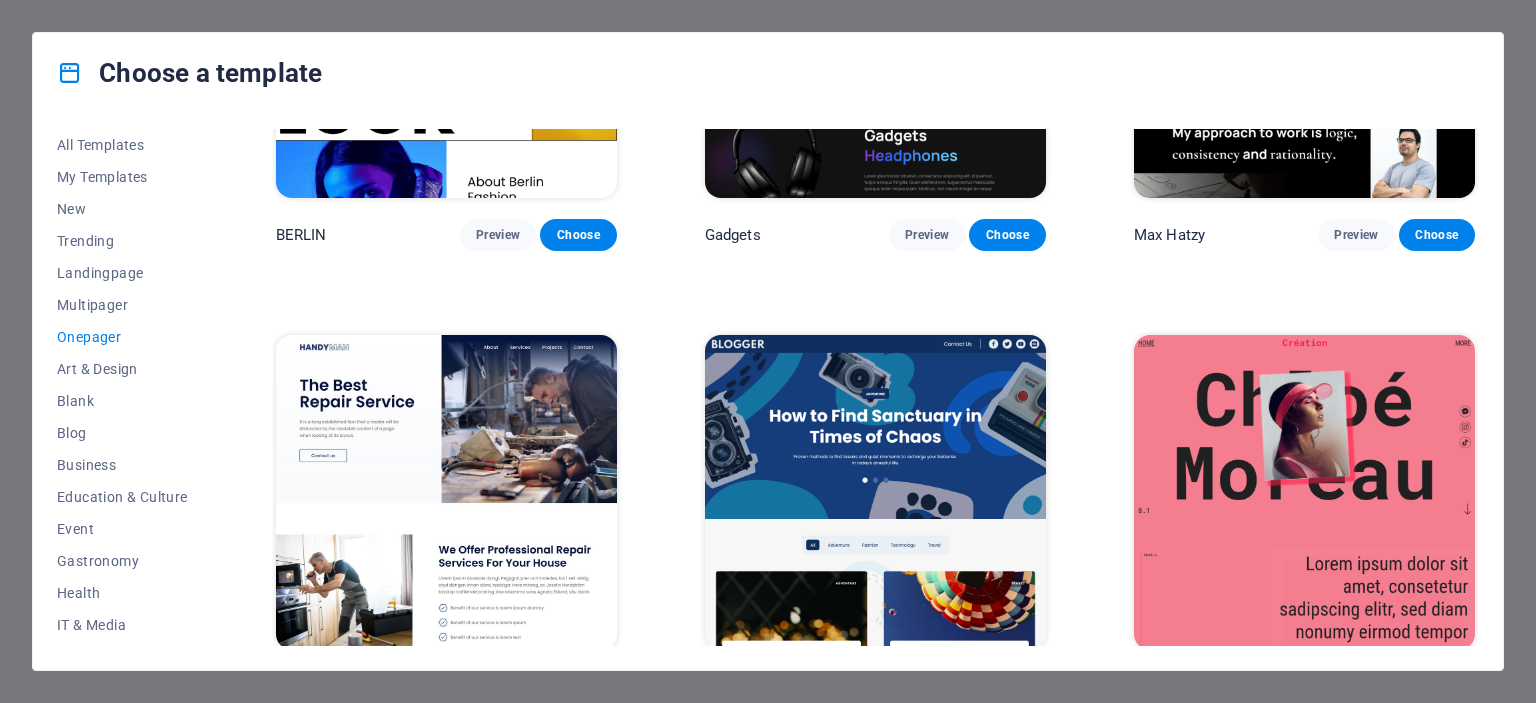 click at bounding box center [446, 492] 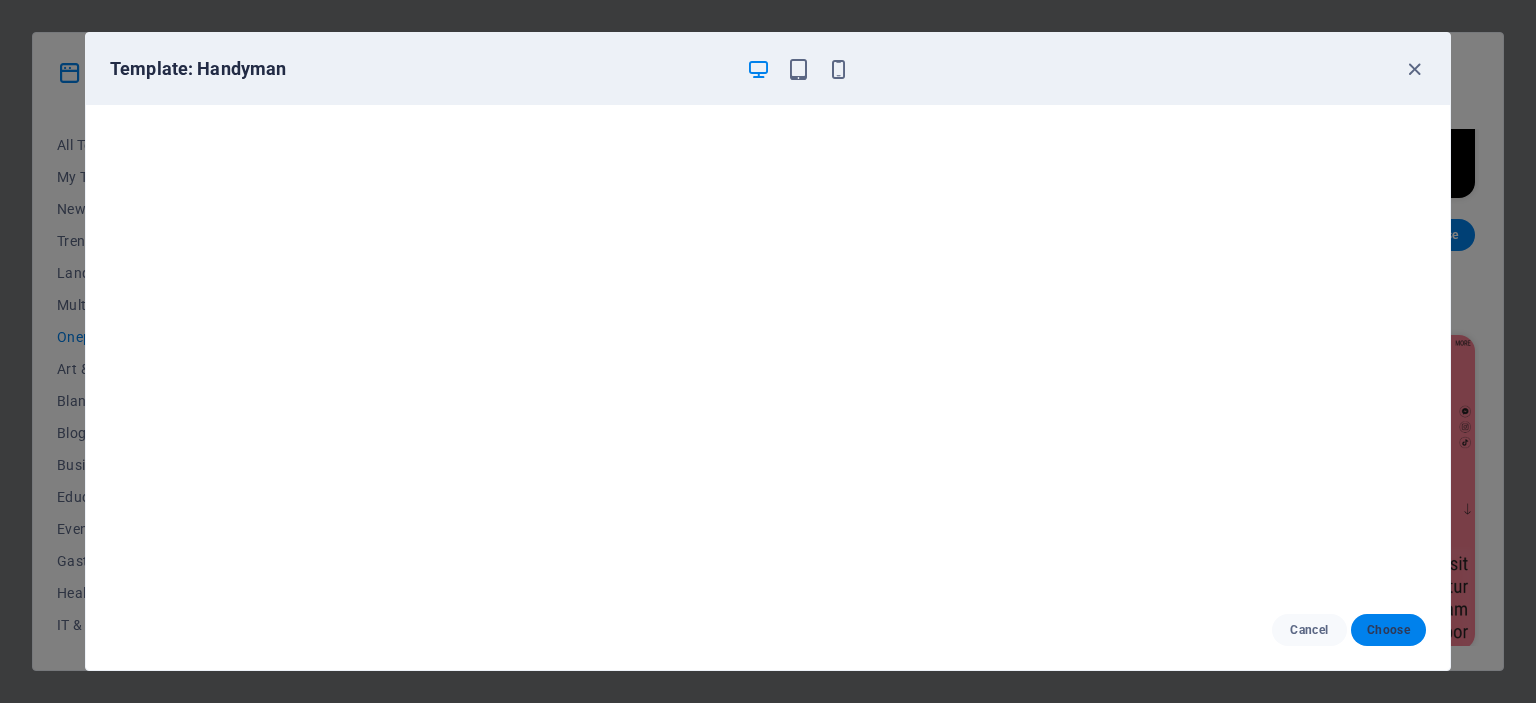 click on "Choose" at bounding box center [1388, 630] 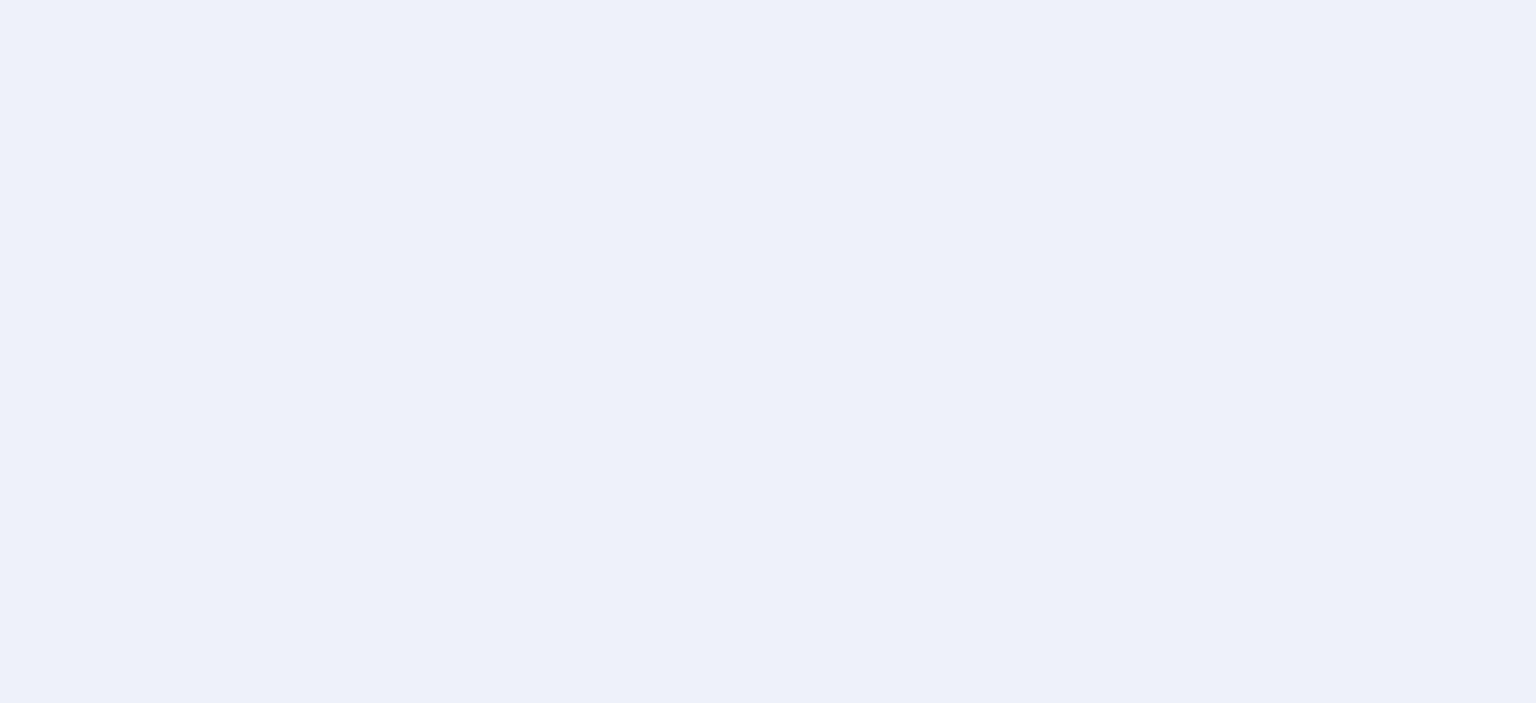 scroll, scrollTop: 0, scrollLeft: 0, axis: both 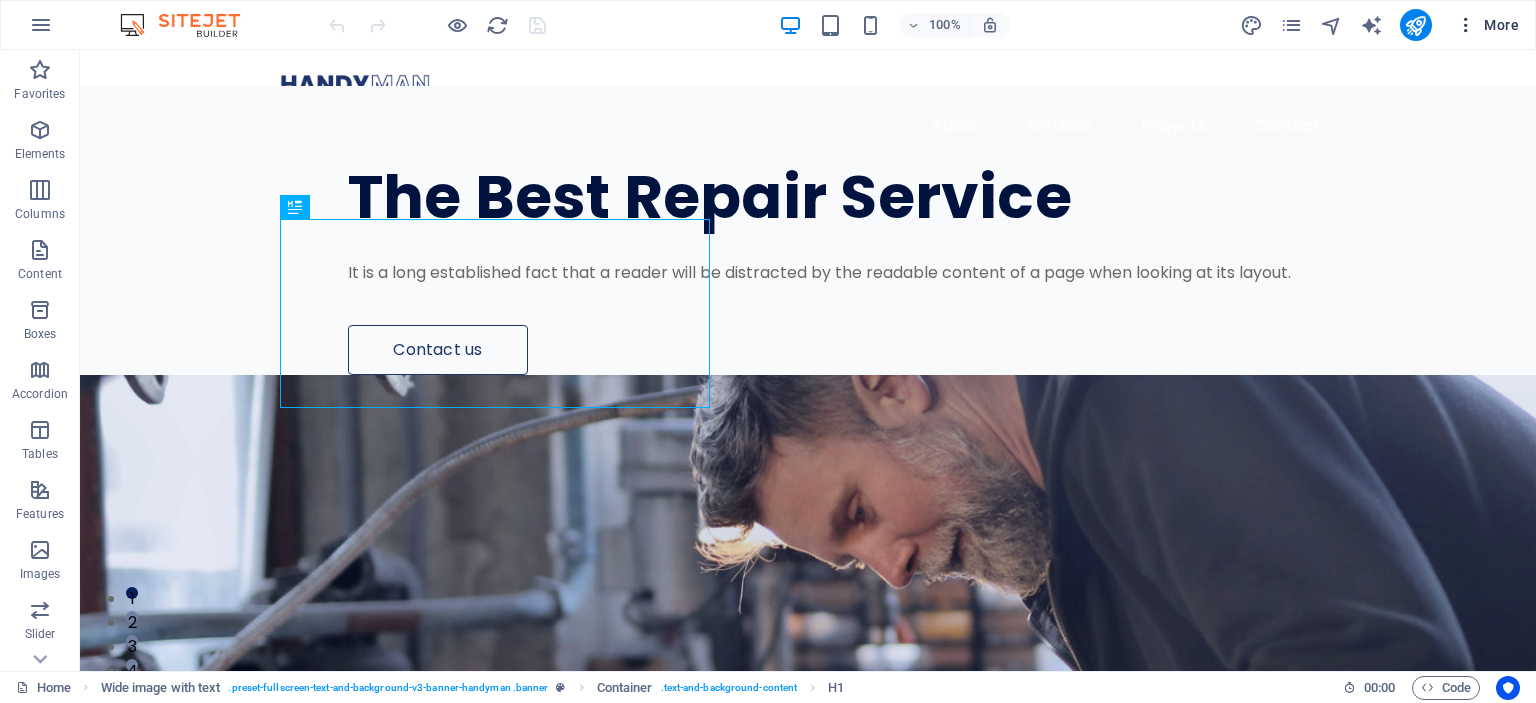 click at bounding box center [1466, 25] 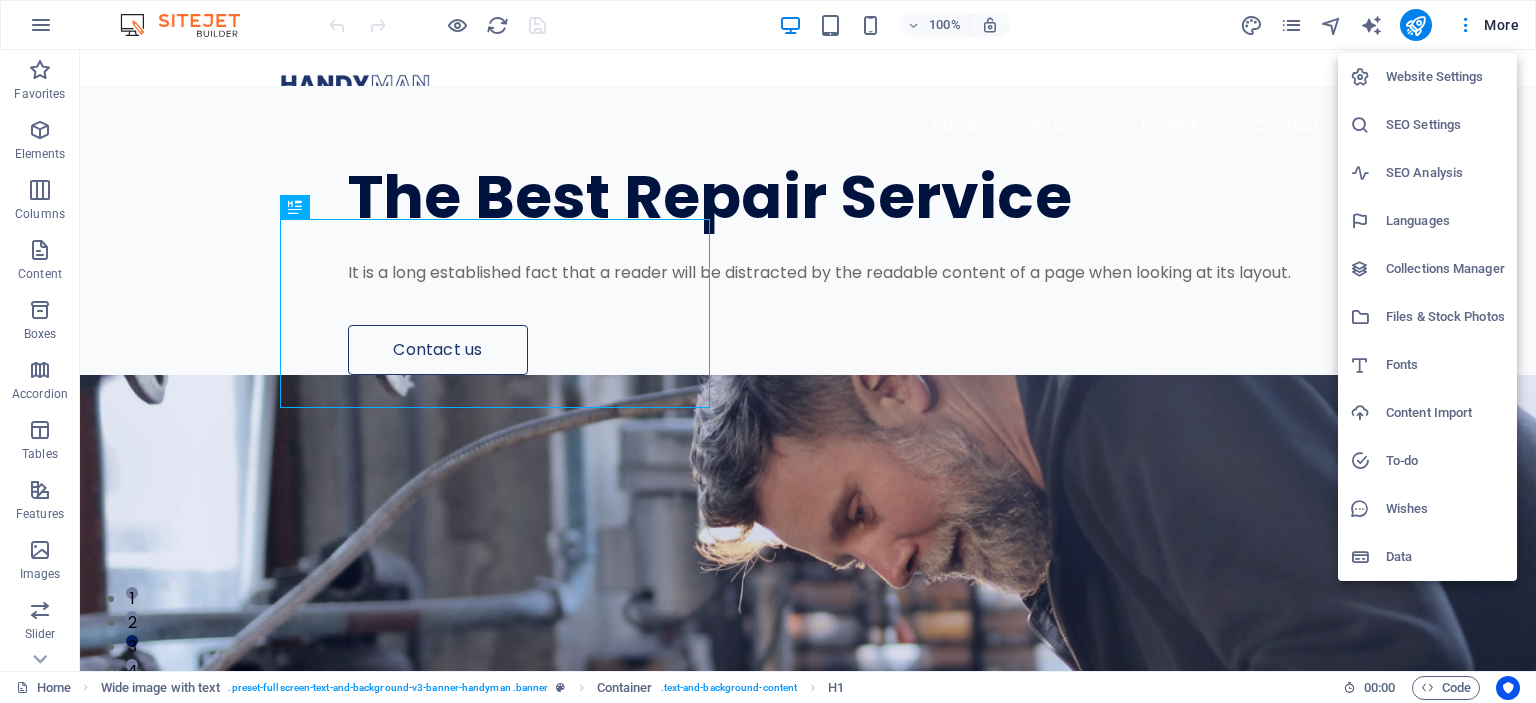 click at bounding box center [768, 351] 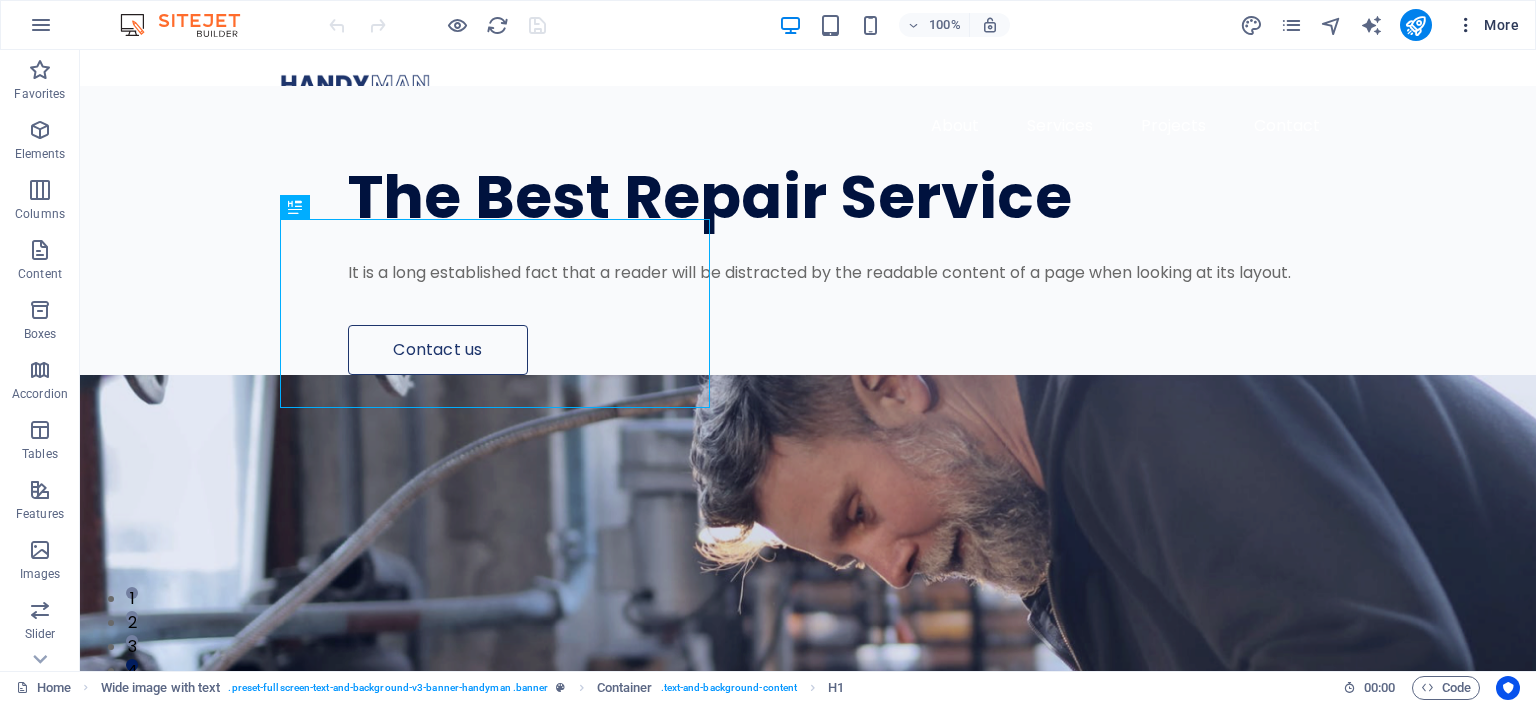 click at bounding box center (1466, 25) 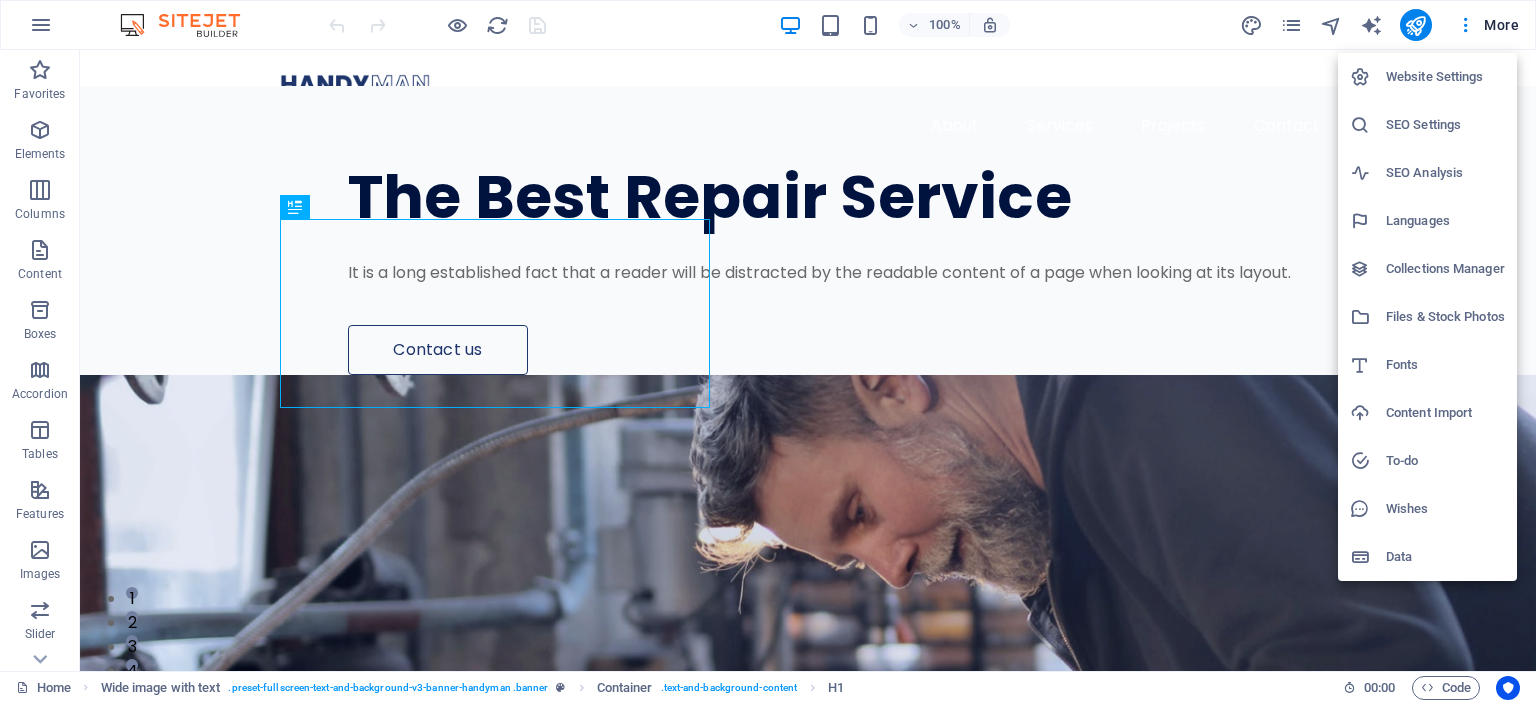 click at bounding box center [768, 351] 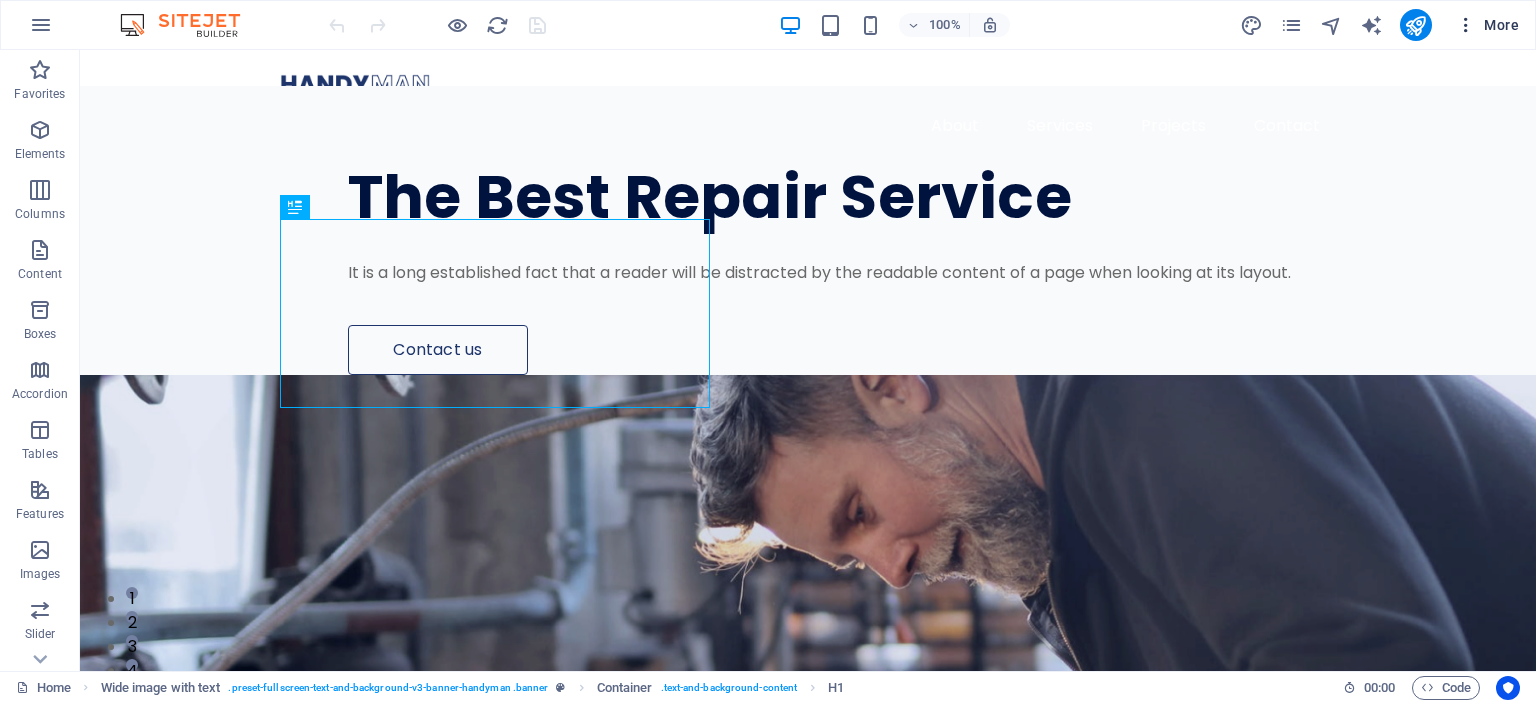 click on "More" at bounding box center (1487, 25) 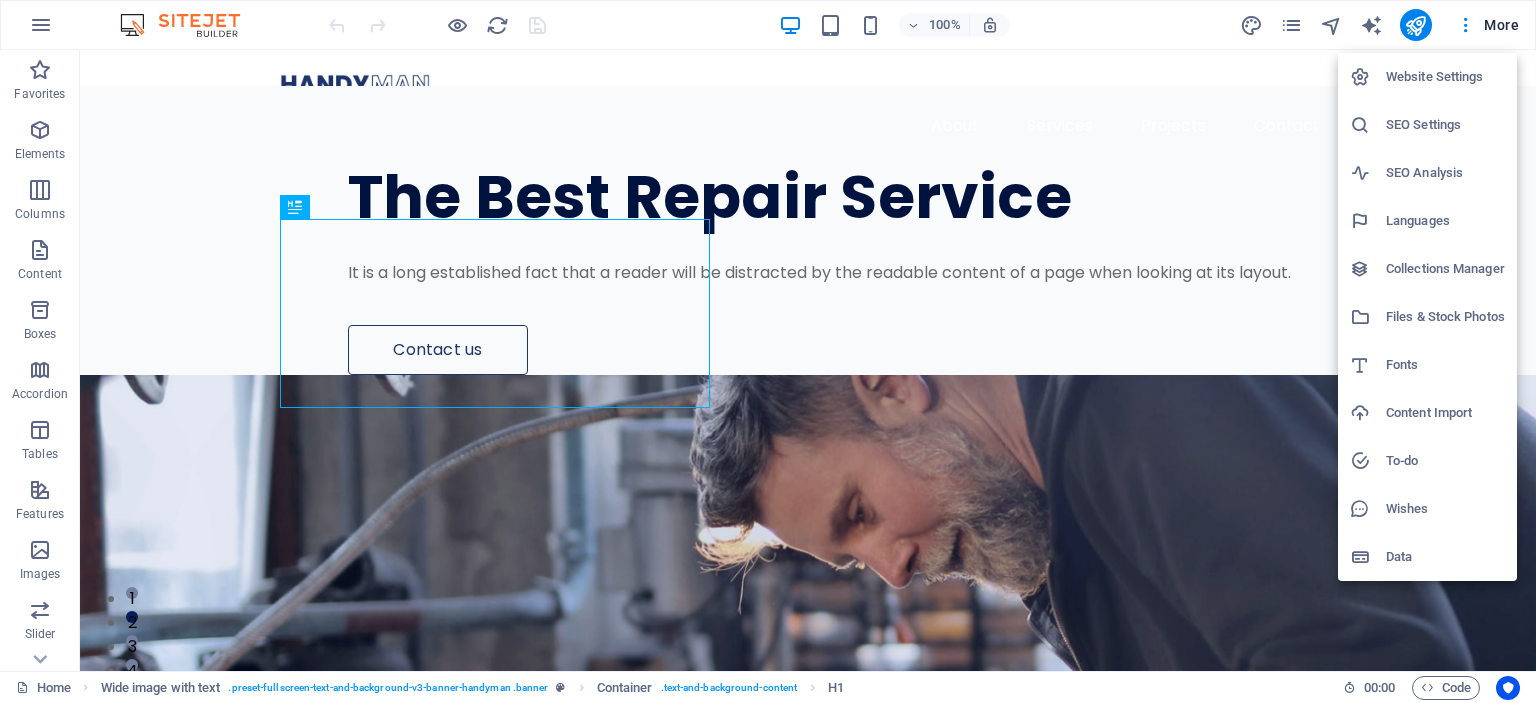 click at bounding box center (768, 351) 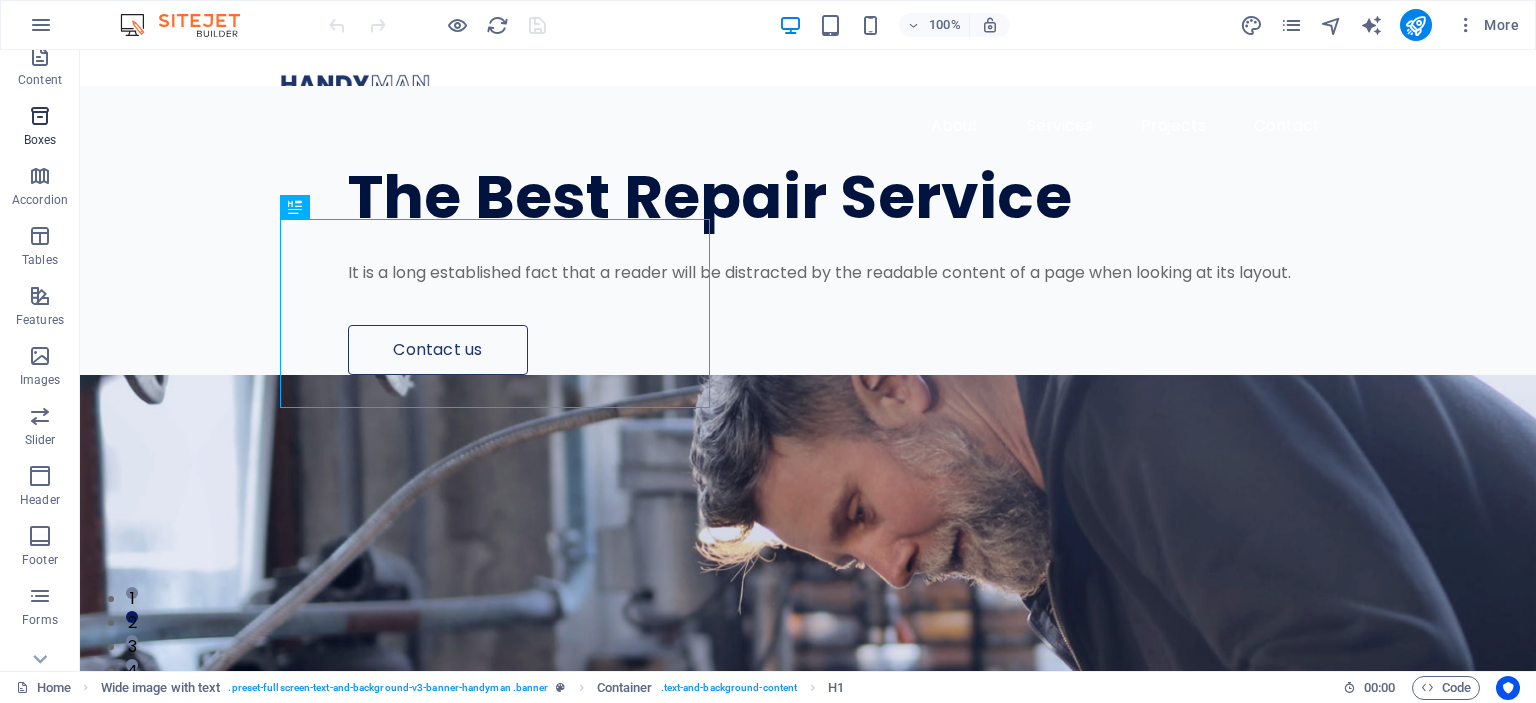 scroll, scrollTop: 278, scrollLeft: 0, axis: vertical 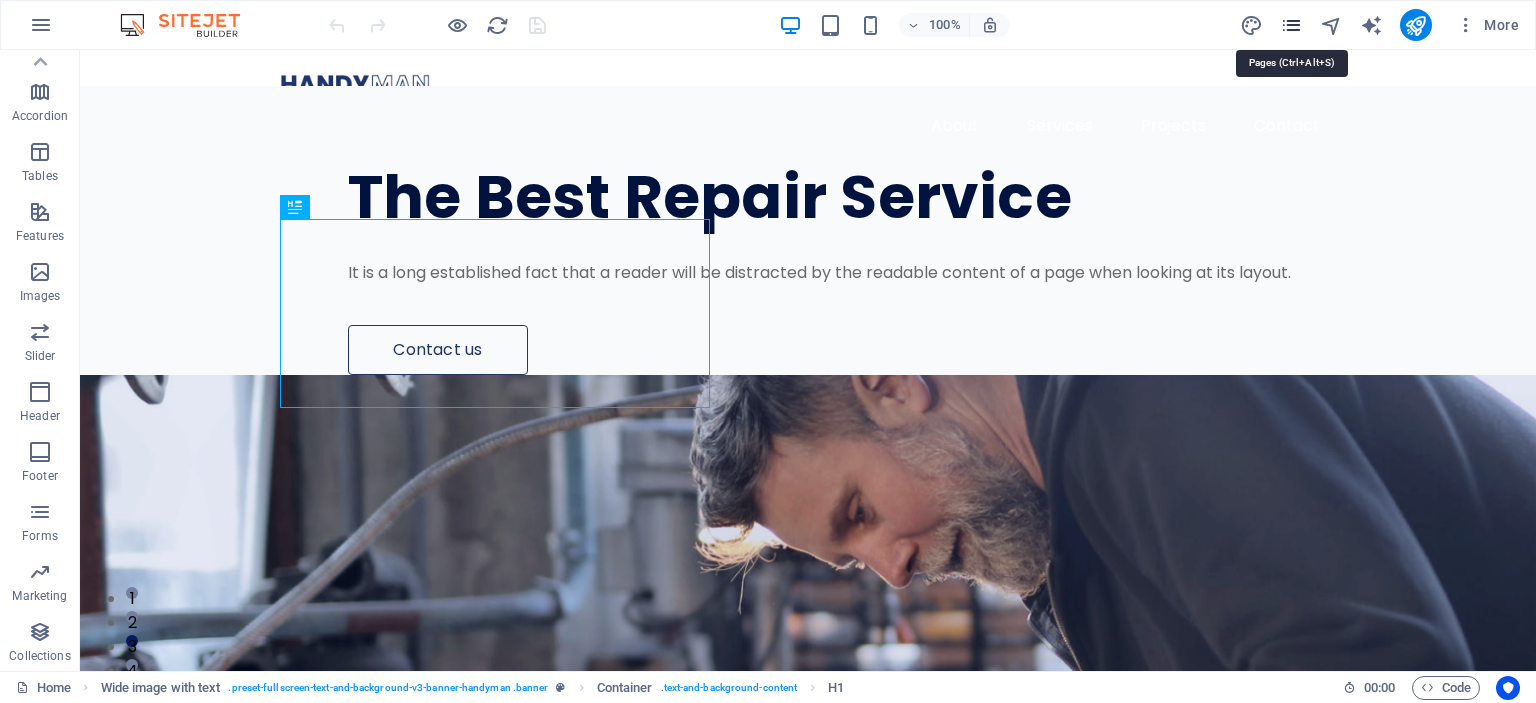 click at bounding box center (1291, 25) 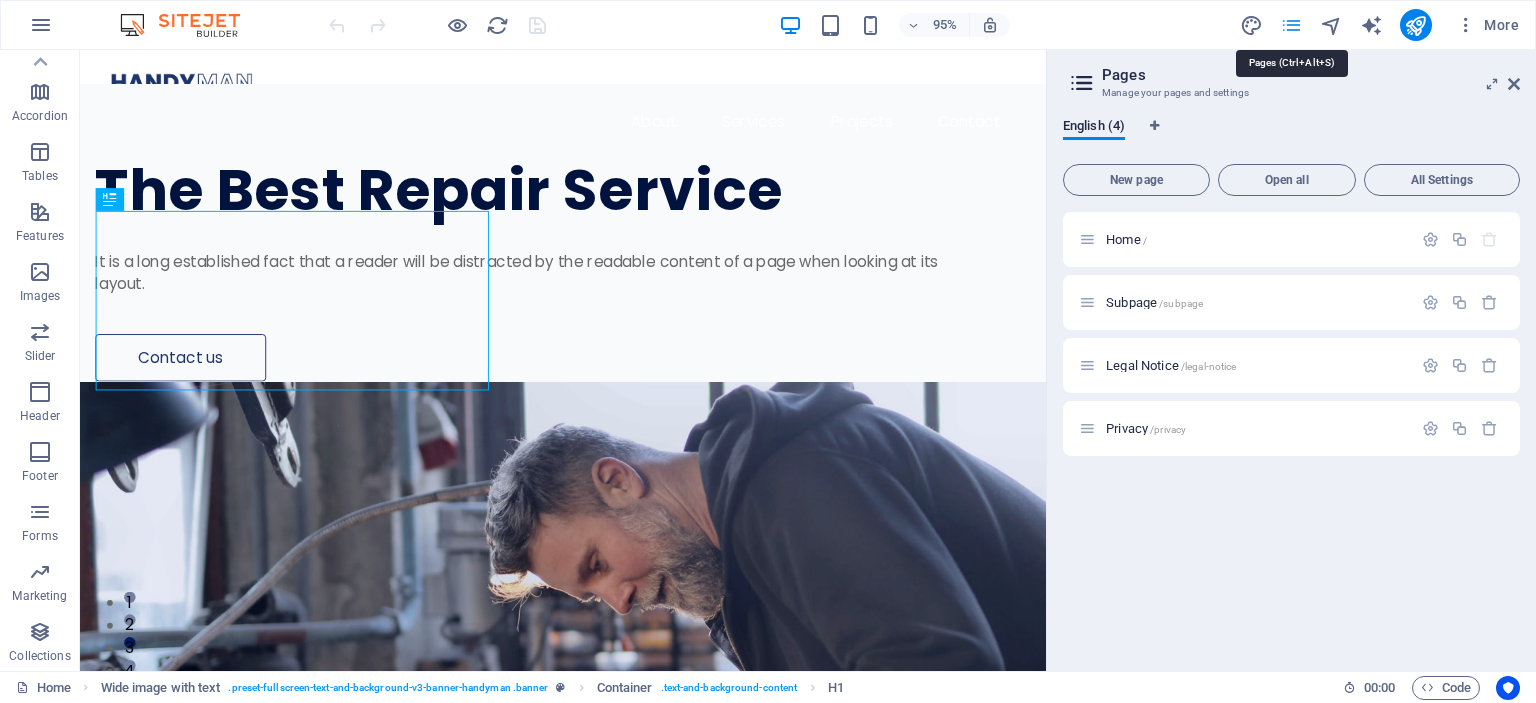 click at bounding box center (1291, 25) 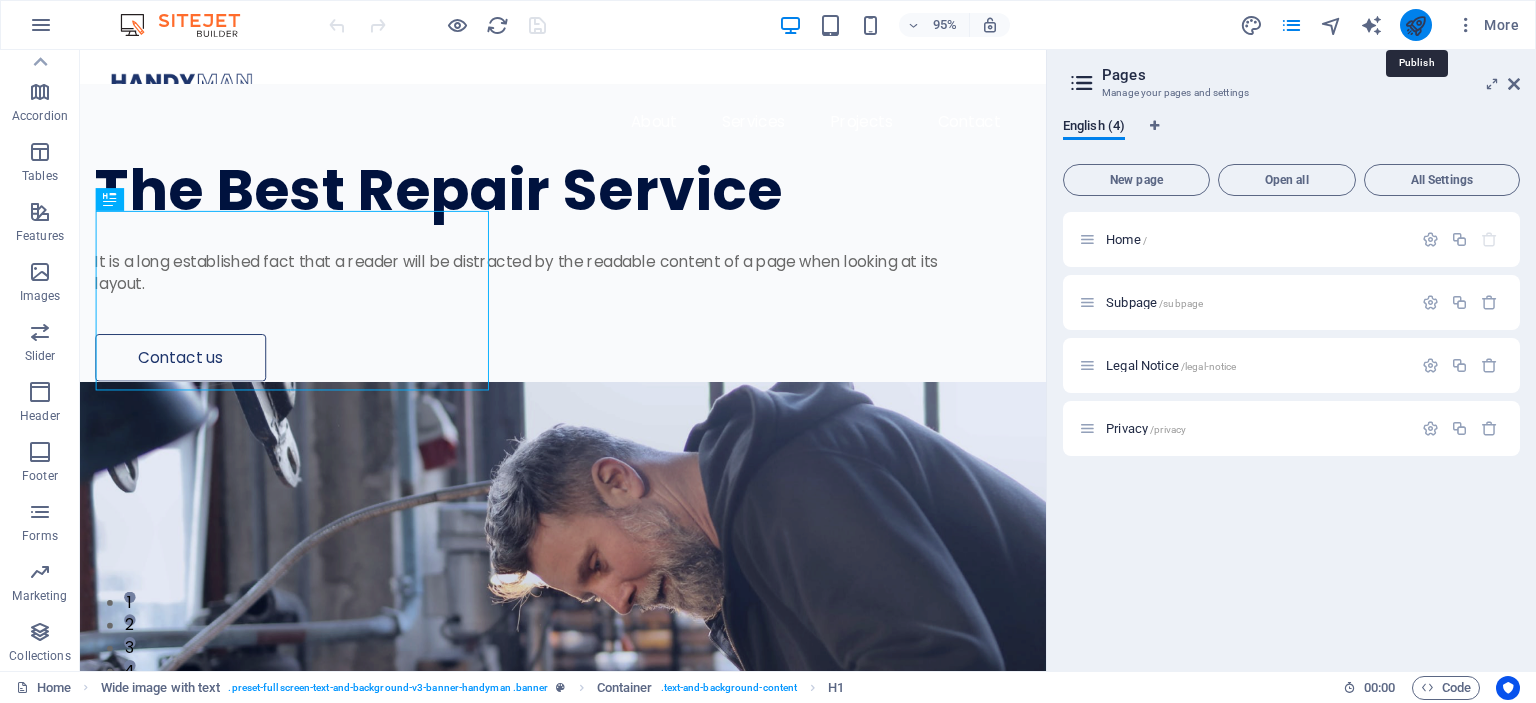 click at bounding box center [1415, 25] 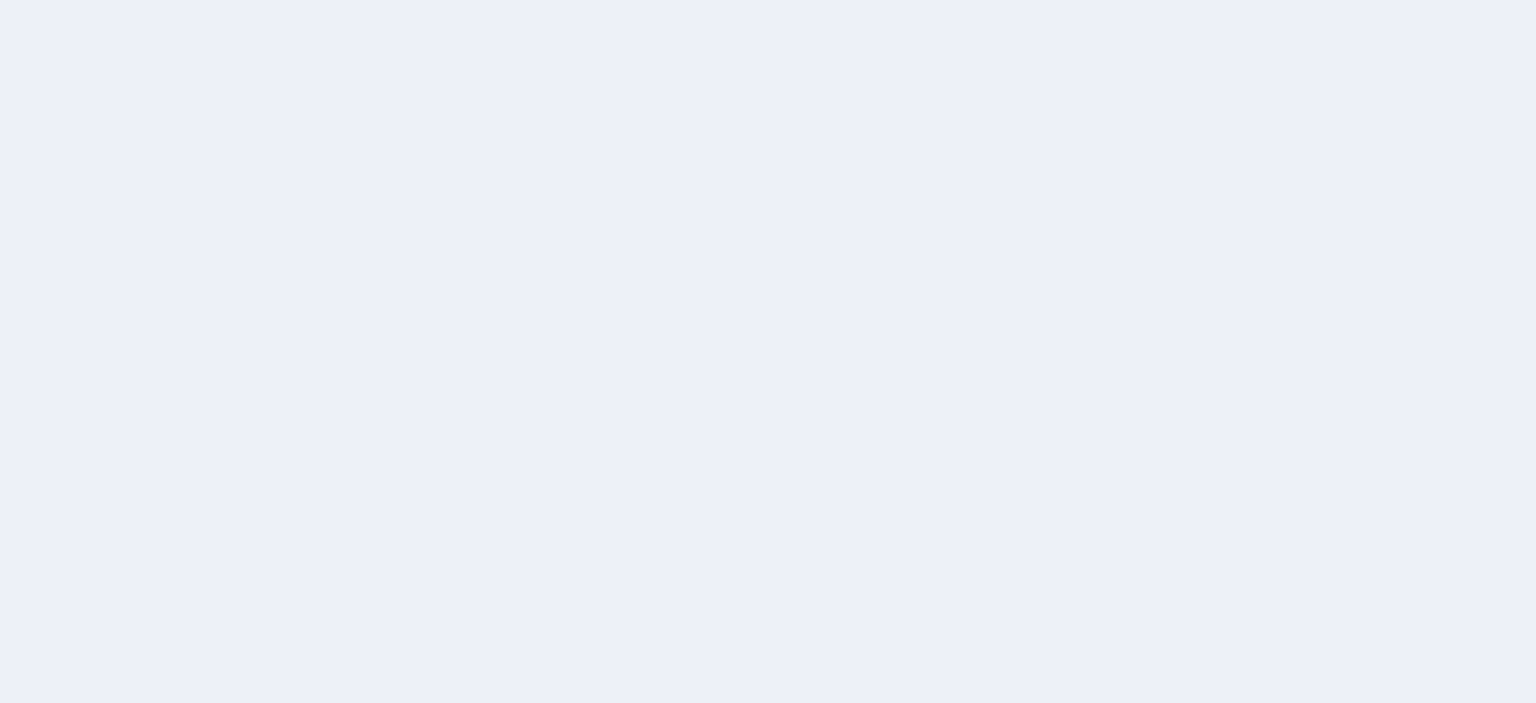scroll, scrollTop: 0, scrollLeft: 0, axis: both 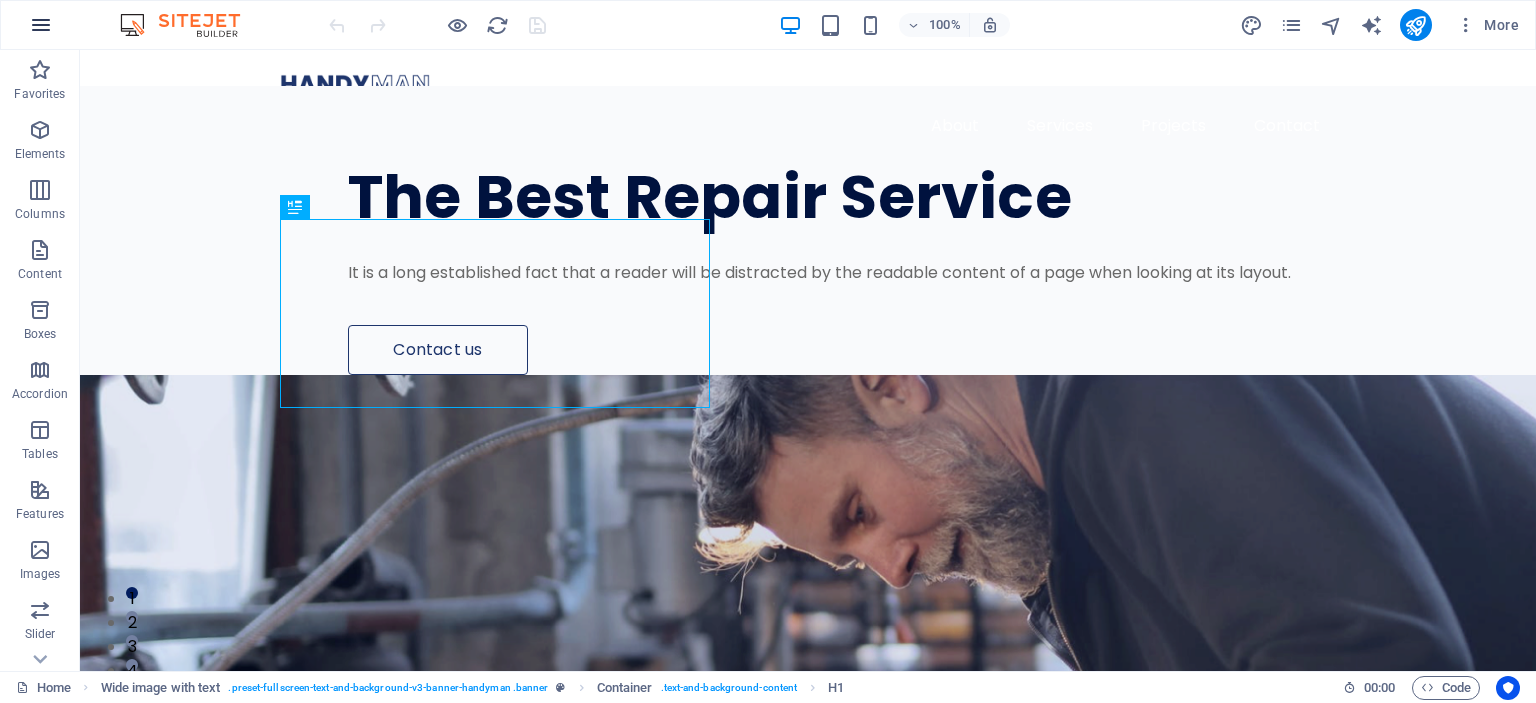 click at bounding box center [41, 25] 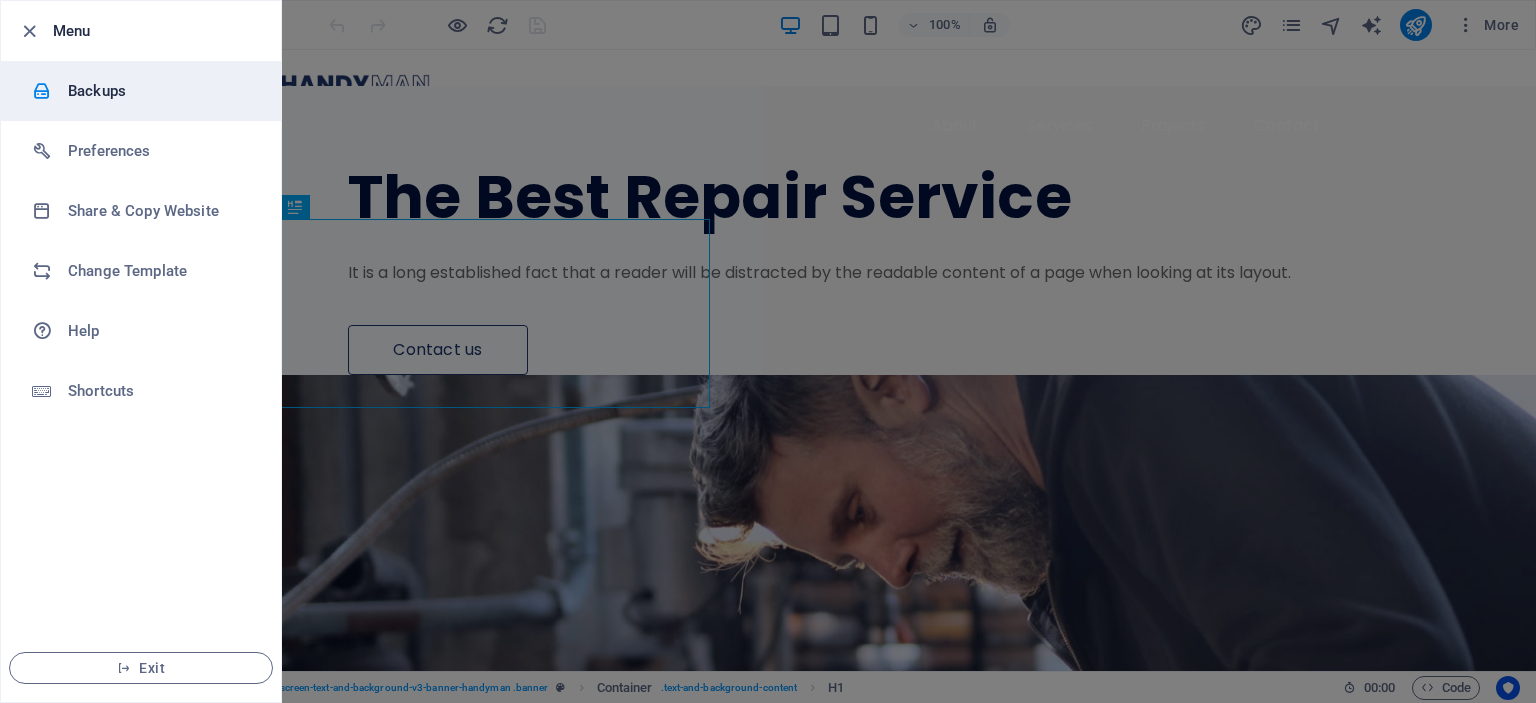 click on "Backups" at bounding box center [160, 91] 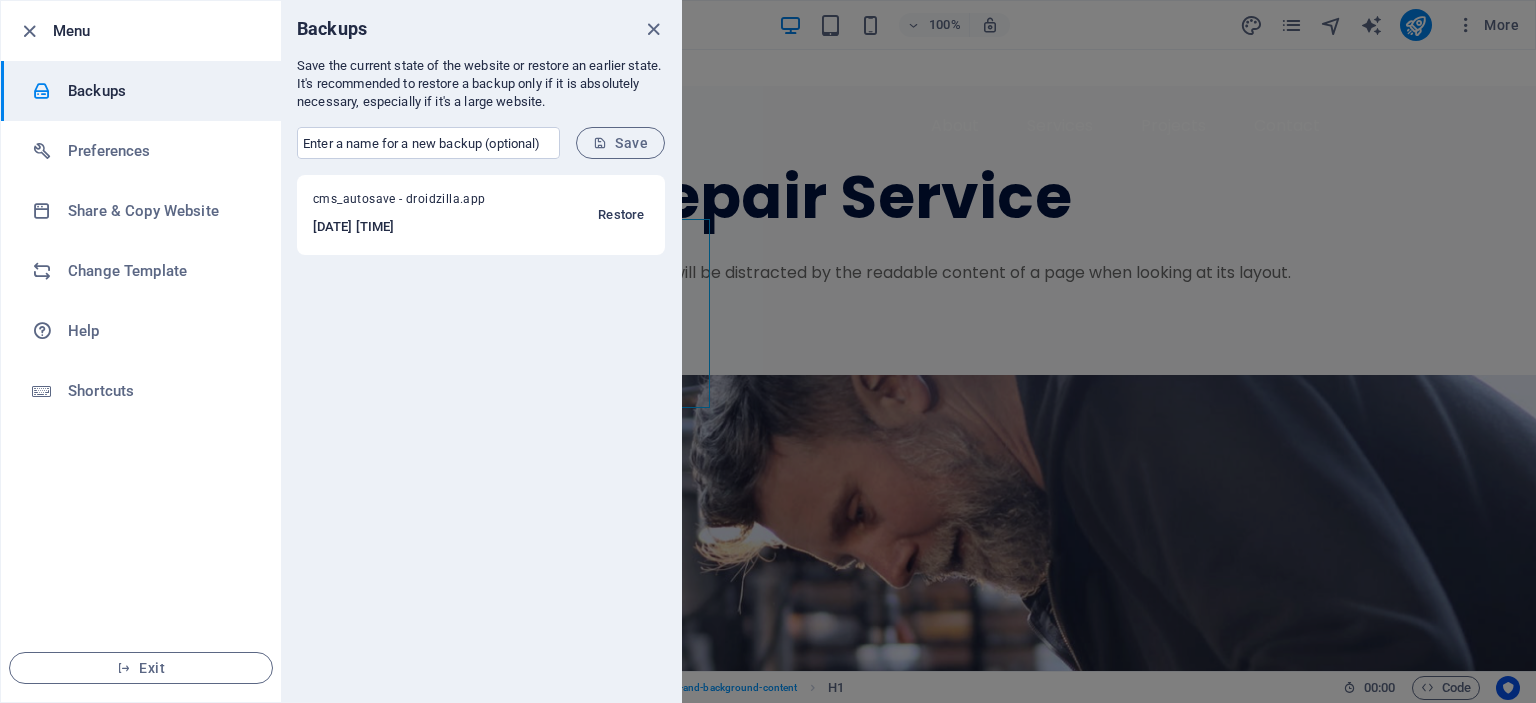 click on "Restore" at bounding box center [621, 215] 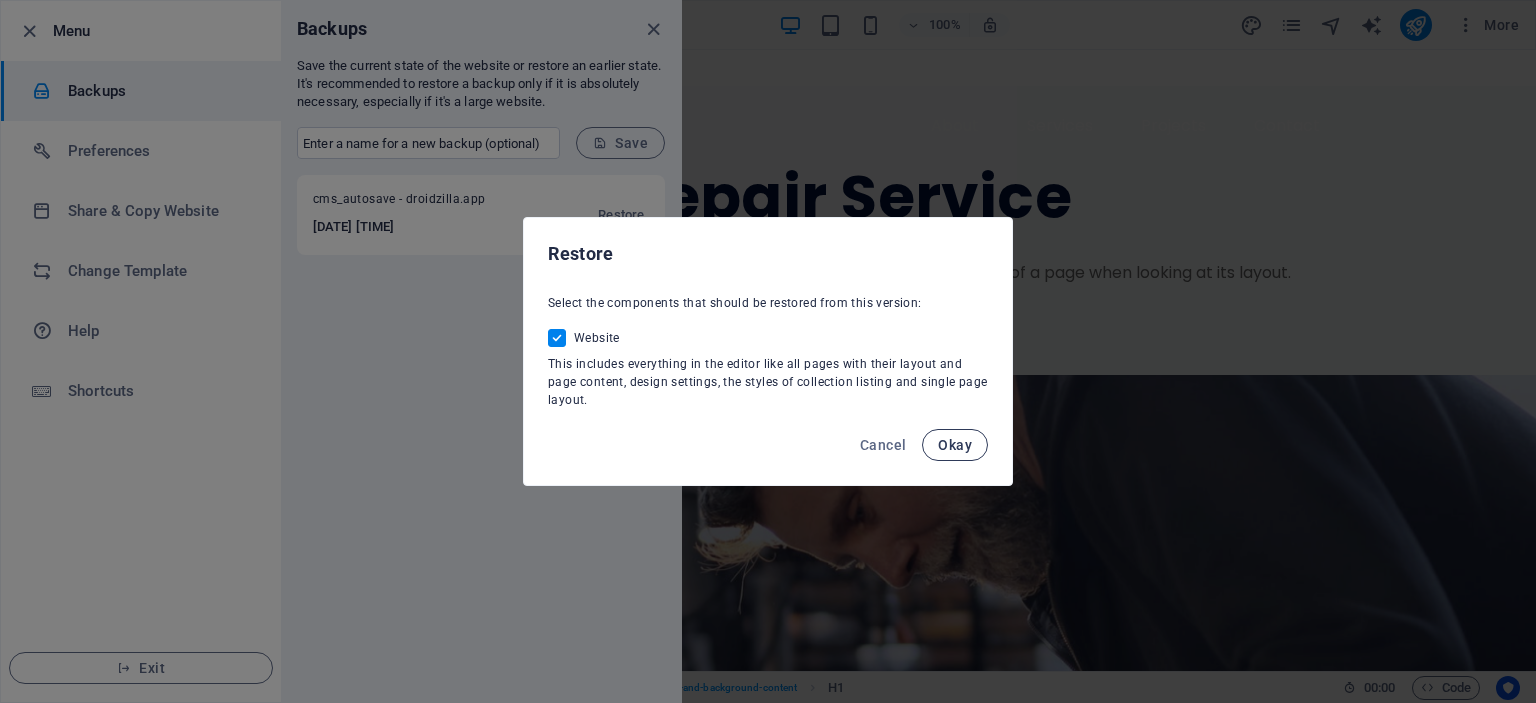 click on "Okay" at bounding box center (955, 445) 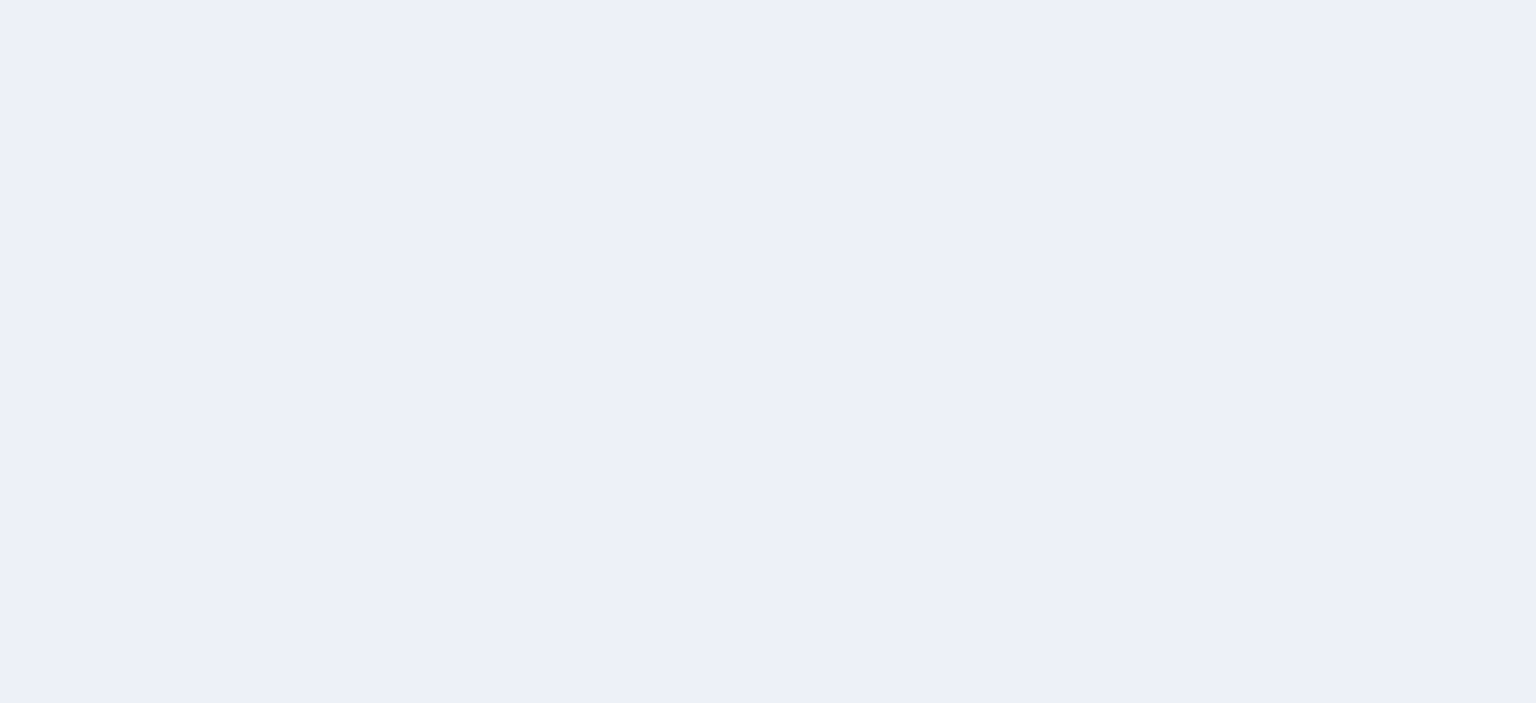 scroll, scrollTop: 0, scrollLeft: 0, axis: both 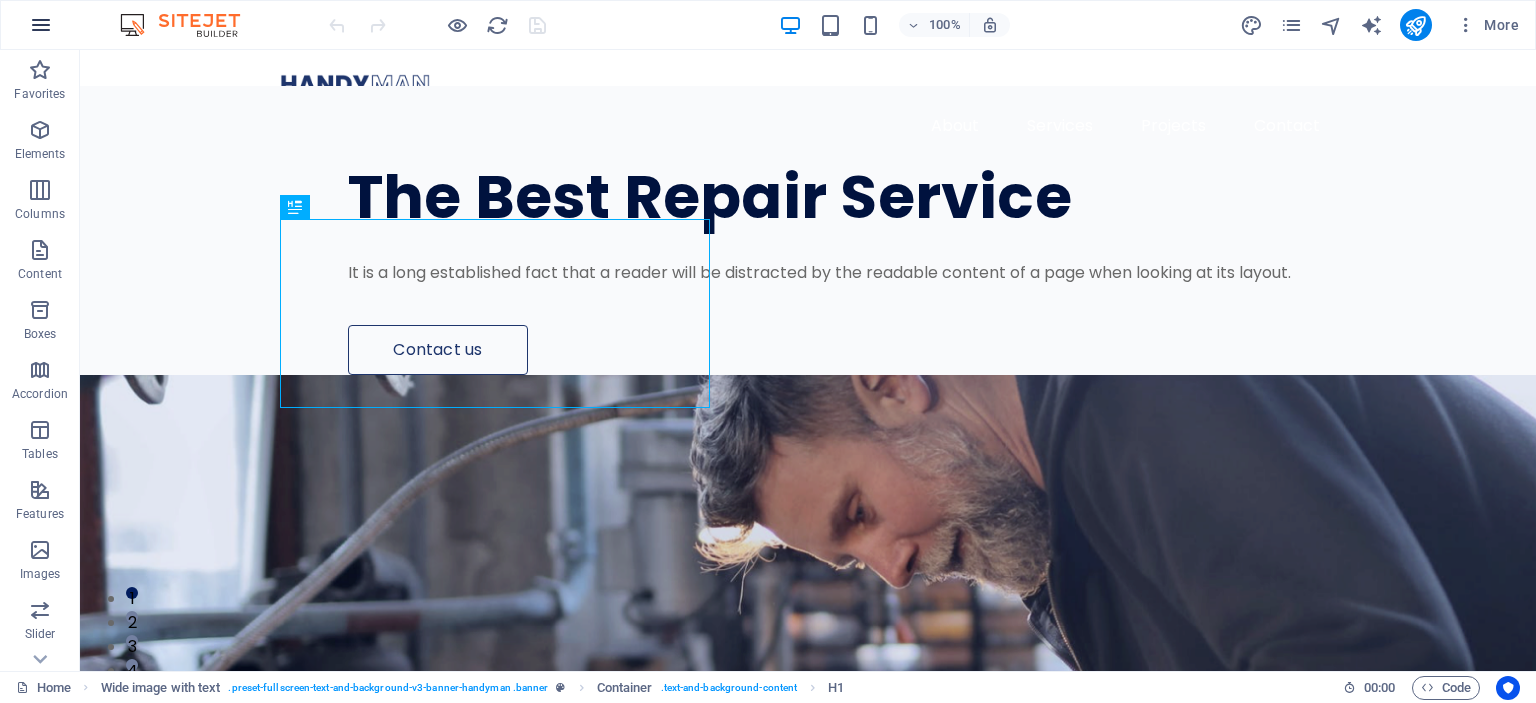 click at bounding box center [41, 25] 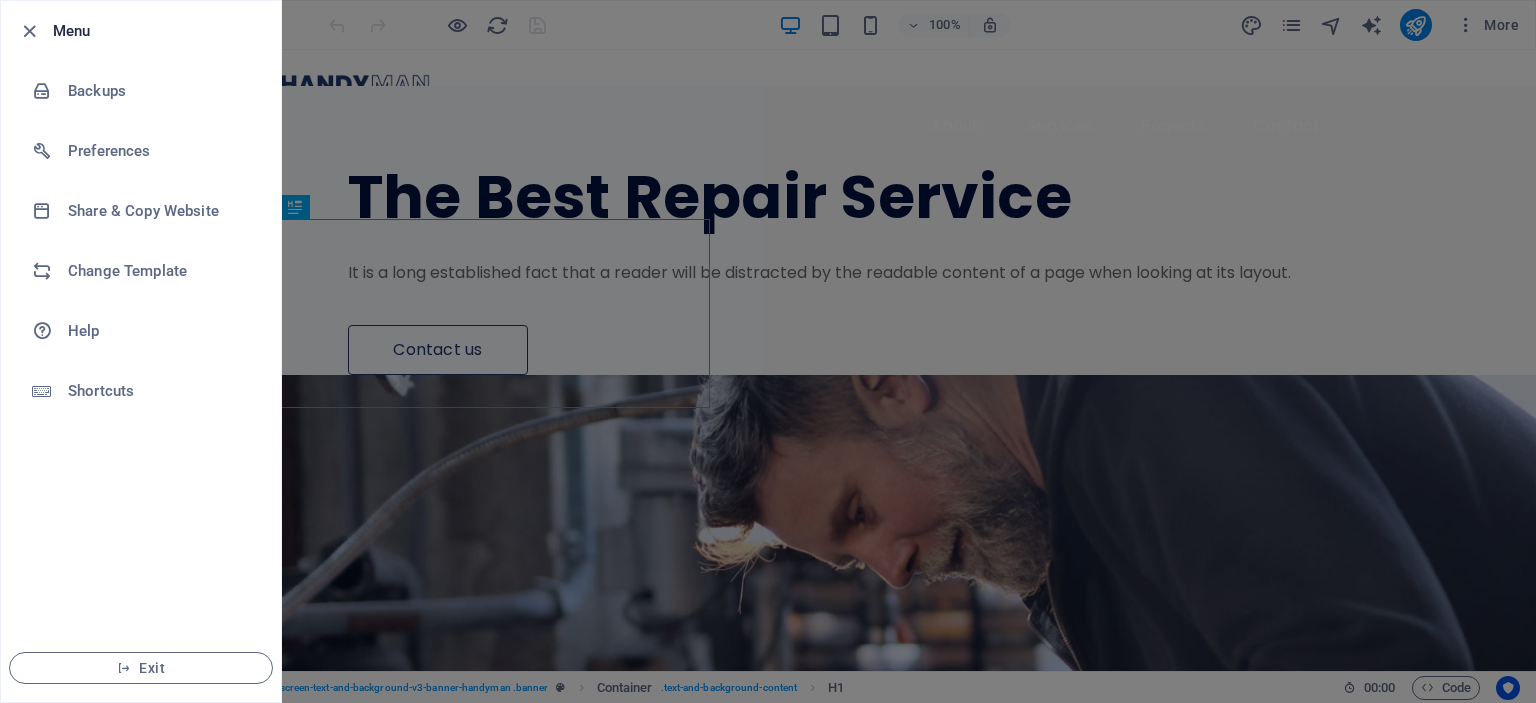 click at bounding box center [768, 351] 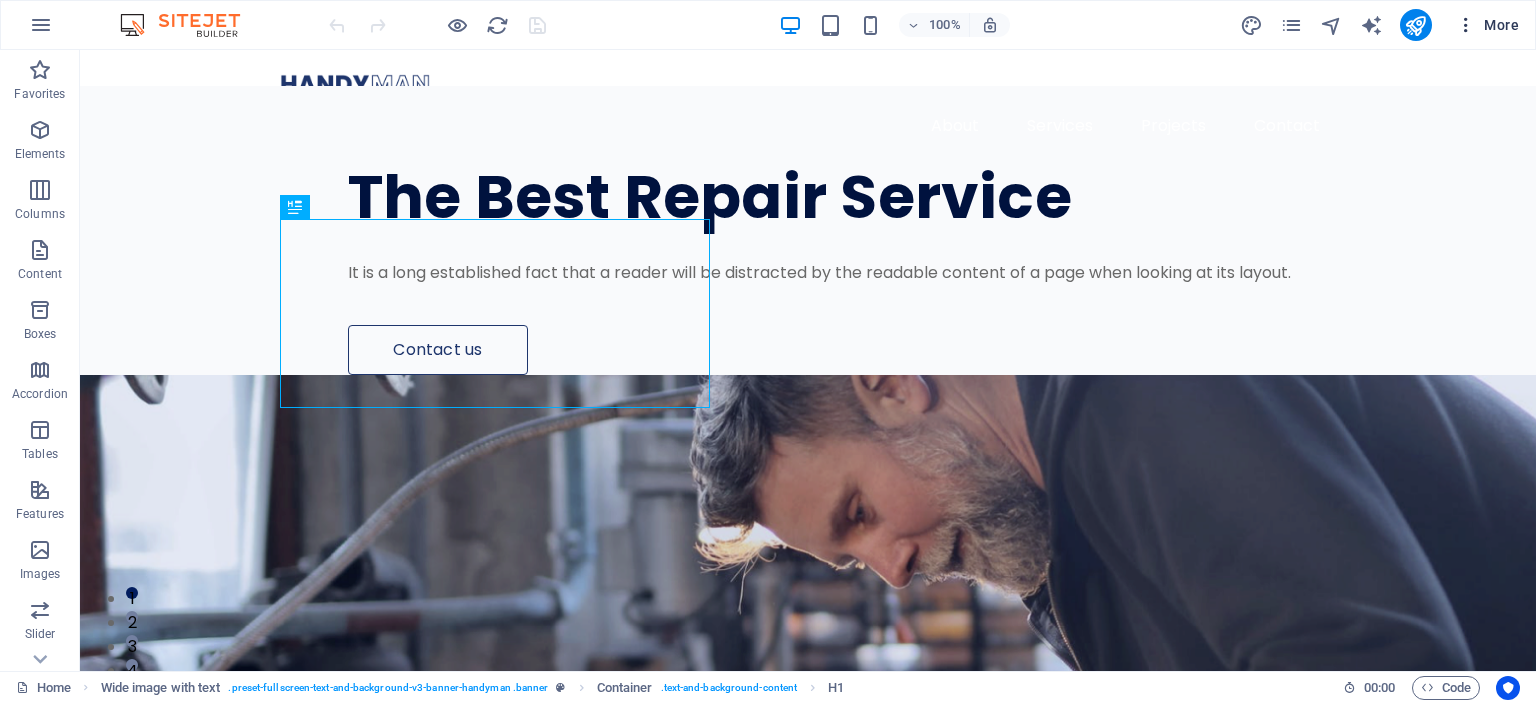 click at bounding box center [1466, 25] 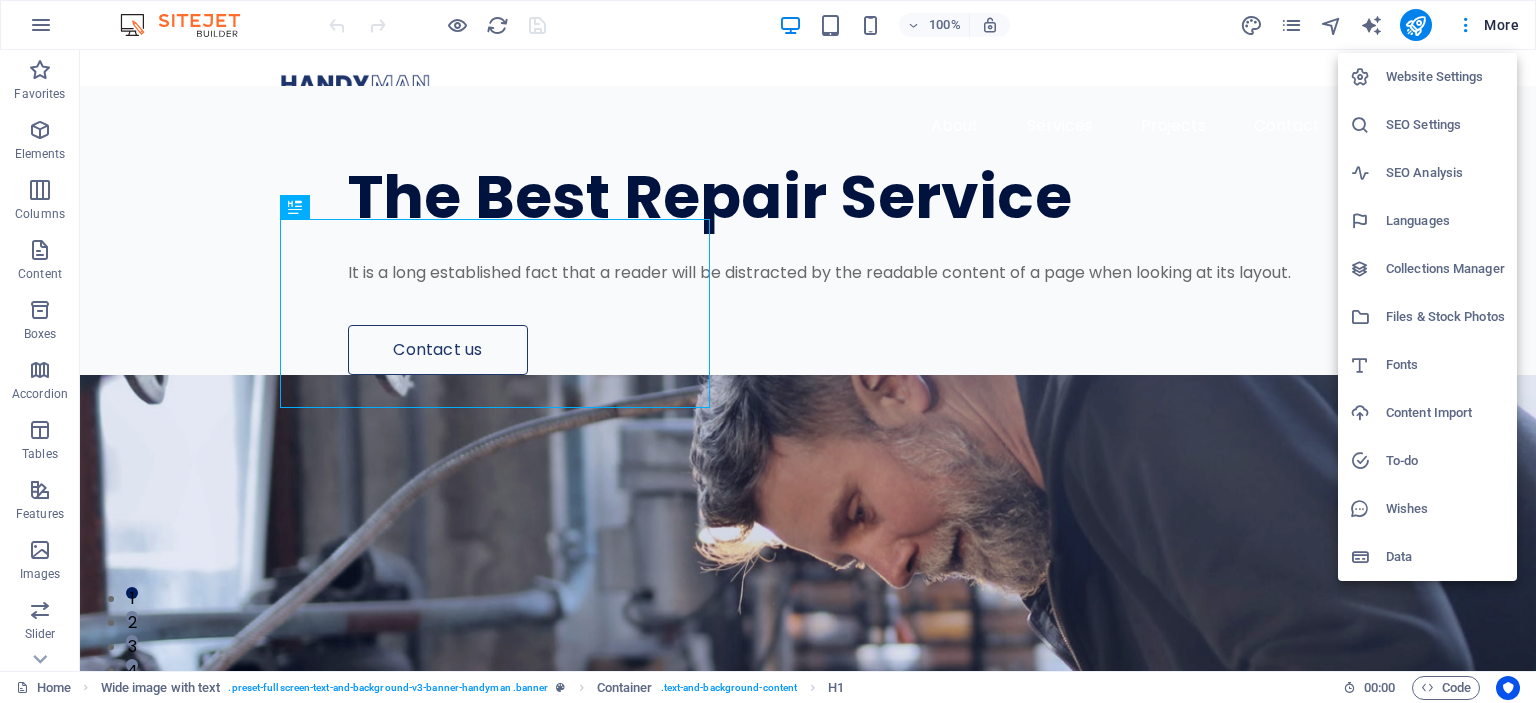 click on "Content Import" at bounding box center [1445, 413] 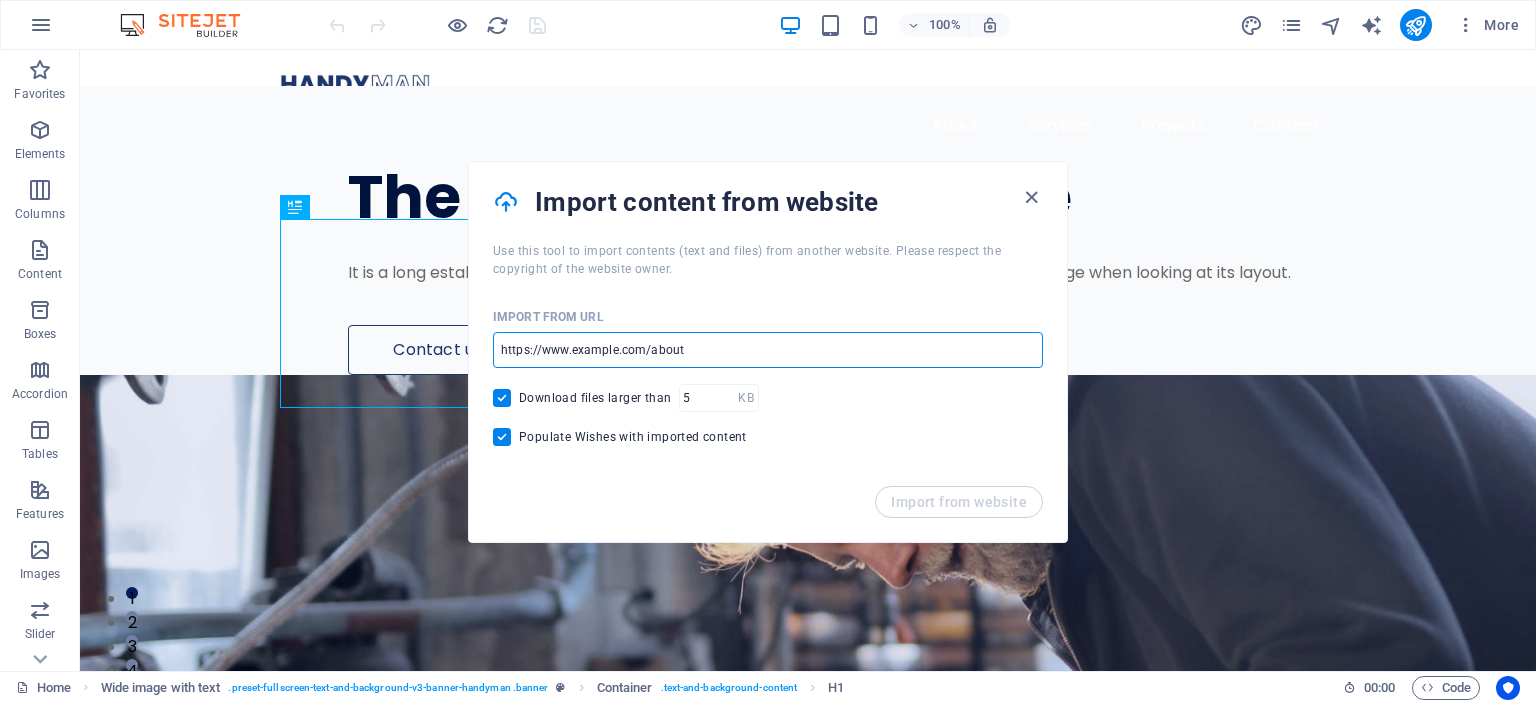 click at bounding box center [768, 350] 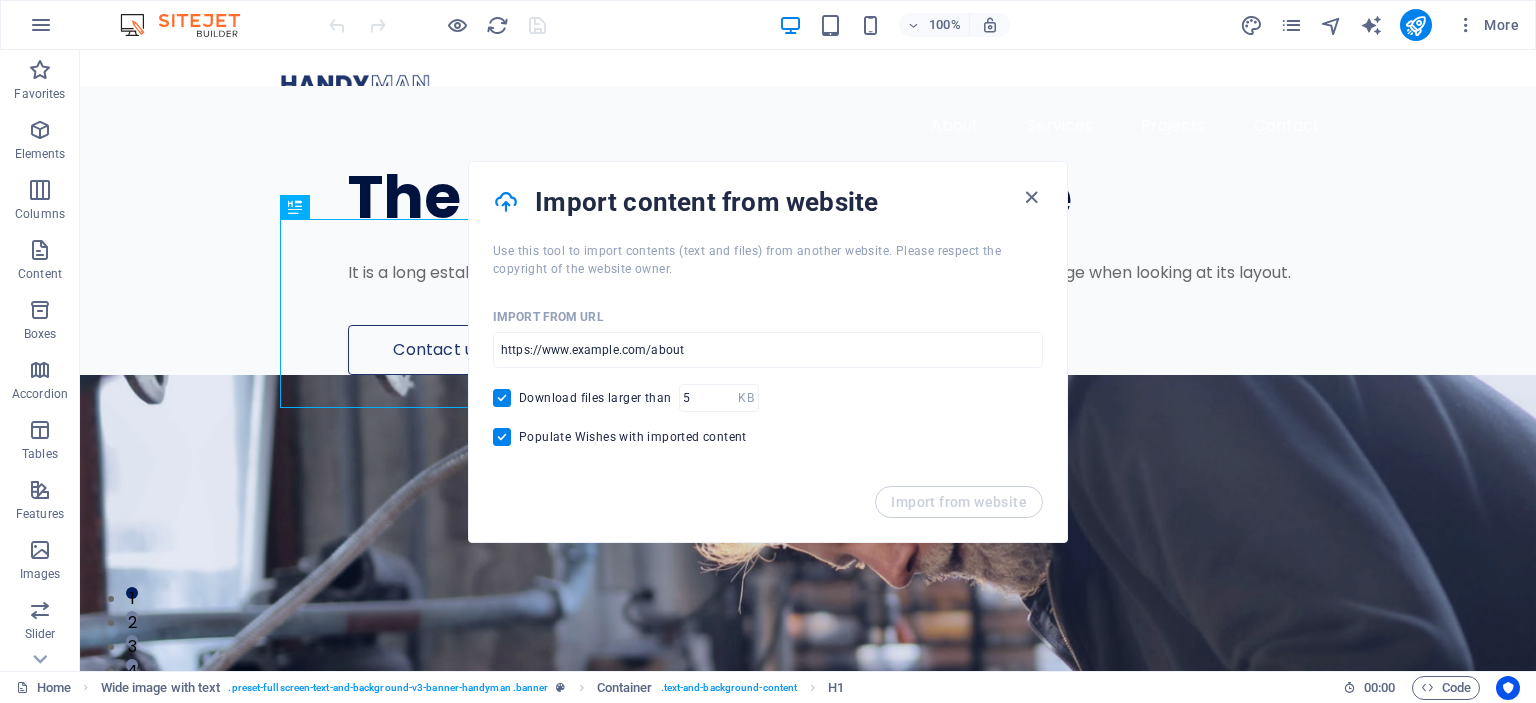 click on "Import from website" at bounding box center (768, 514) 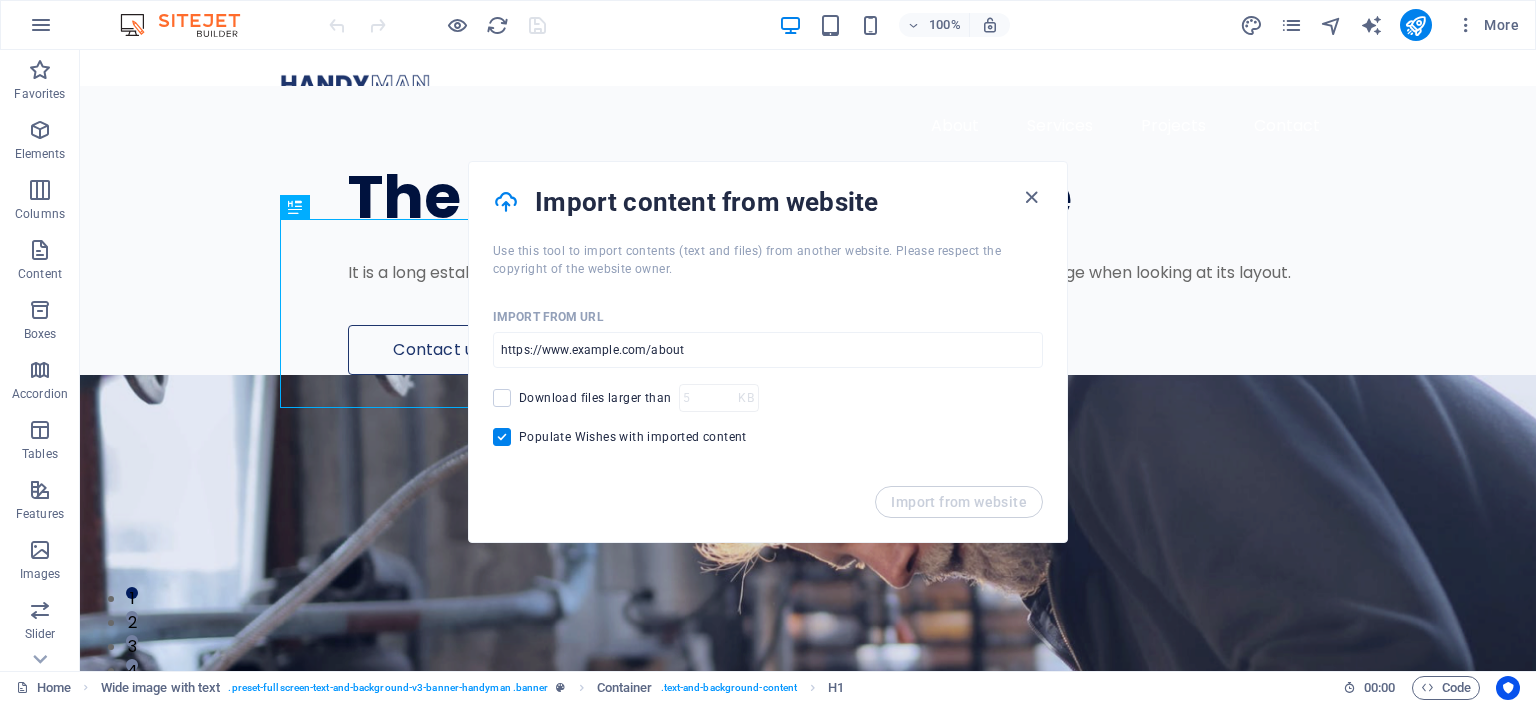 click on "Populate Wishes with imported content" at bounding box center (506, 437) 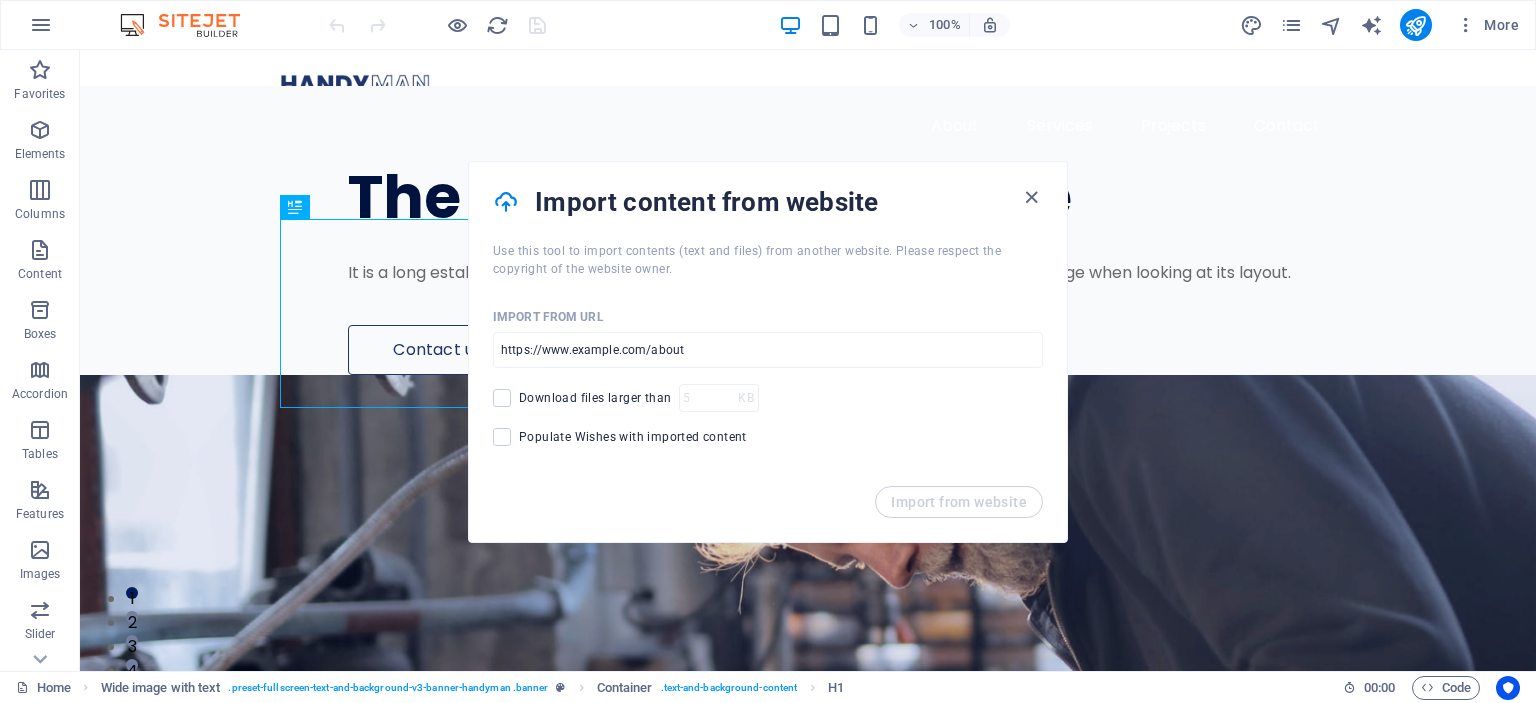 click on "Import from URL" at bounding box center (768, 317) 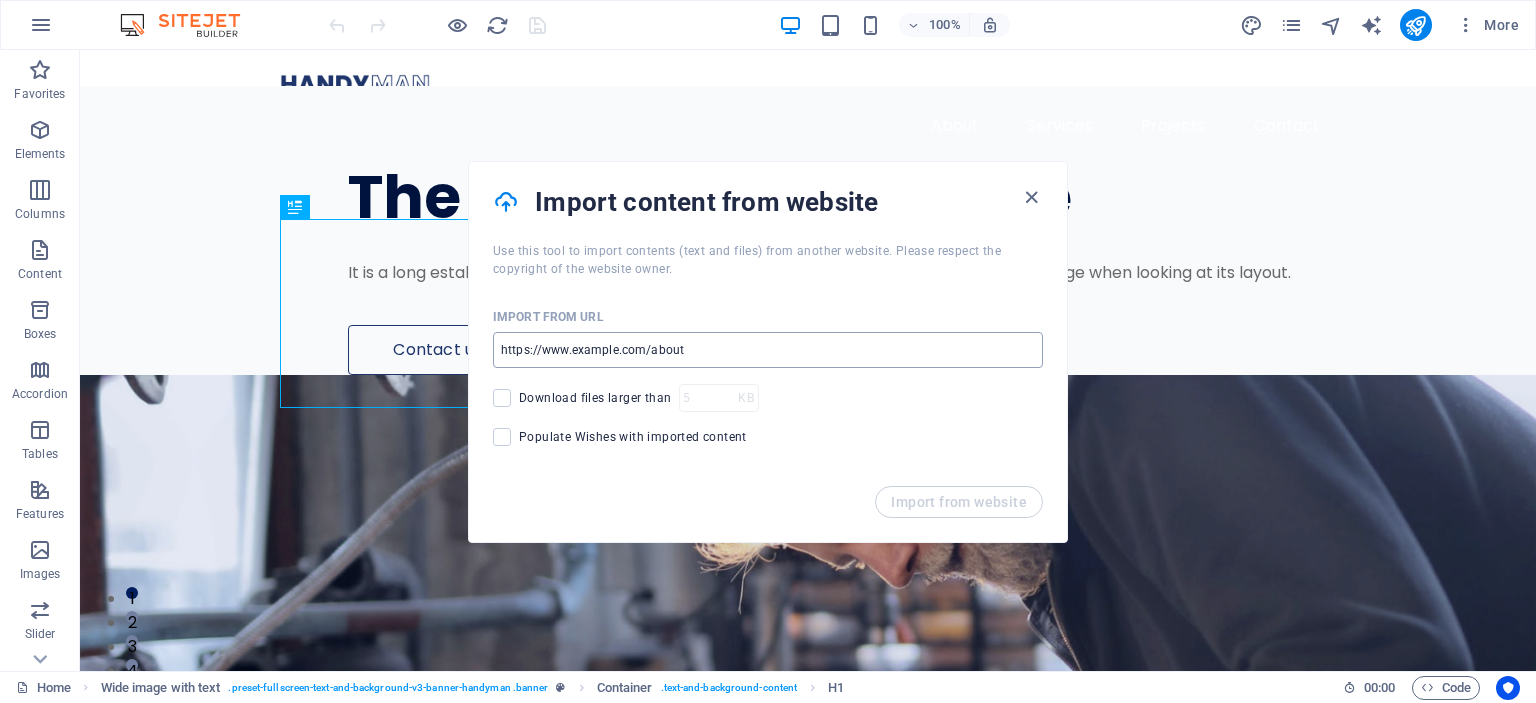 click at bounding box center [768, 350] 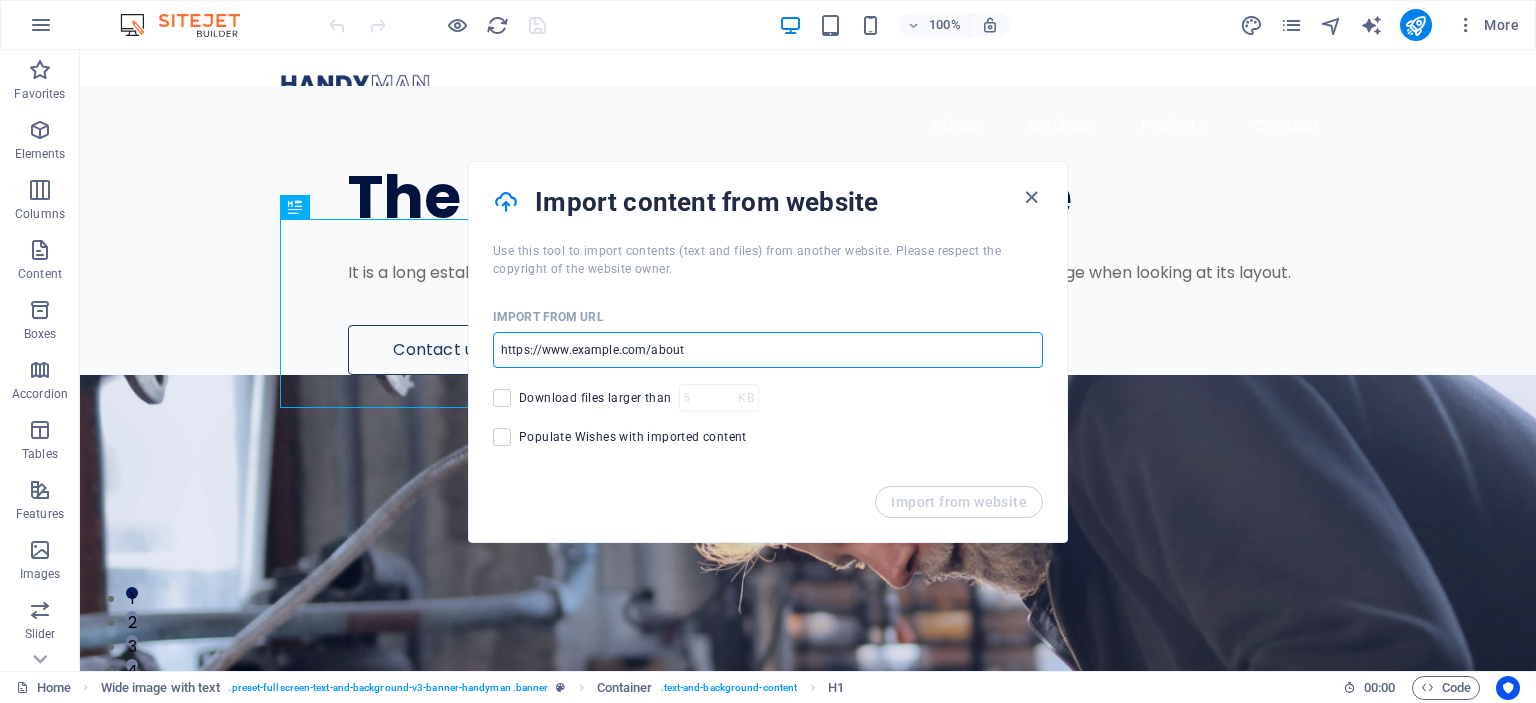 click at bounding box center [768, 350] 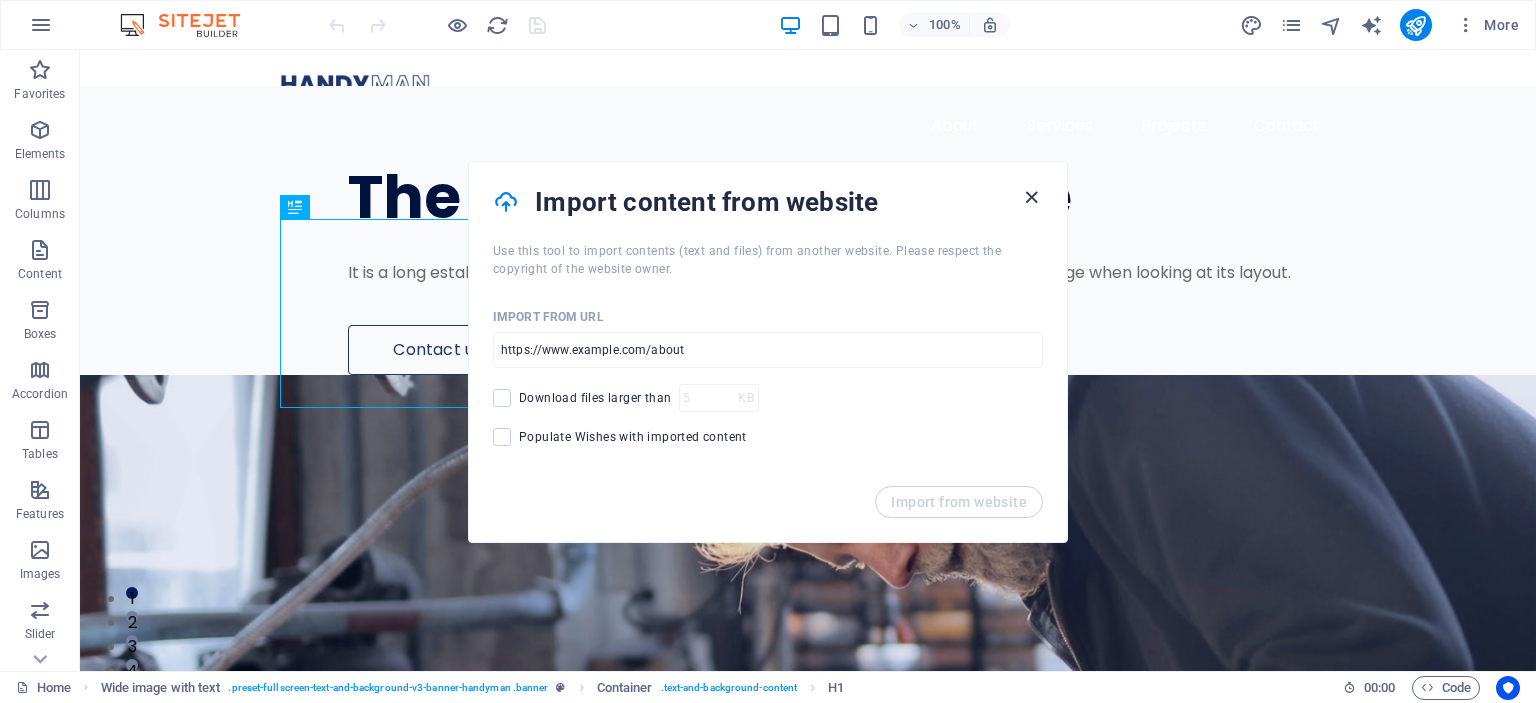 click at bounding box center (1031, 197) 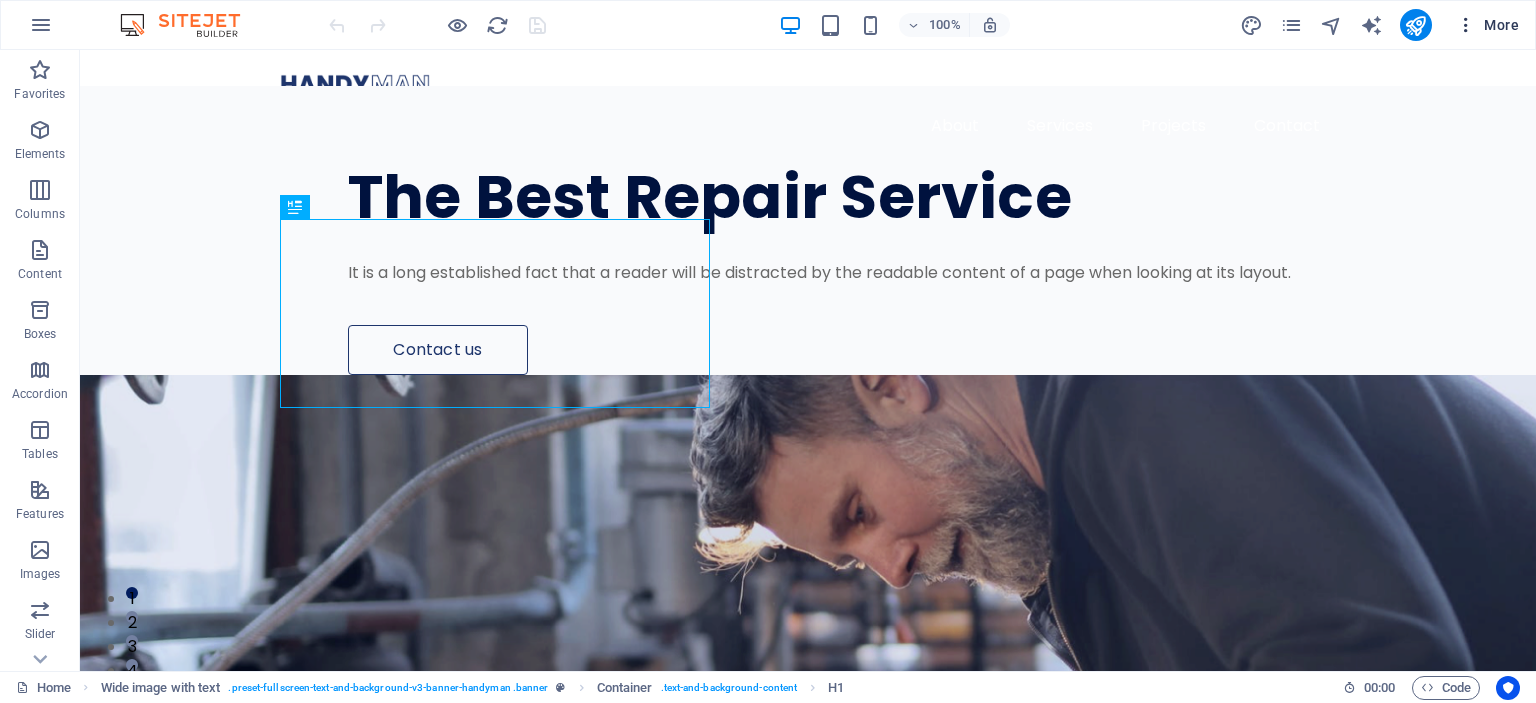 click at bounding box center (1466, 25) 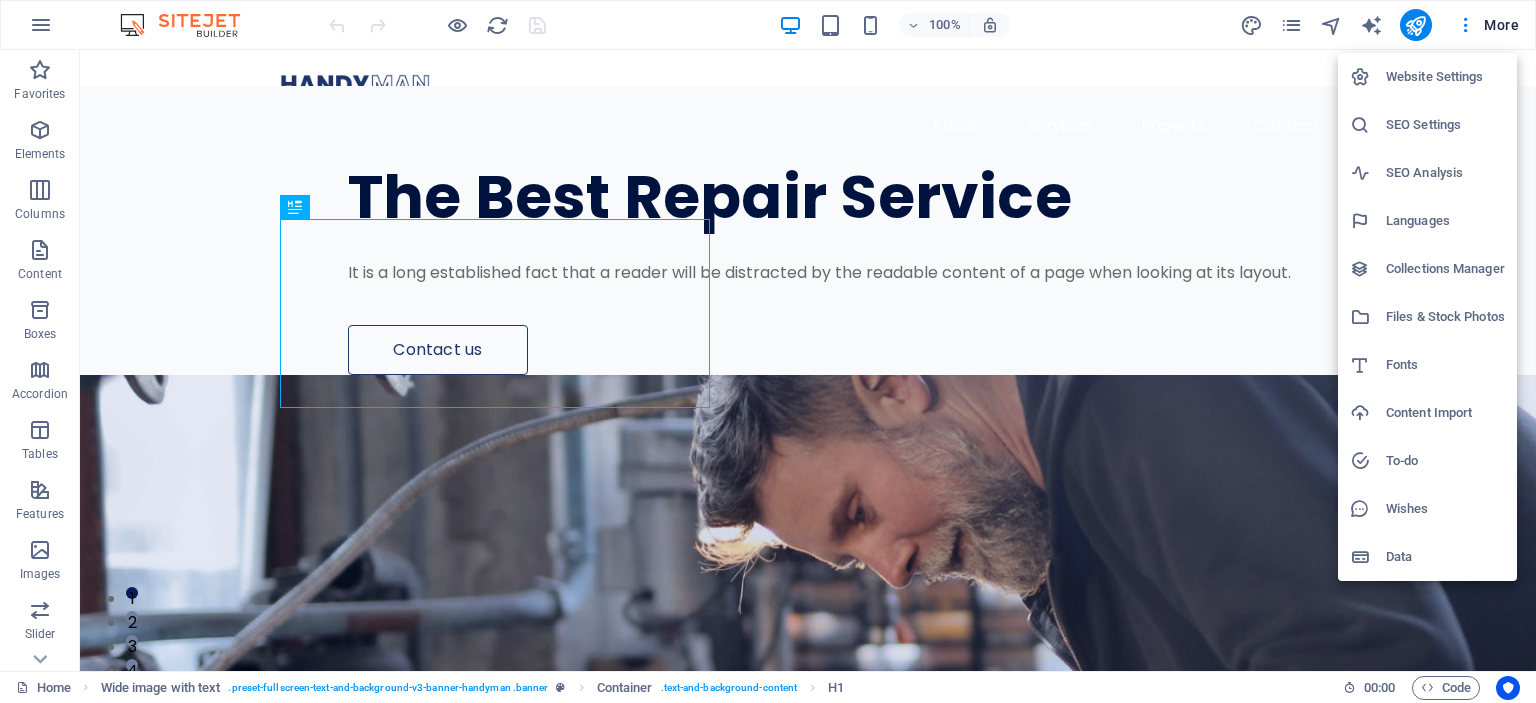 click on "Website Settings" at bounding box center (1445, 77) 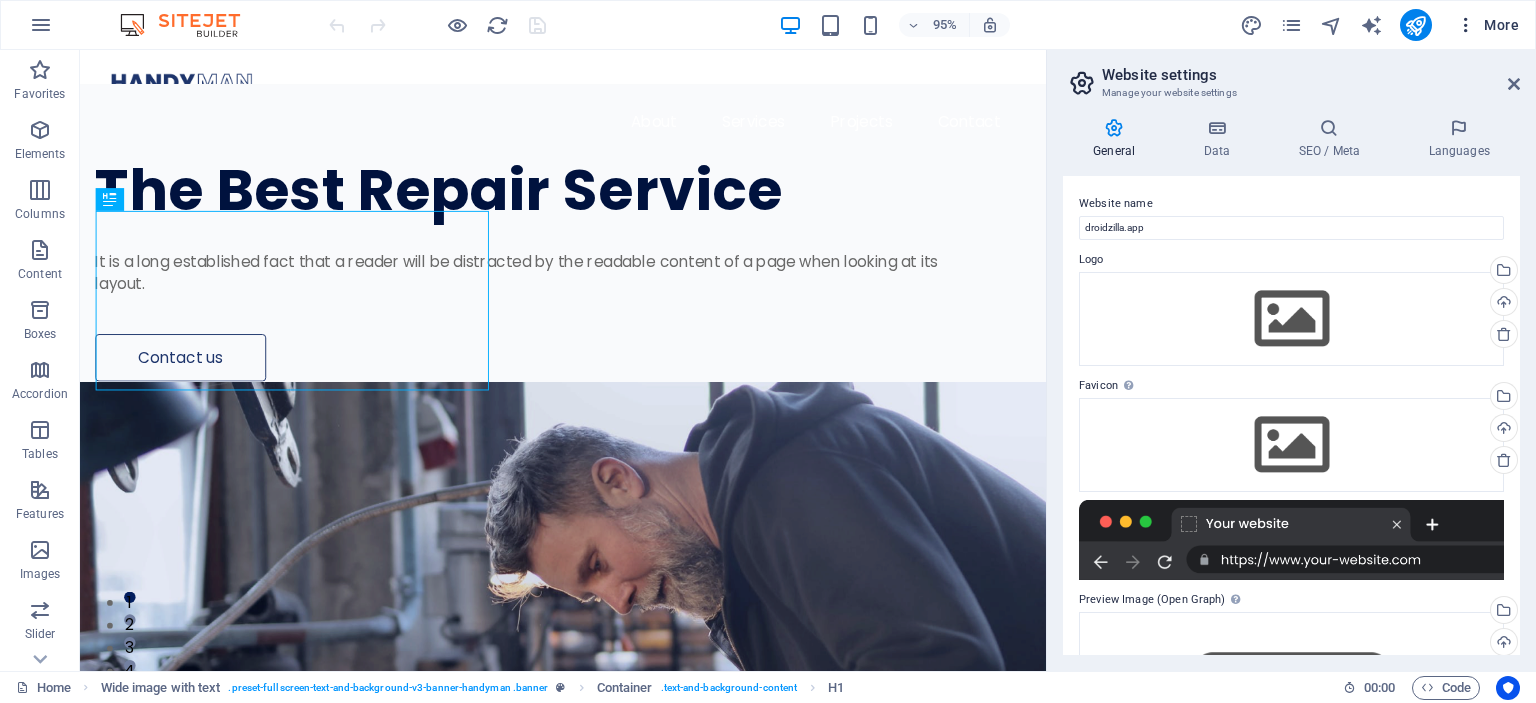 click at bounding box center (1466, 25) 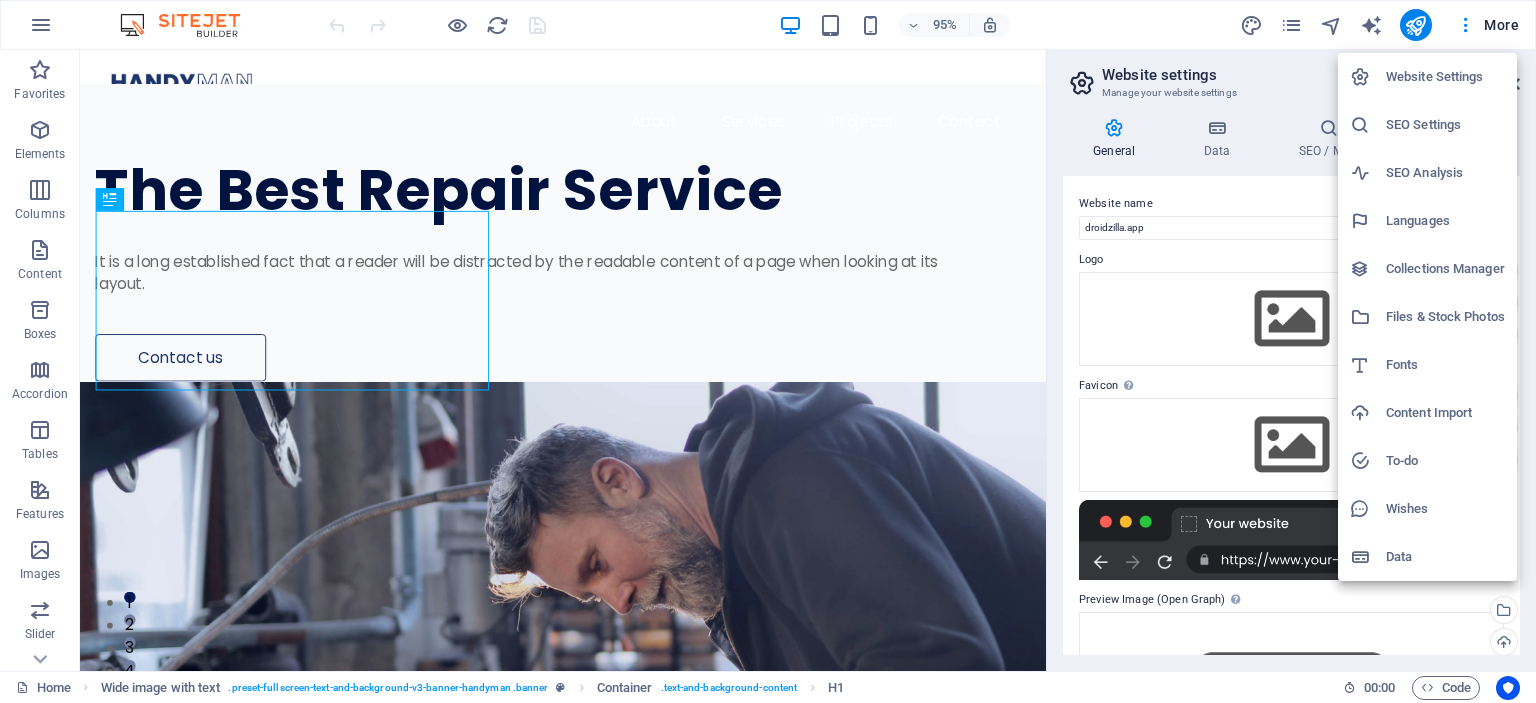 click at bounding box center (1368, 413) 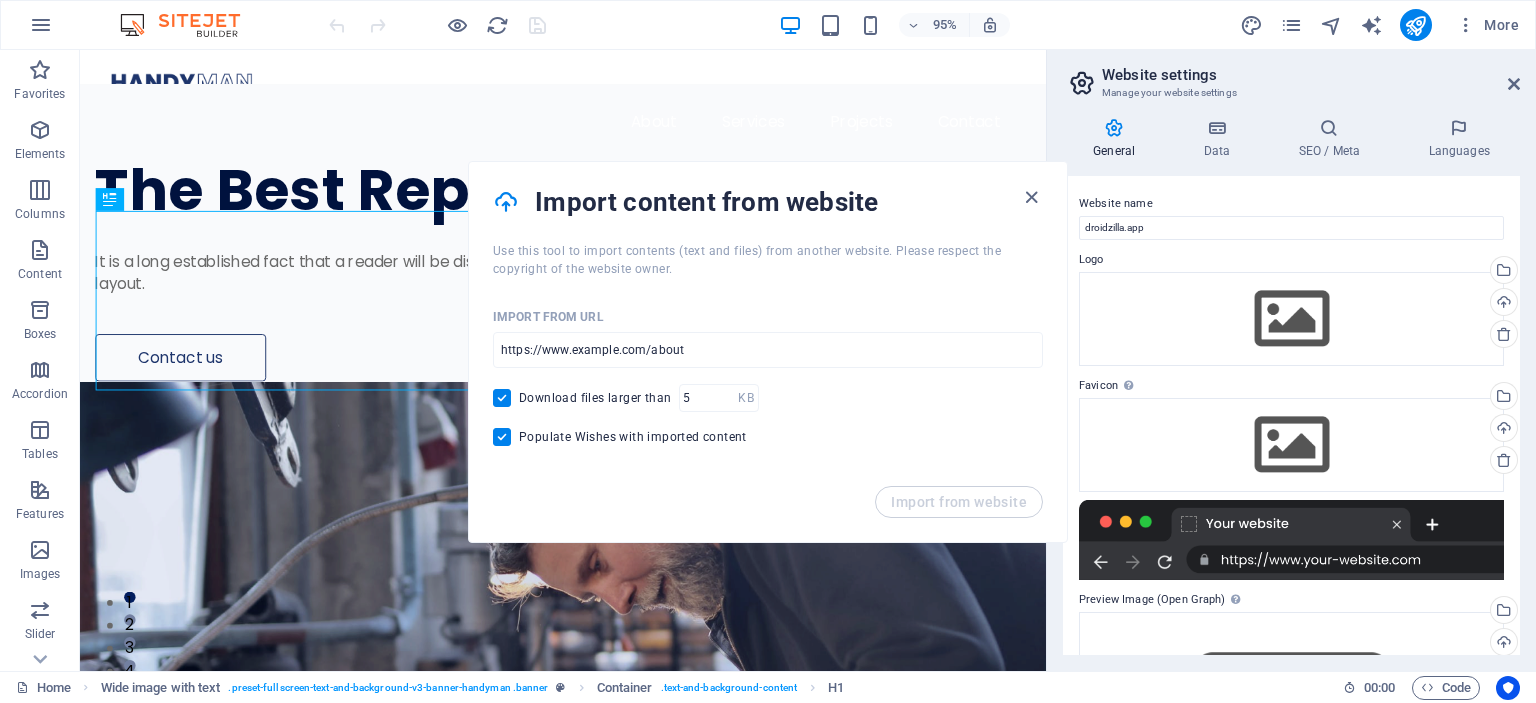 click on "Use this tool to import contents (text and files) from another website. Please respect the copyright of the website owner." at bounding box center [768, 260] 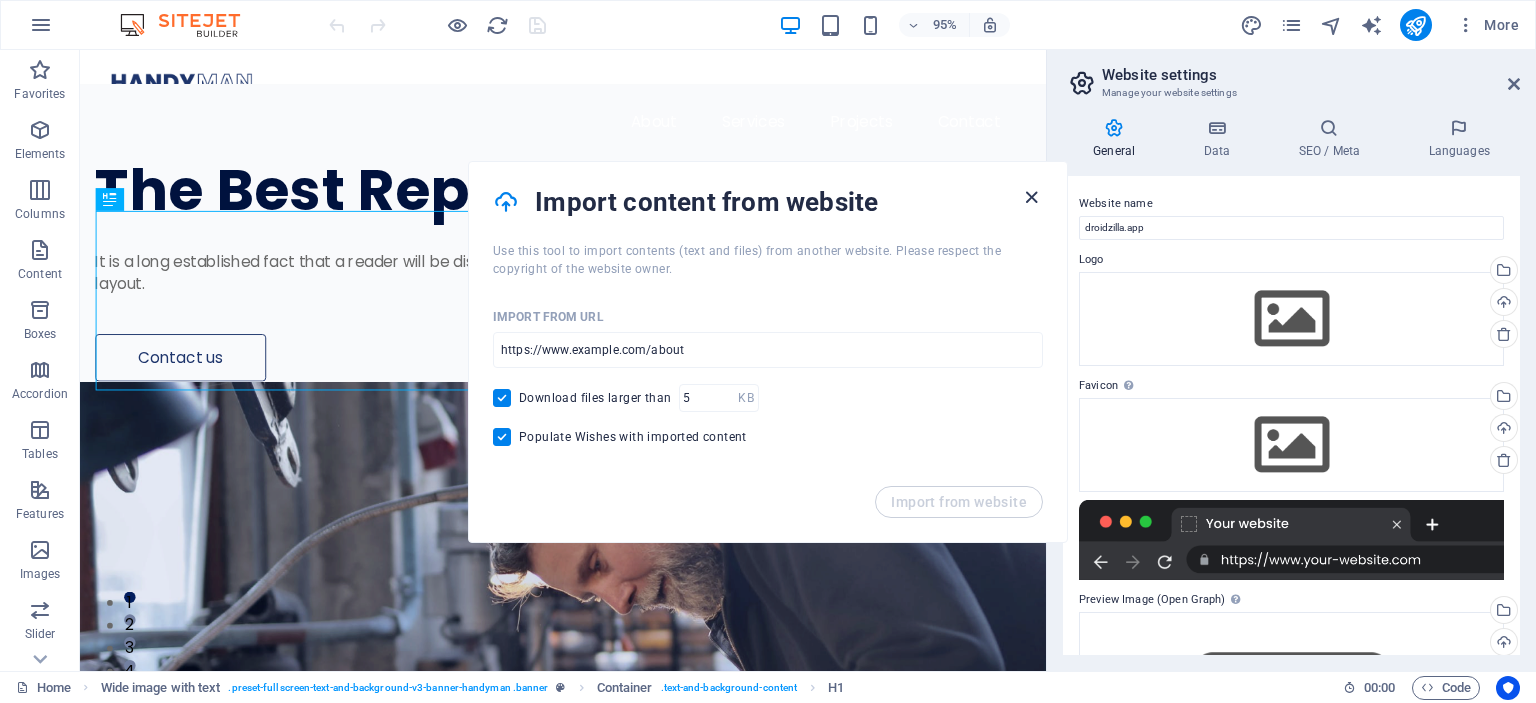 click at bounding box center (1031, 197) 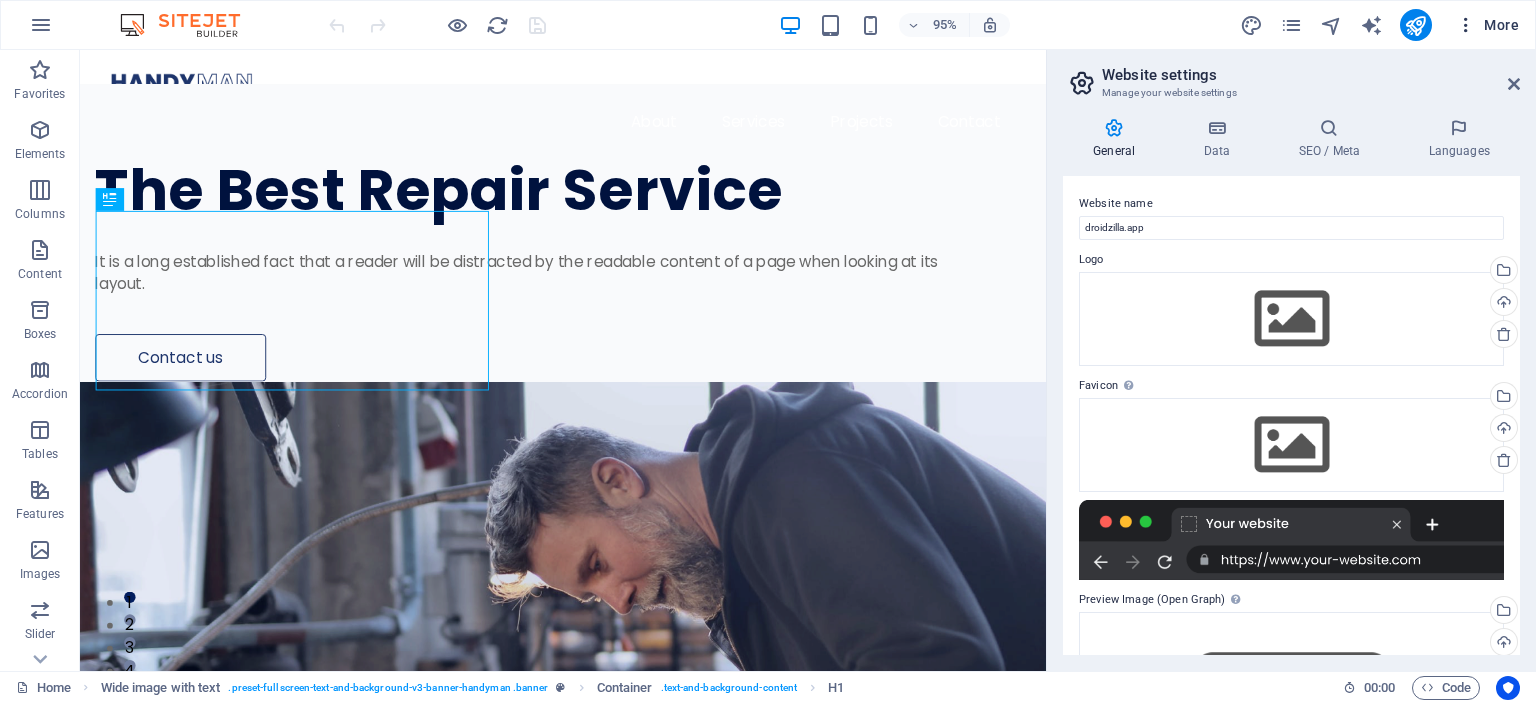 click at bounding box center [1466, 25] 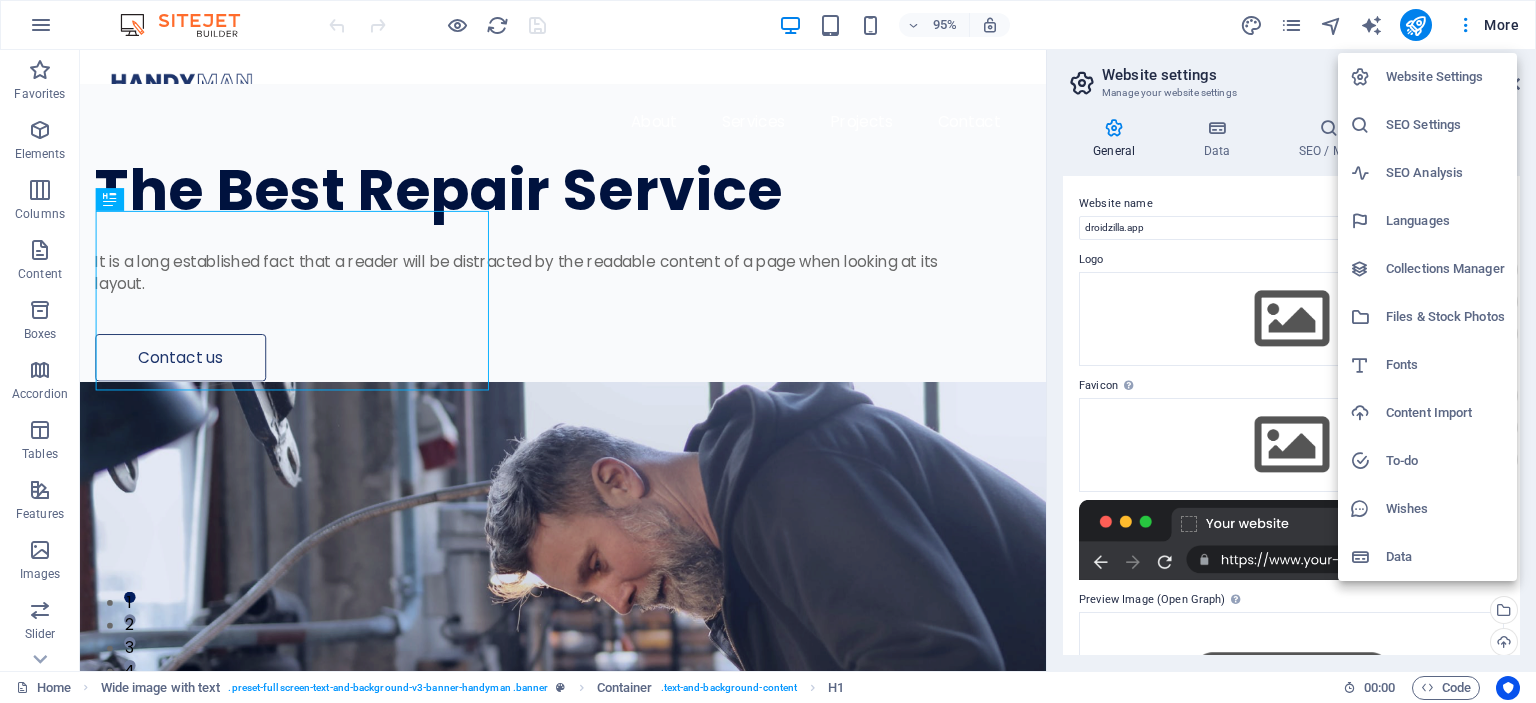 click on "Content Import" at bounding box center (1445, 413) 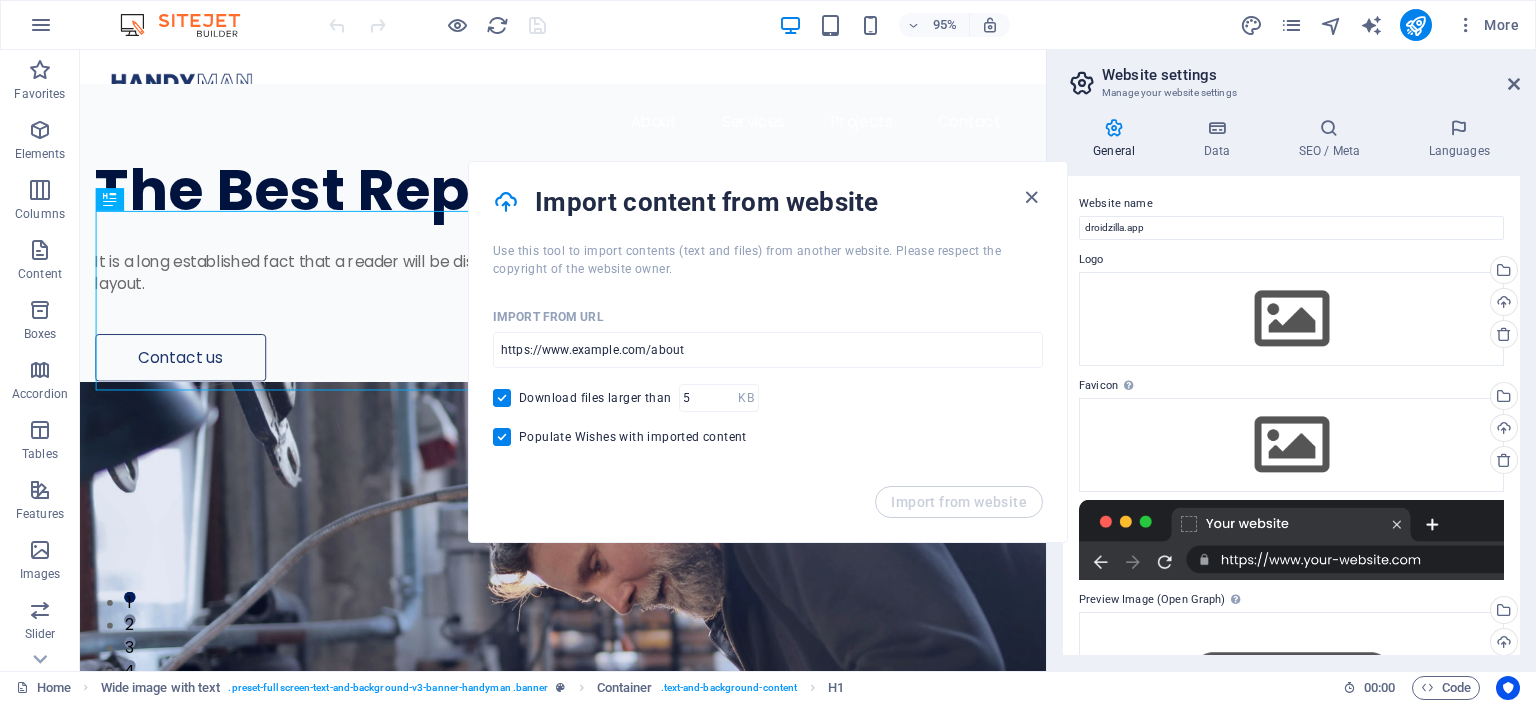 click on "Import from URL" at bounding box center (548, 317) 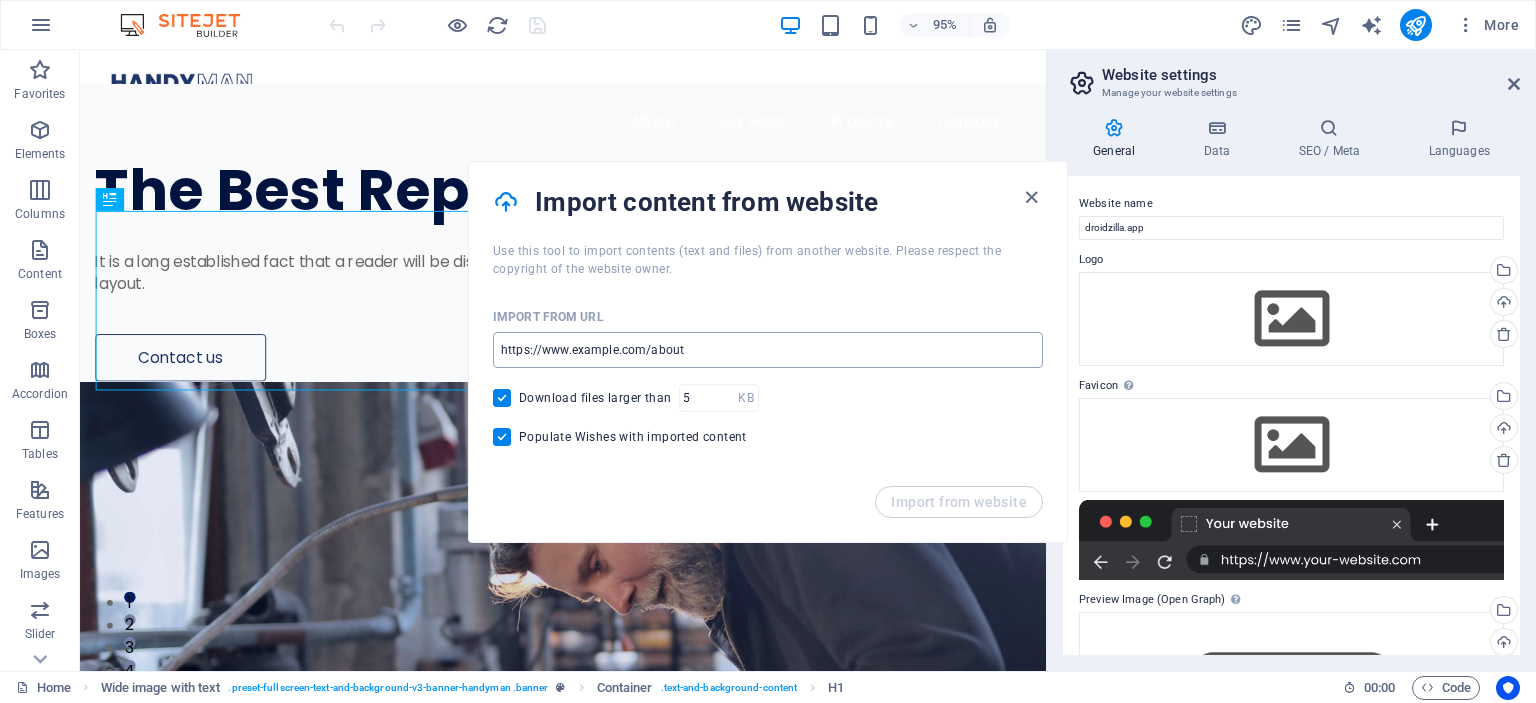 click at bounding box center [768, 350] 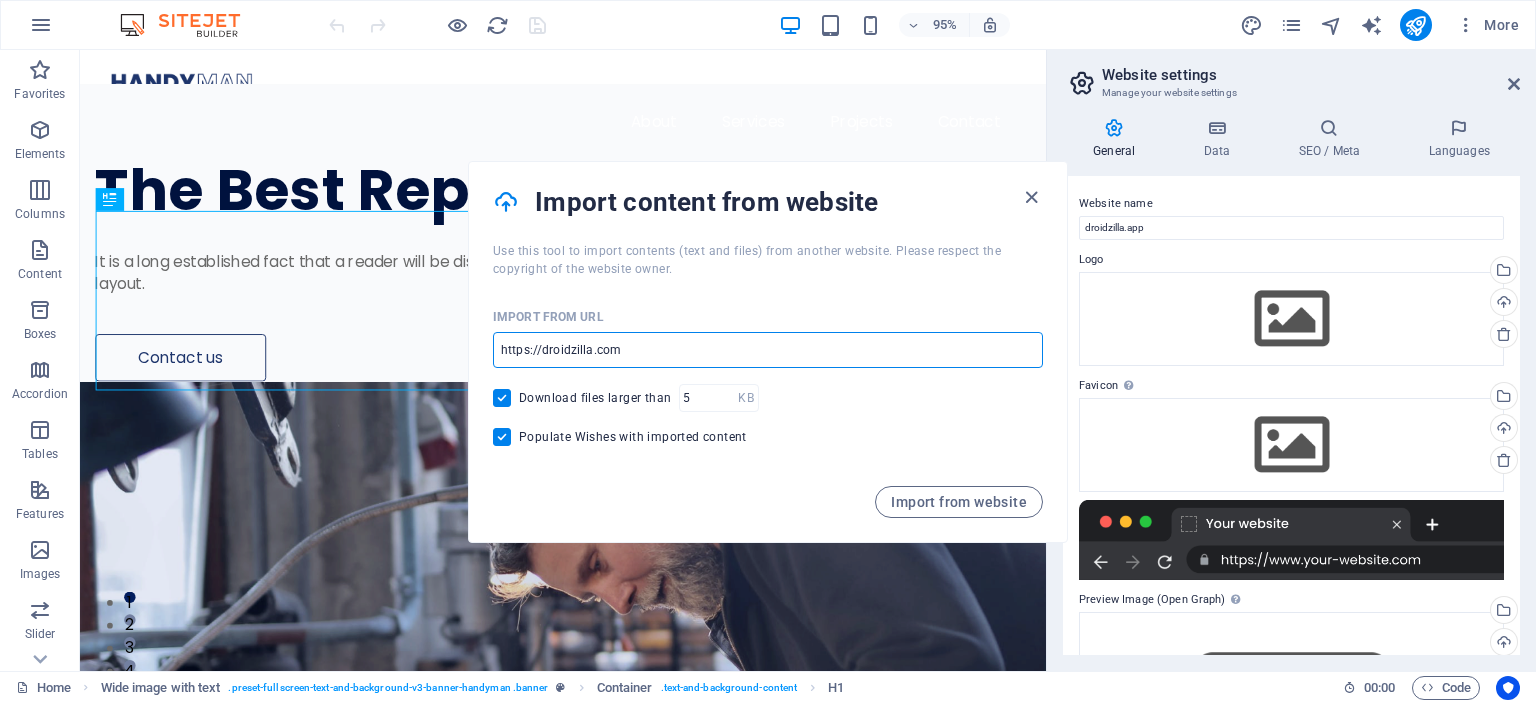 click on "https://droidzilla.com" at bounding box center [768, 350] 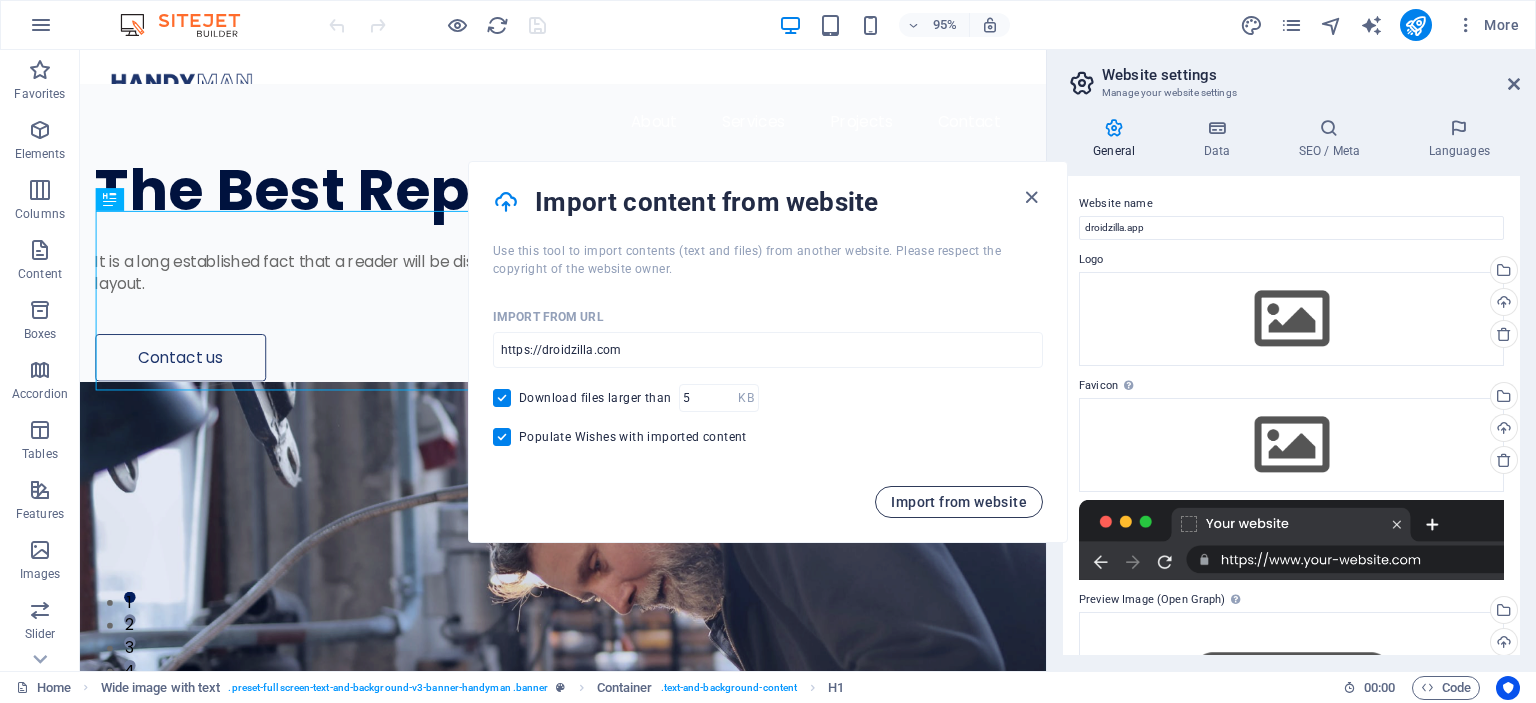 click on "Import from website" at bounding box center (959, 502) 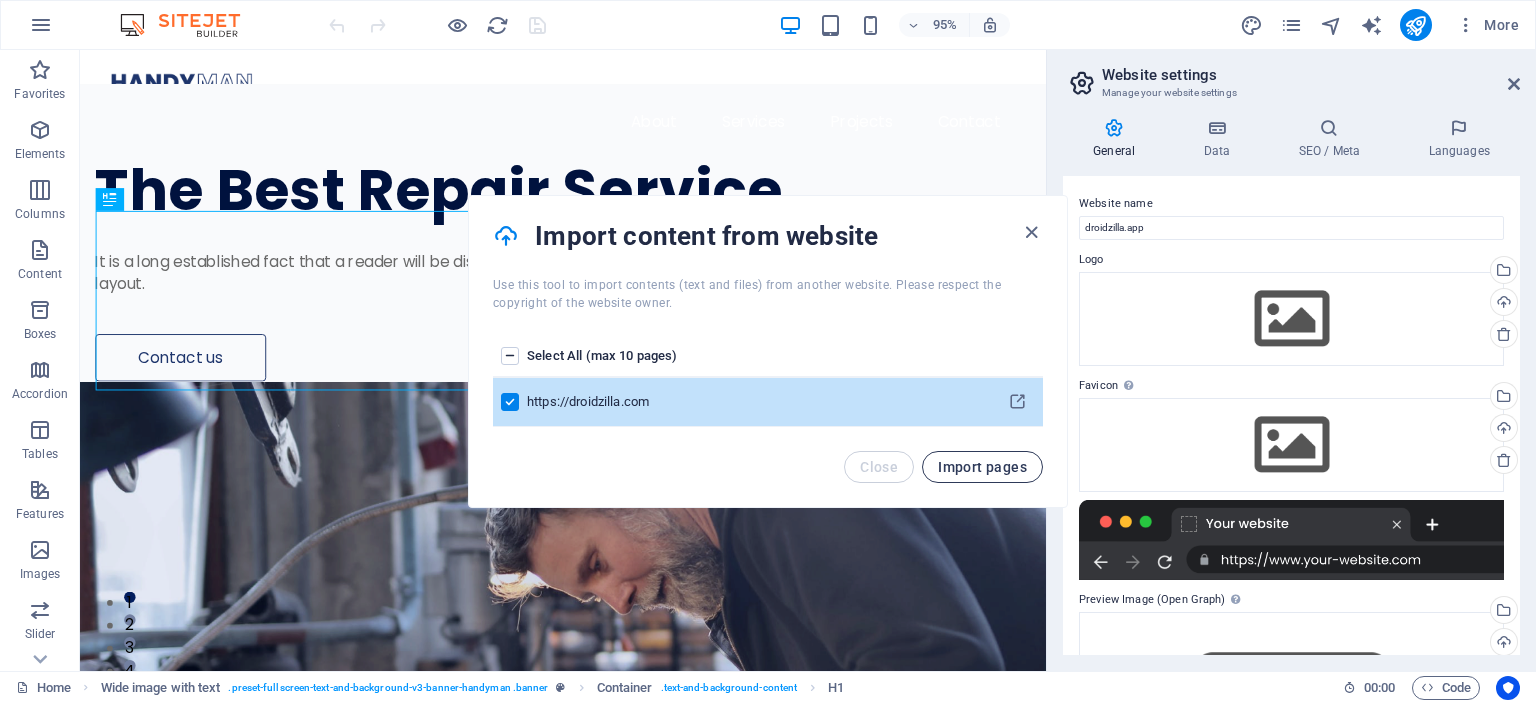 click on "Import pages" at bounding box center [982, 467] 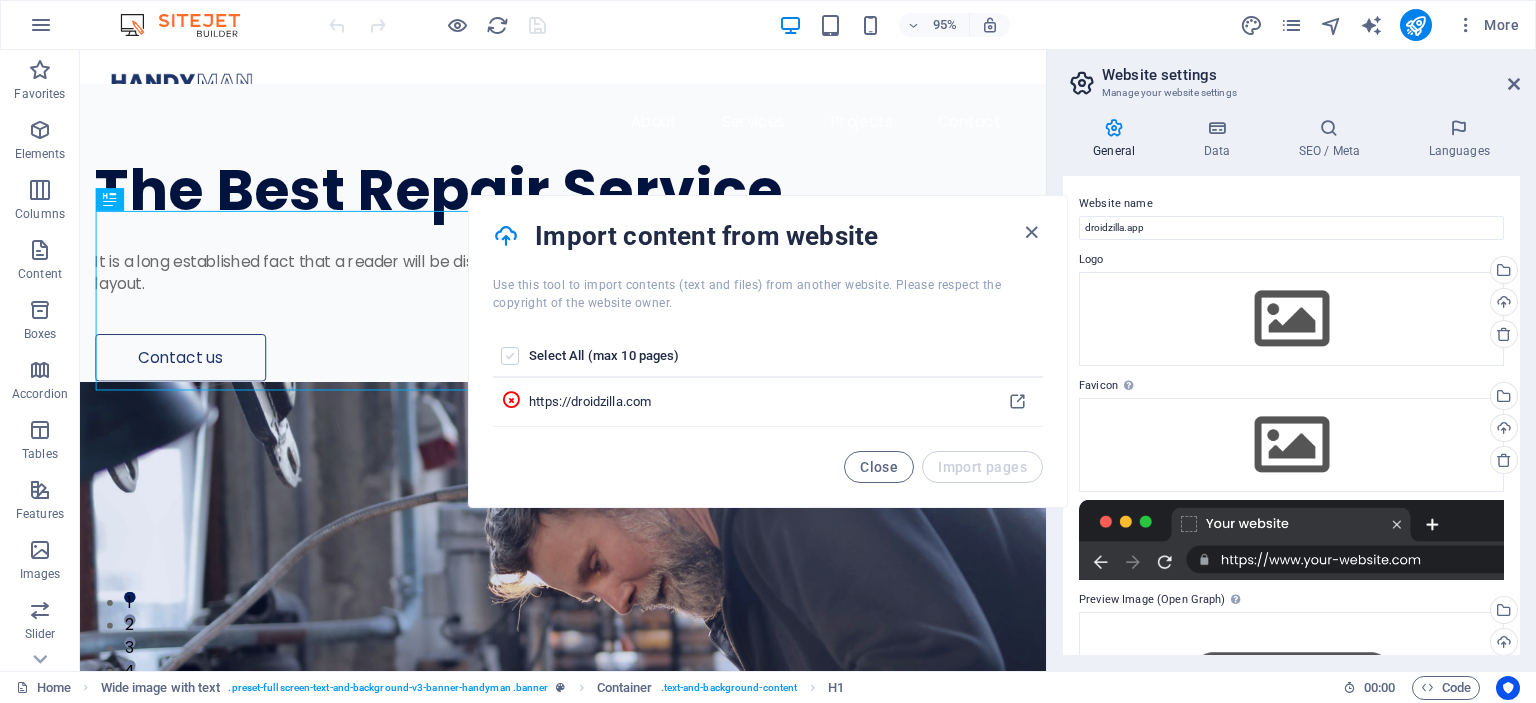 click at bounding box center (510, 356) 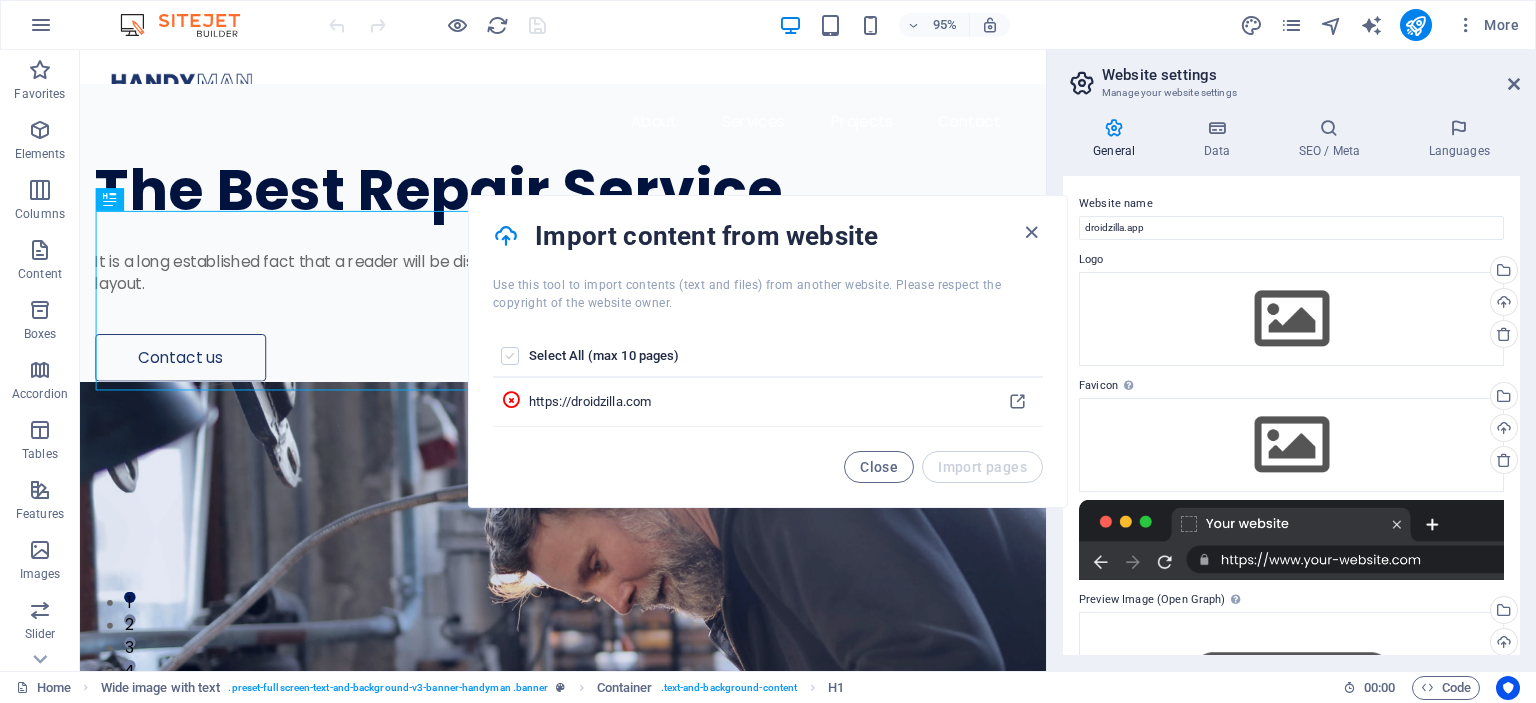 click at bounding box center [510, 356] 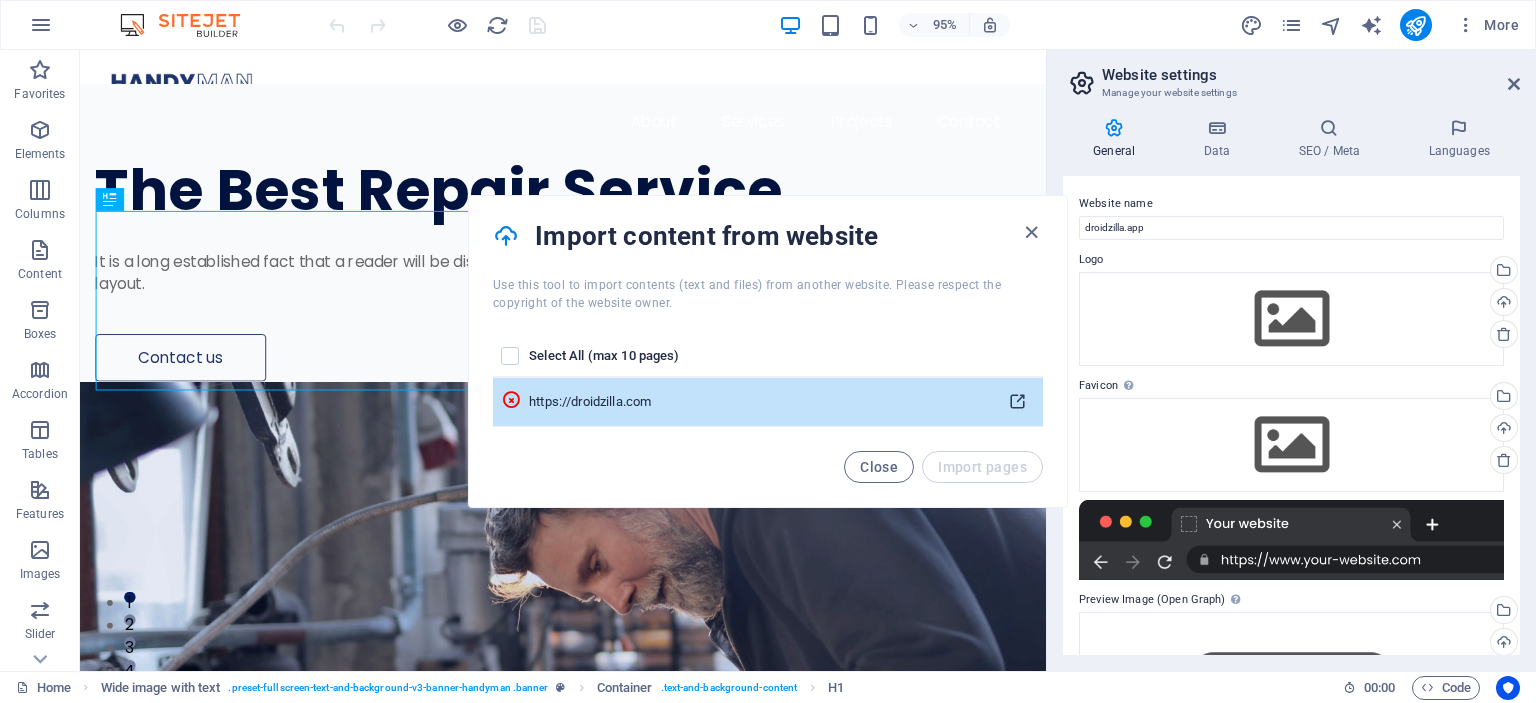click at bounding box center [1017, 402] 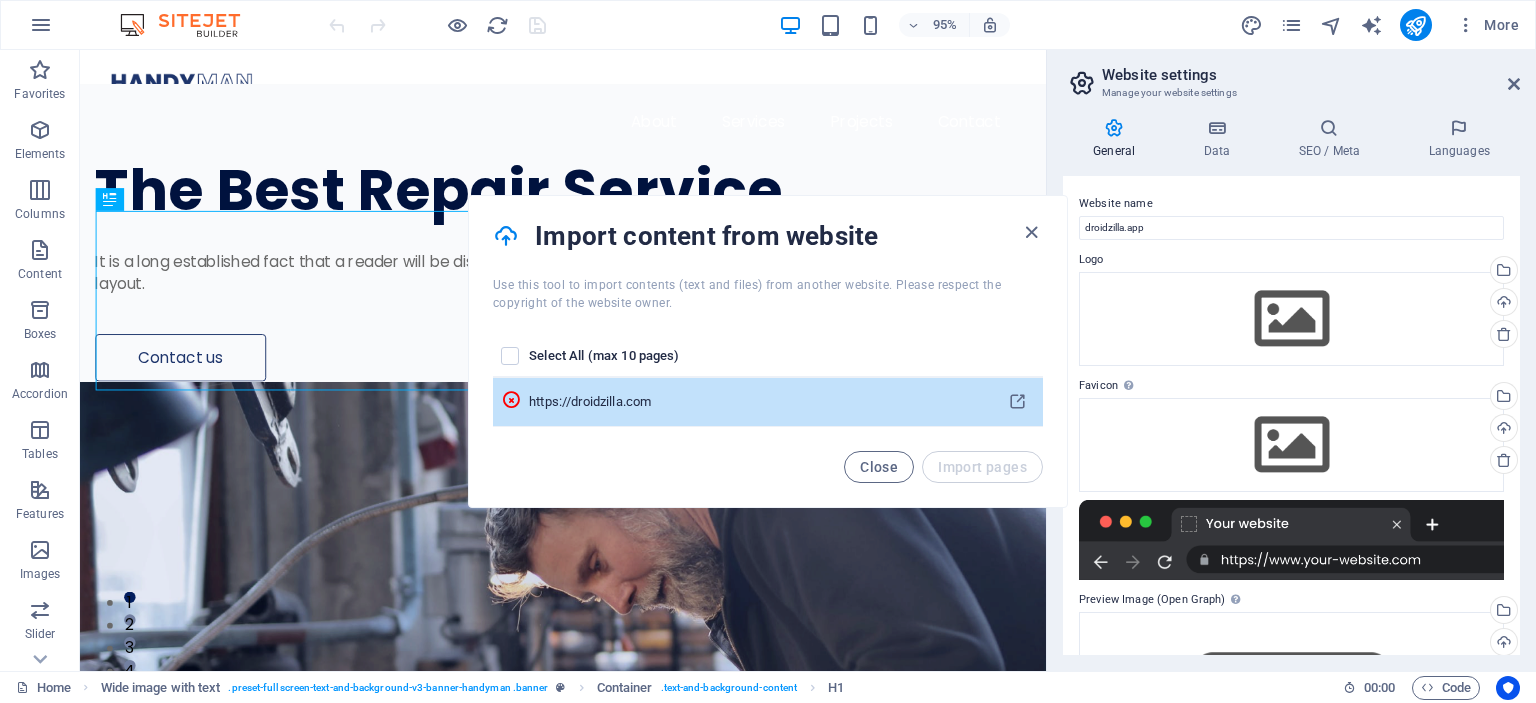 click at bounding box center [511, 402] 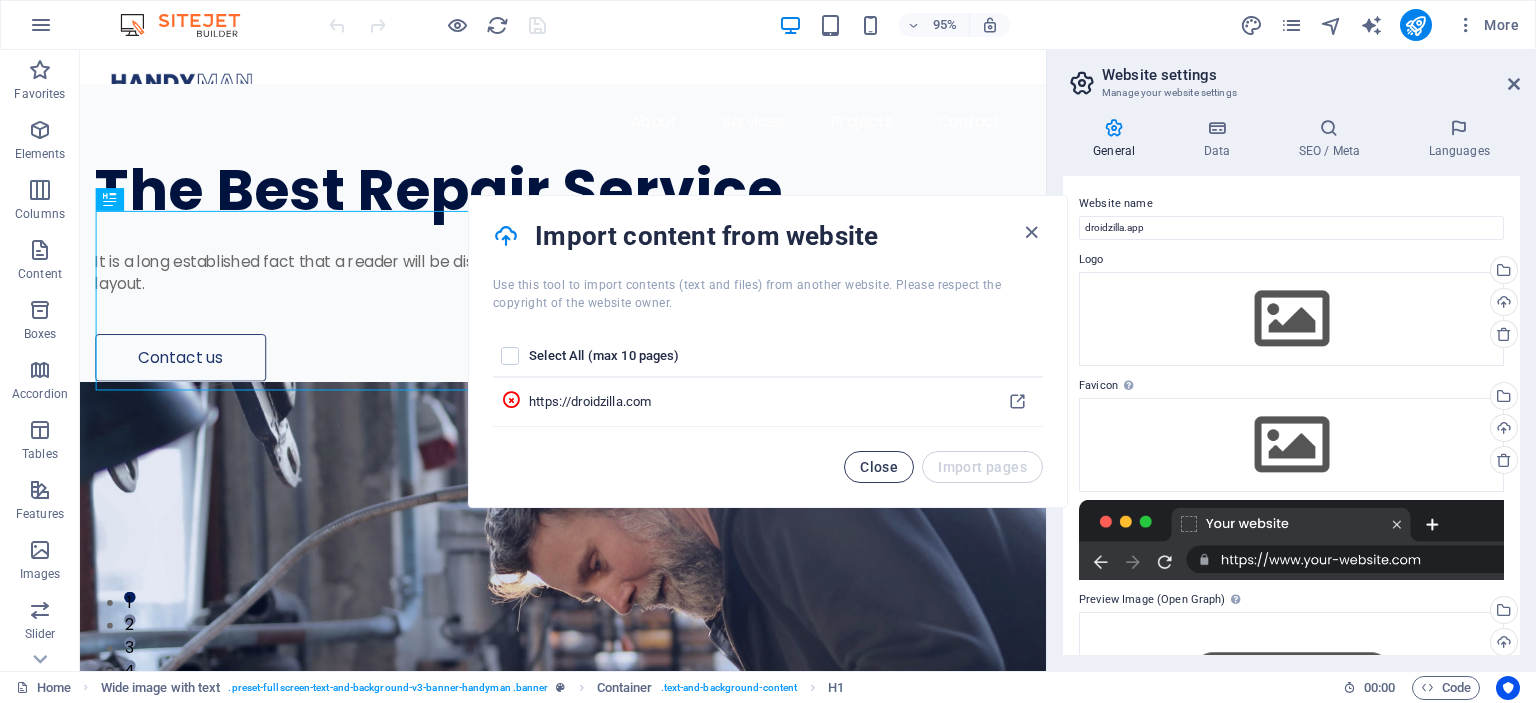 click on "Close" at bounding box center [879, 467] 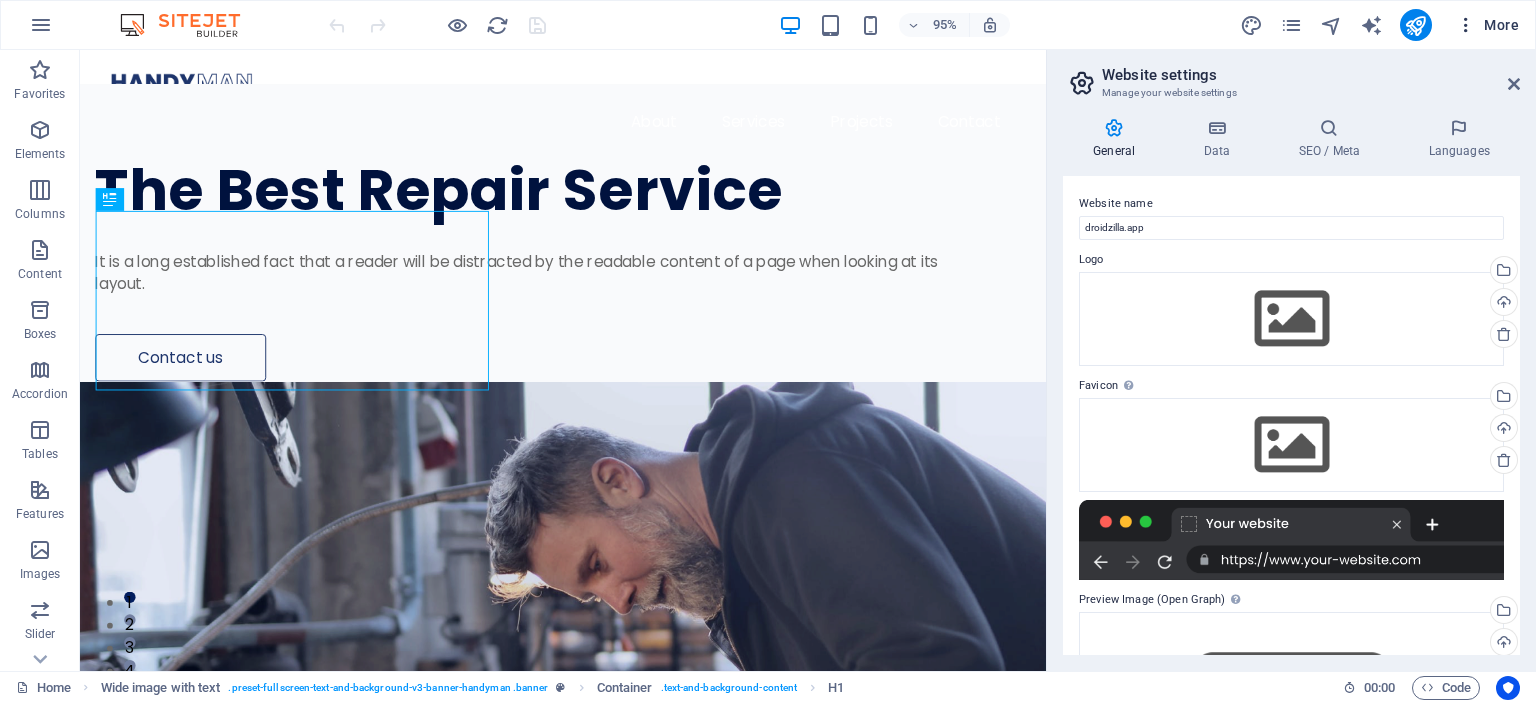 click at bounding box center (1466, 25) 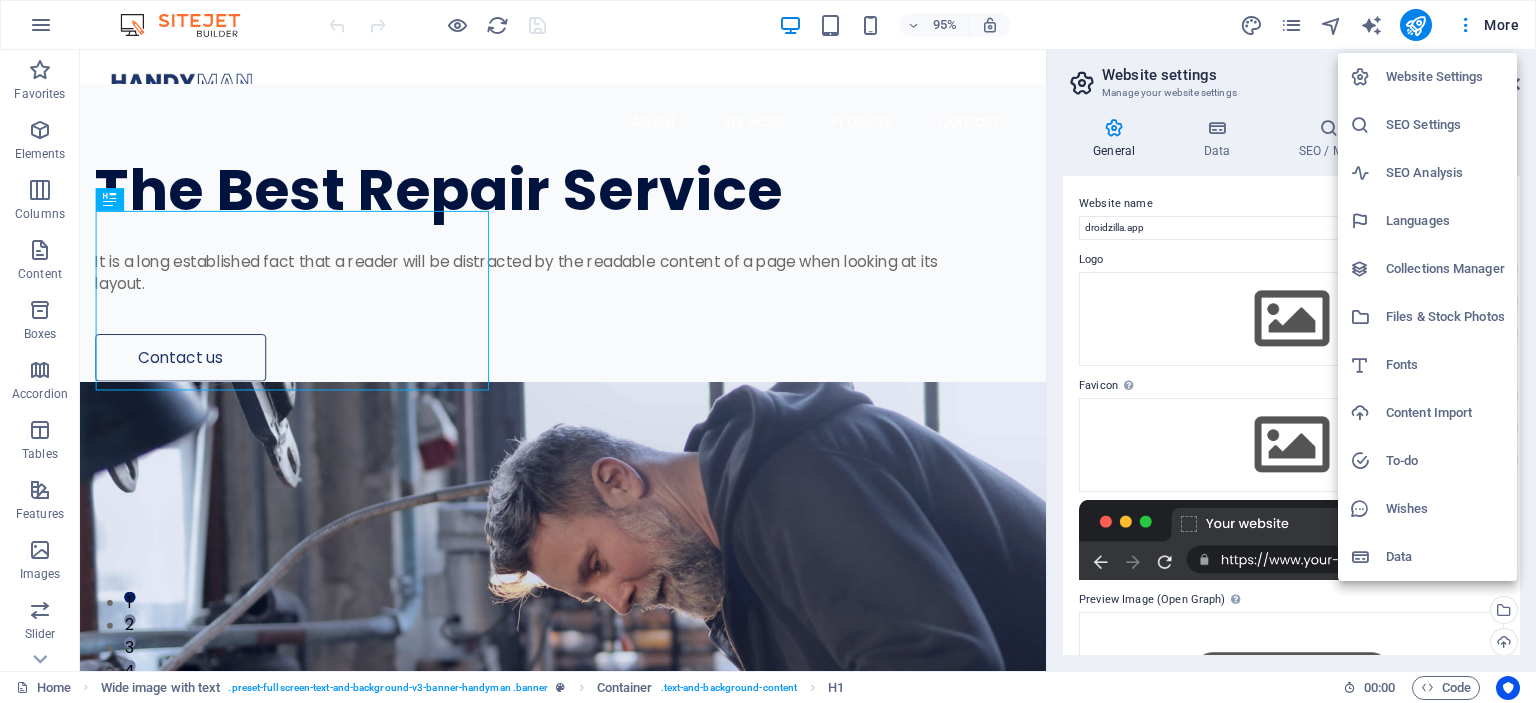 click on "Content Import" at bounding box center [1445, 413] 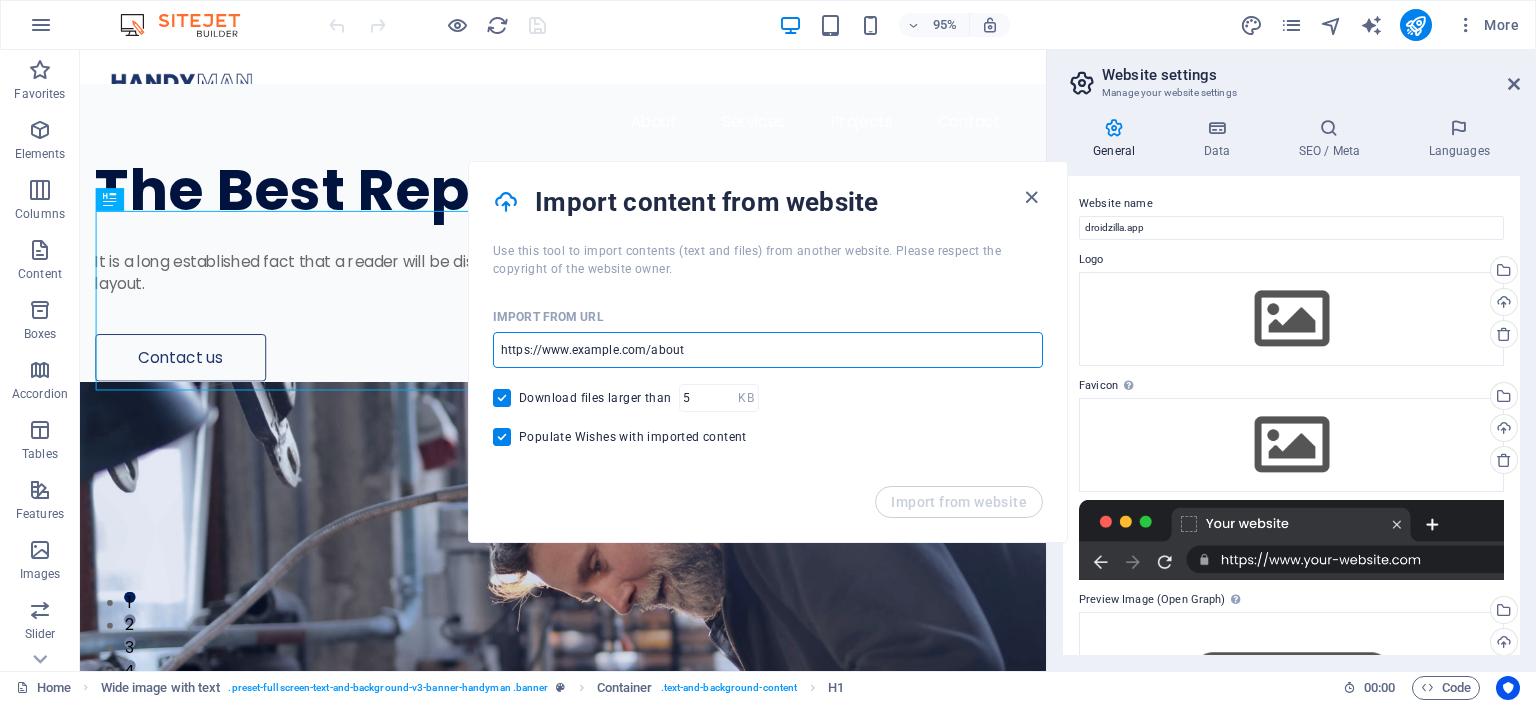 click at bounding box center [768, 350] 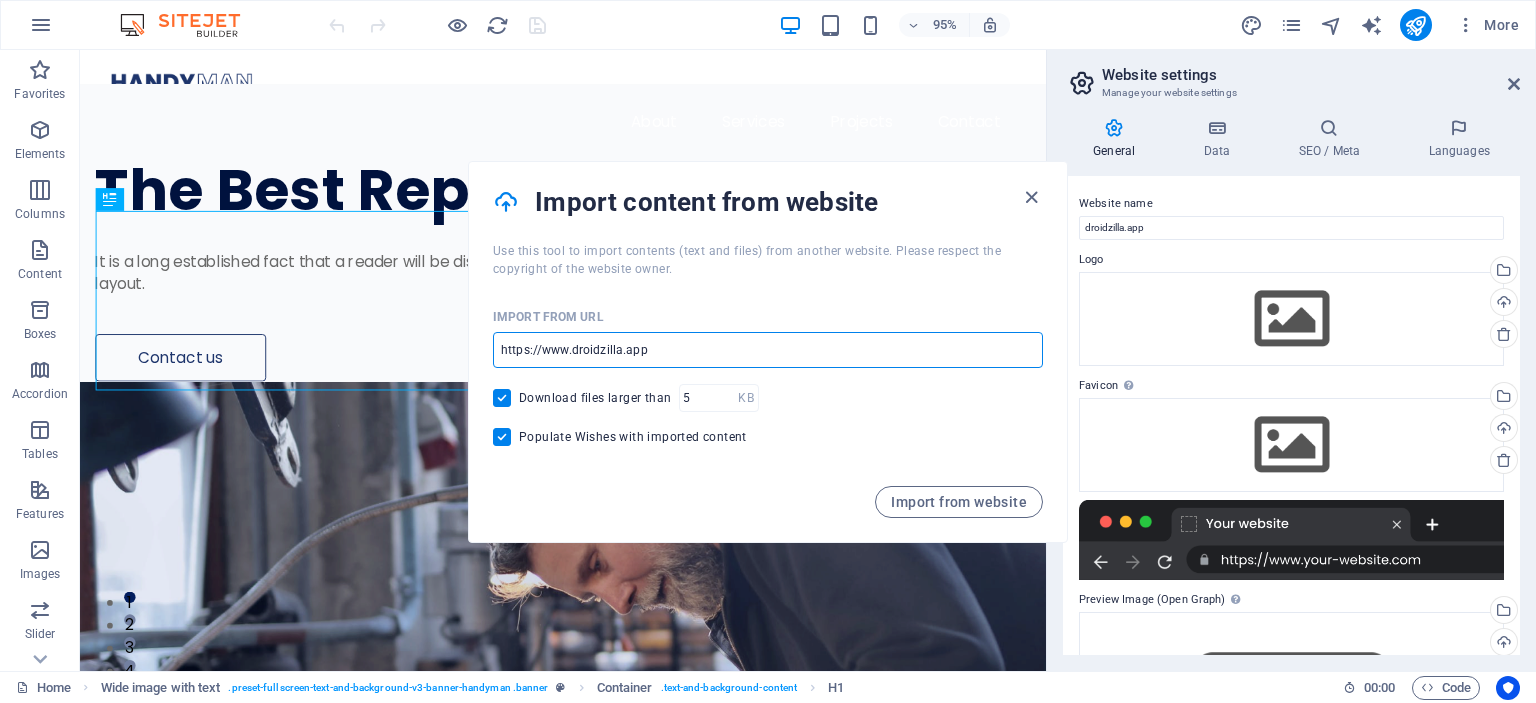 type on "https://www.droidzilla.app" 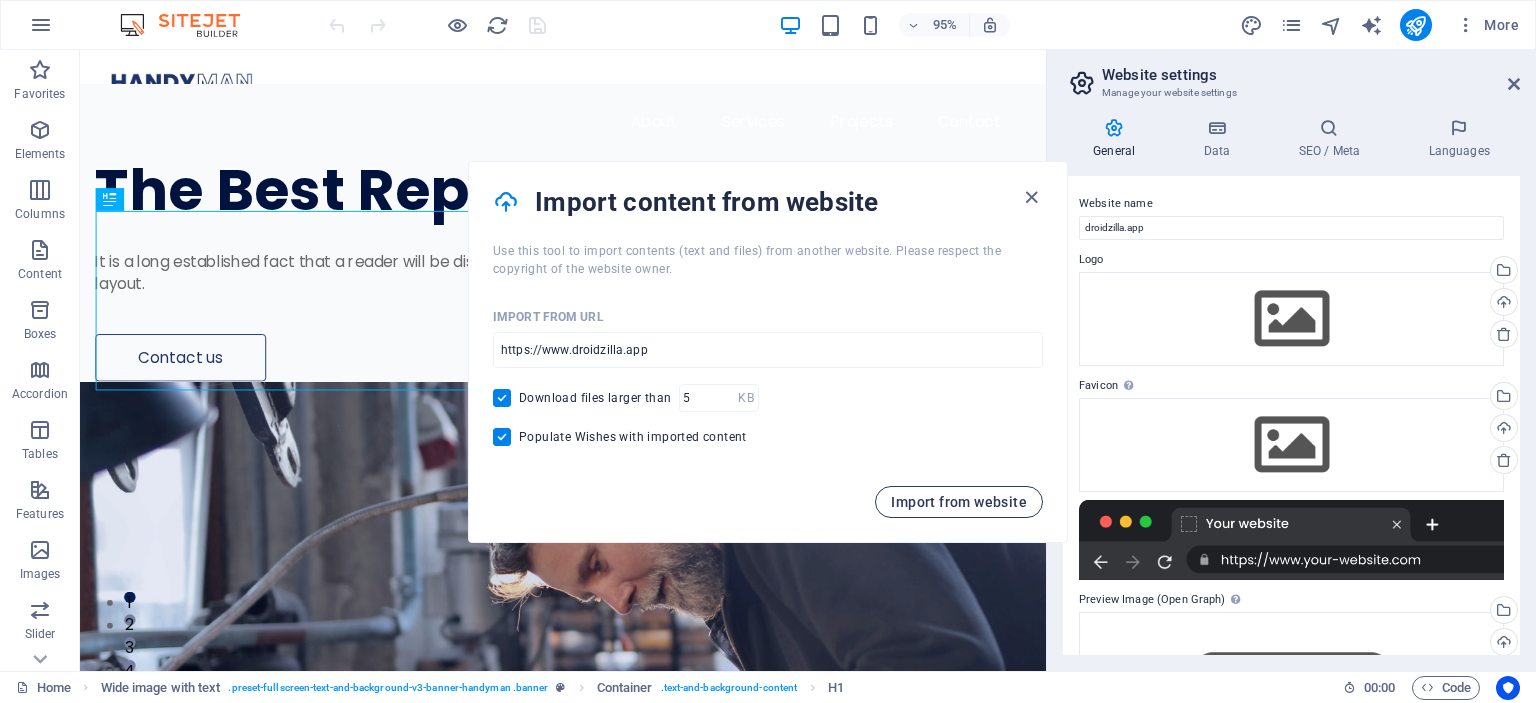 click on "Import from website" at bounding box center (959, 502) 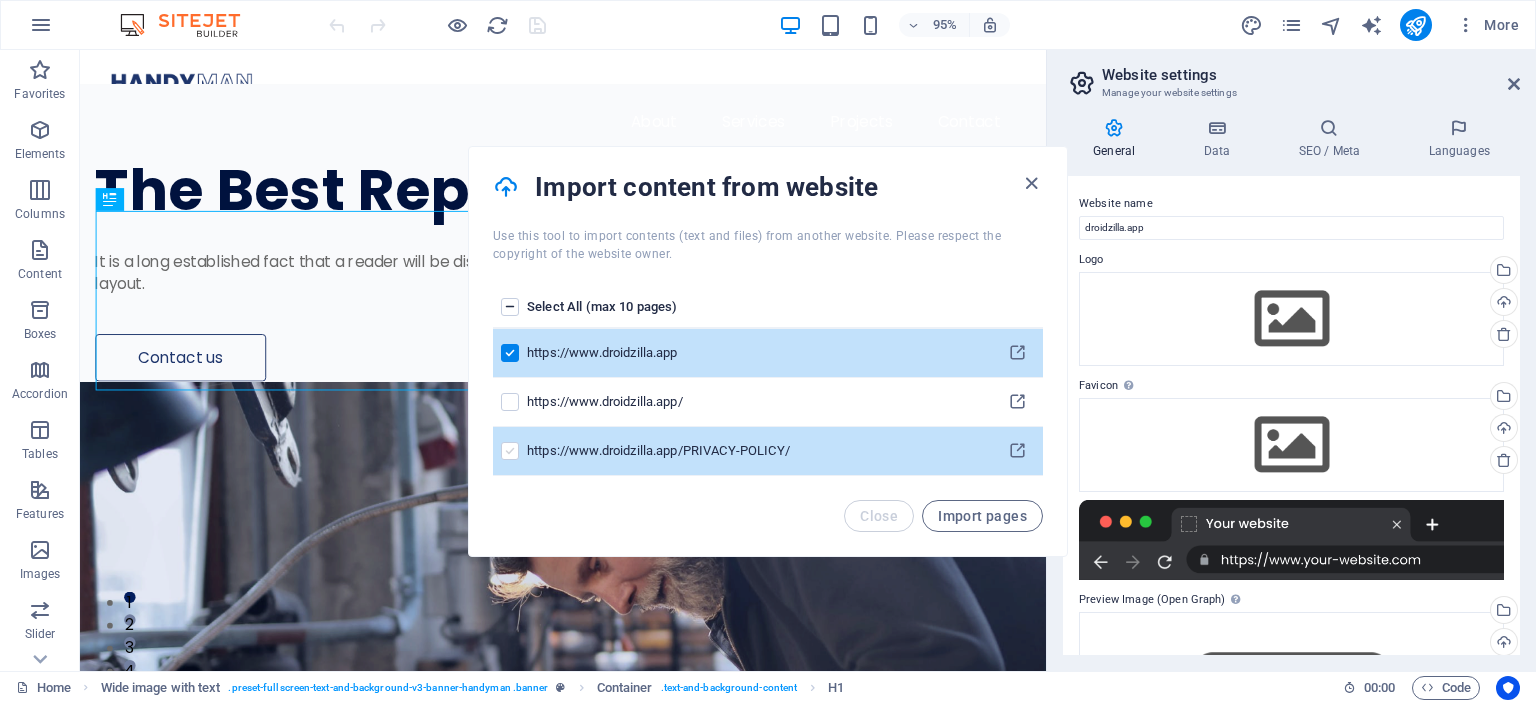 click at bounding box center [510, 451] 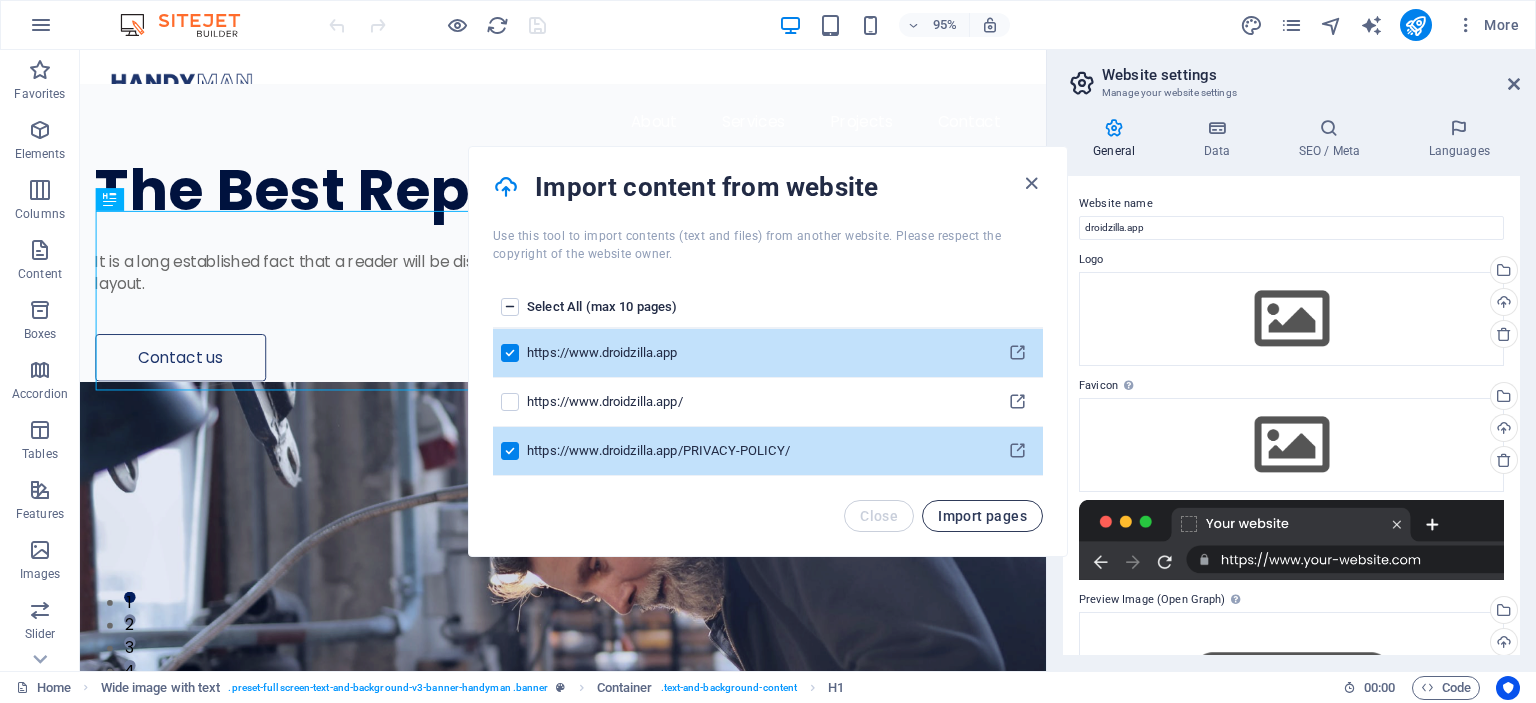 click on "Import pages" at bounding box center (982, 516) 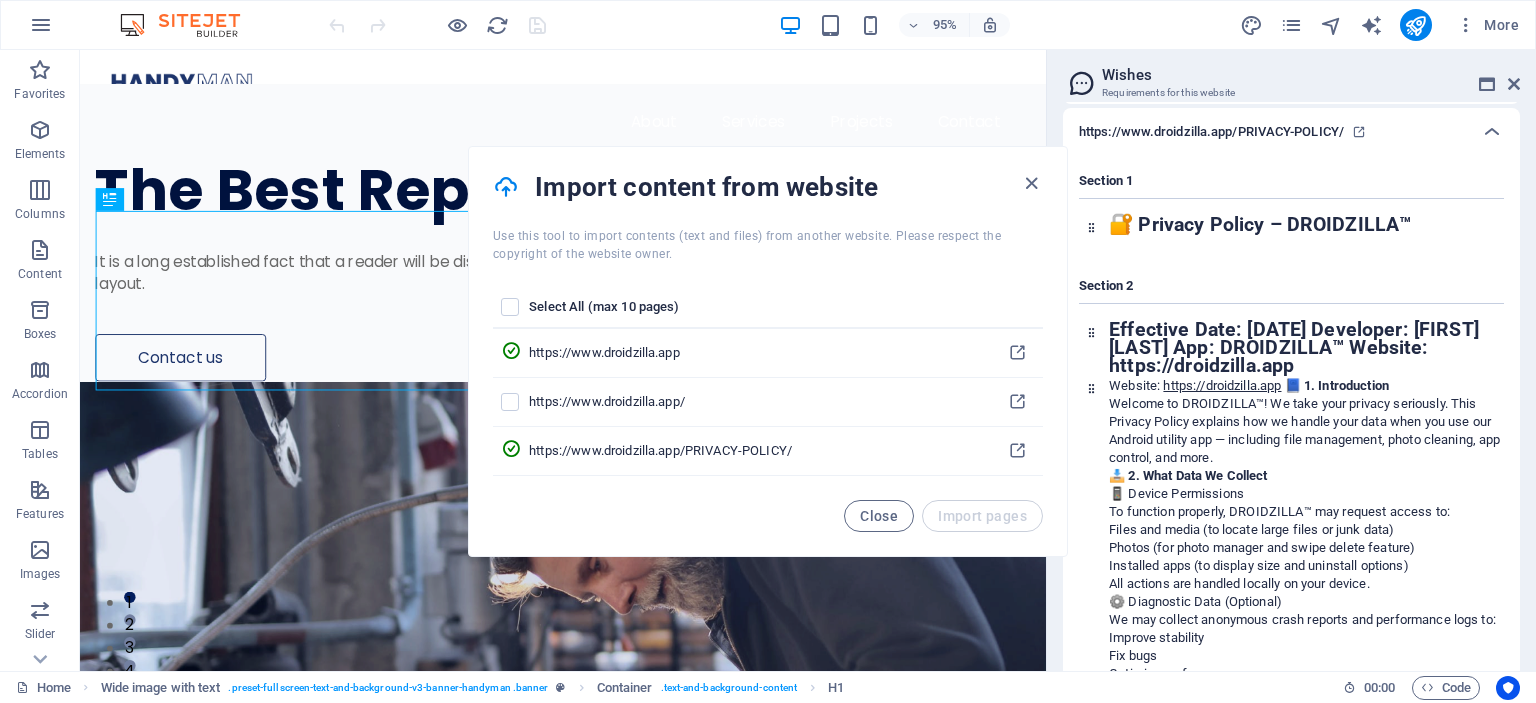 scroll, scrollTop: 269, scrollLeft: 0, axis: vertical 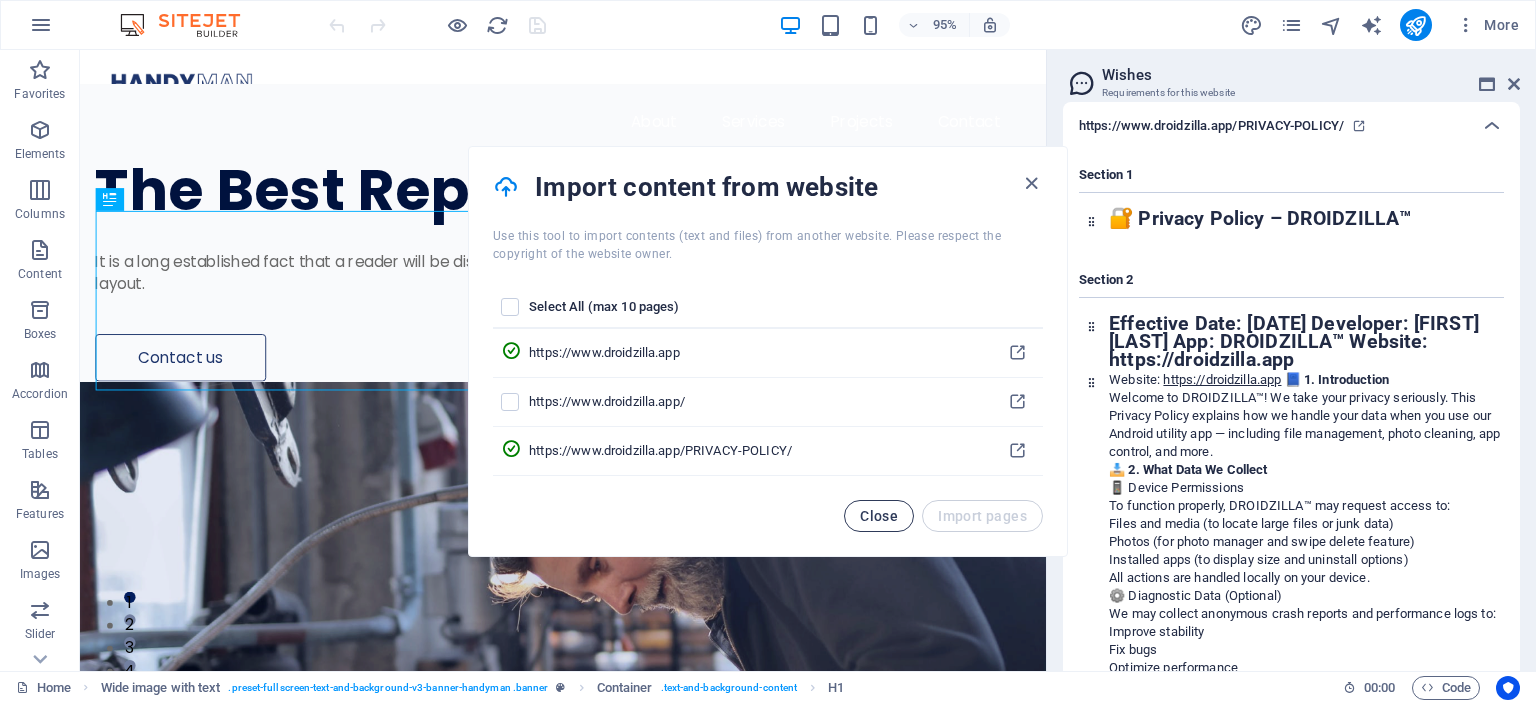 click on "Close" at bounding box center [879, 516] 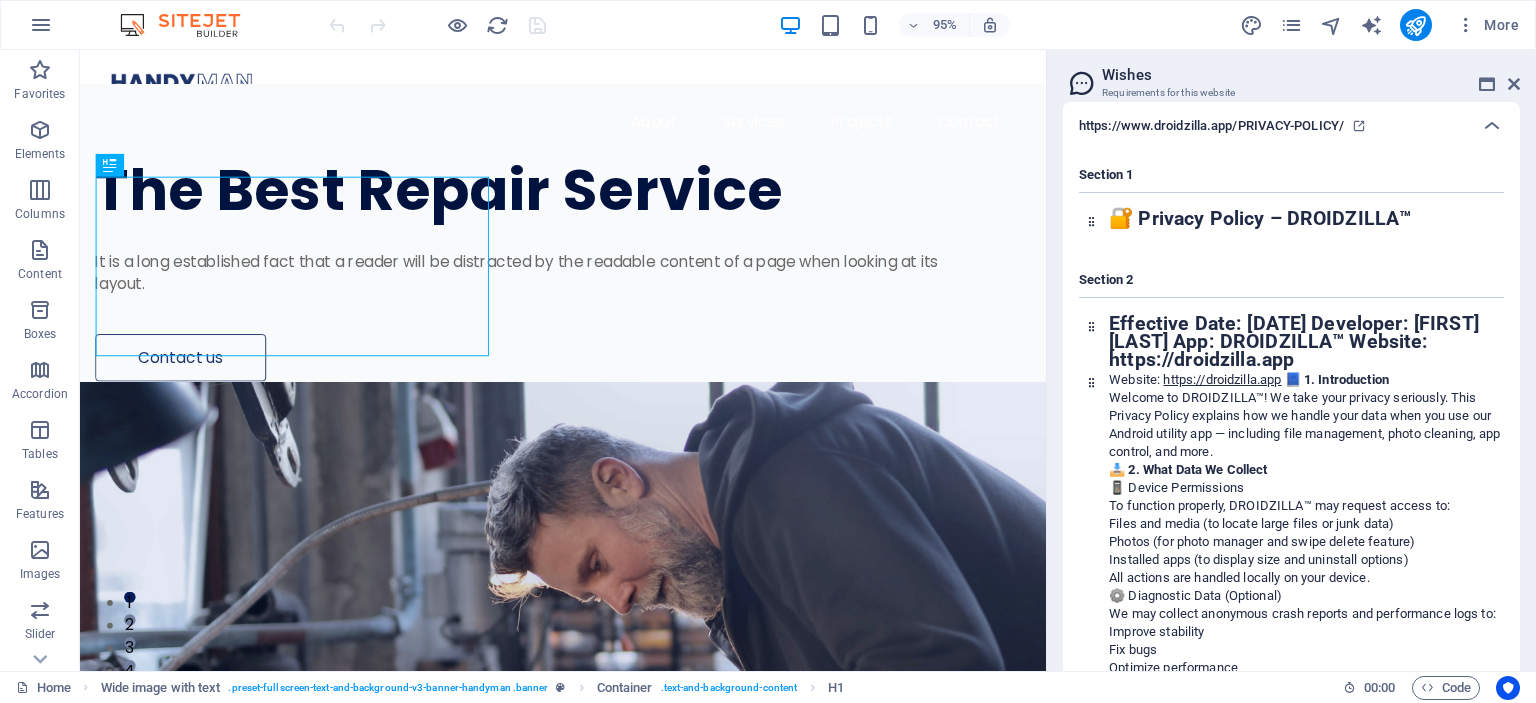 scroll, scrollTop: 266, scrollLeft: 0, axis: vertical 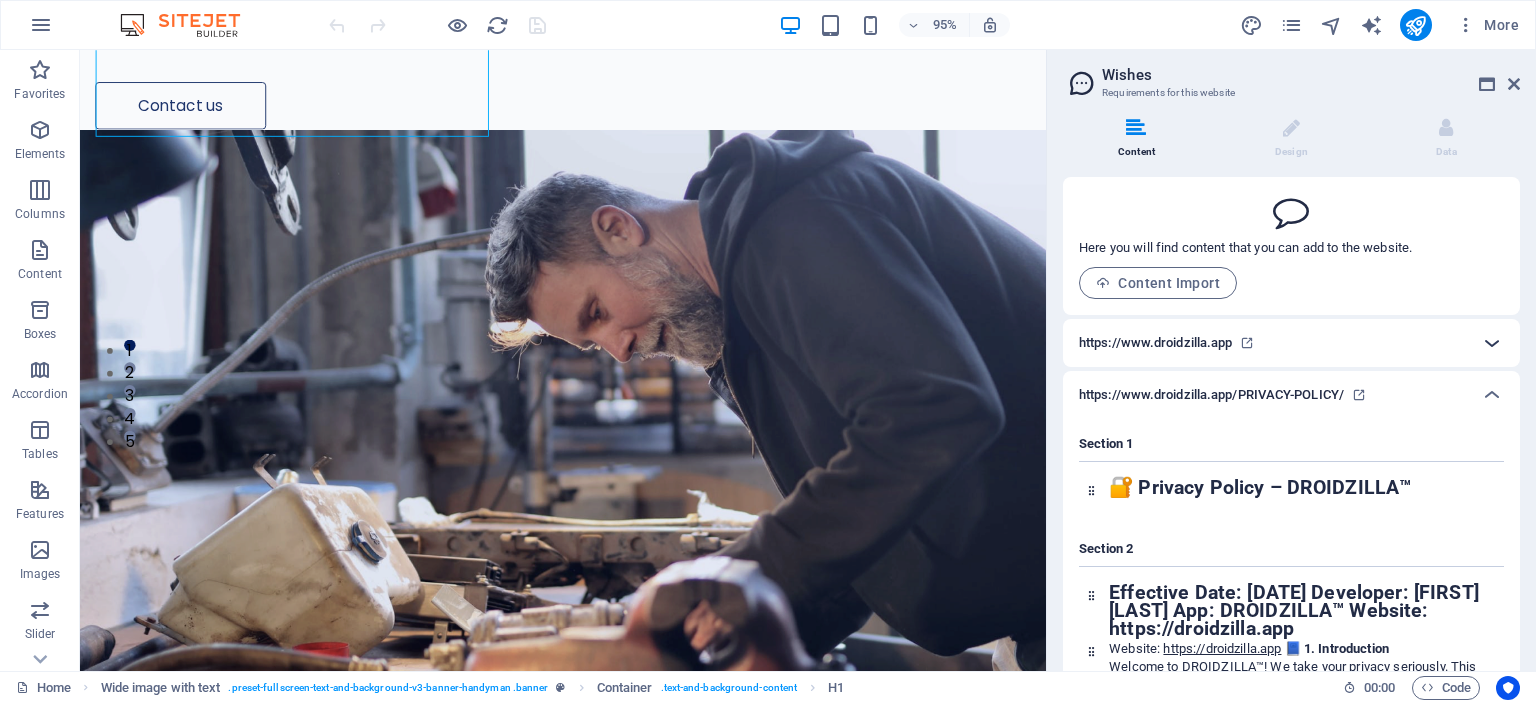 click at bounding box center [1492, 343] 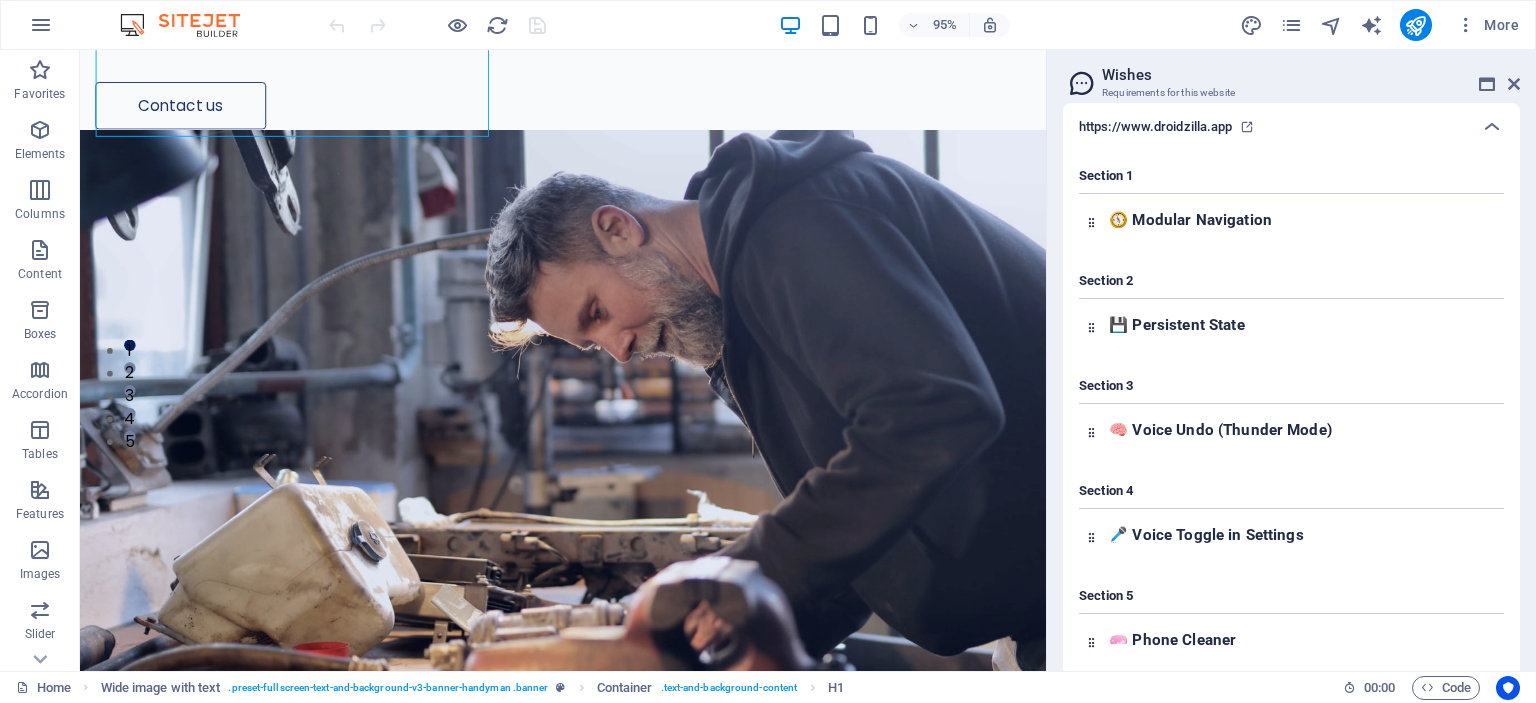 scroll, scrollTop: 0, scrollLeft: 0, axis: both 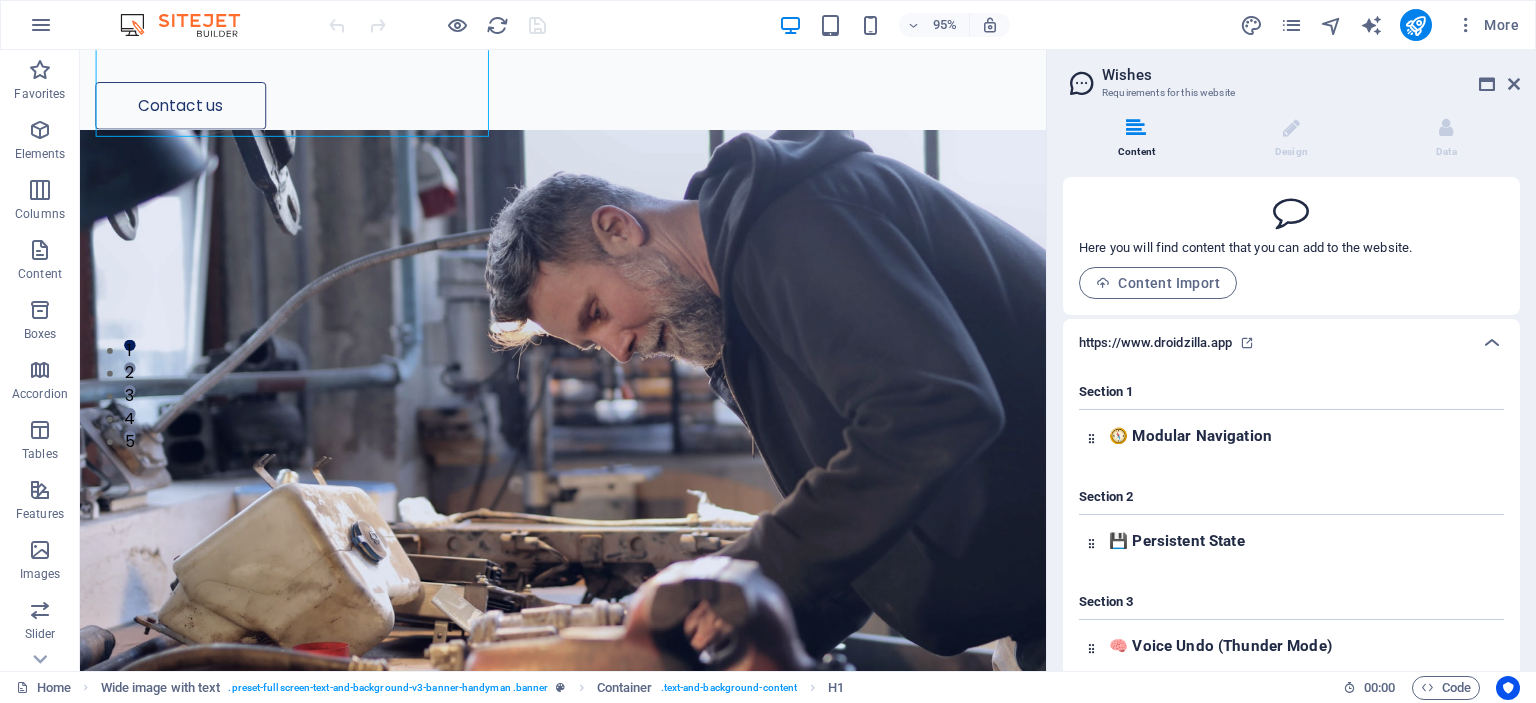 click at bounding box center (588, 453) 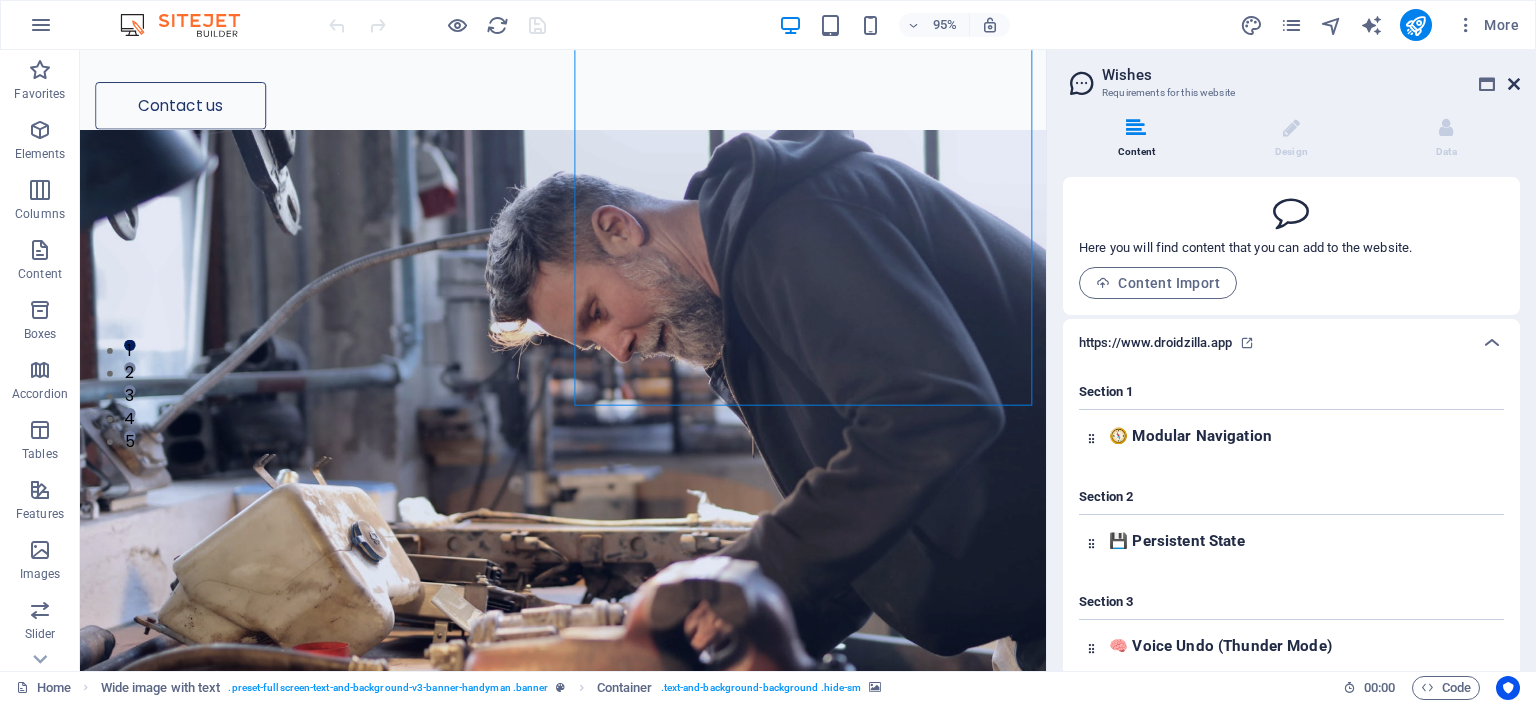 click at bounding box center (1514, 84) 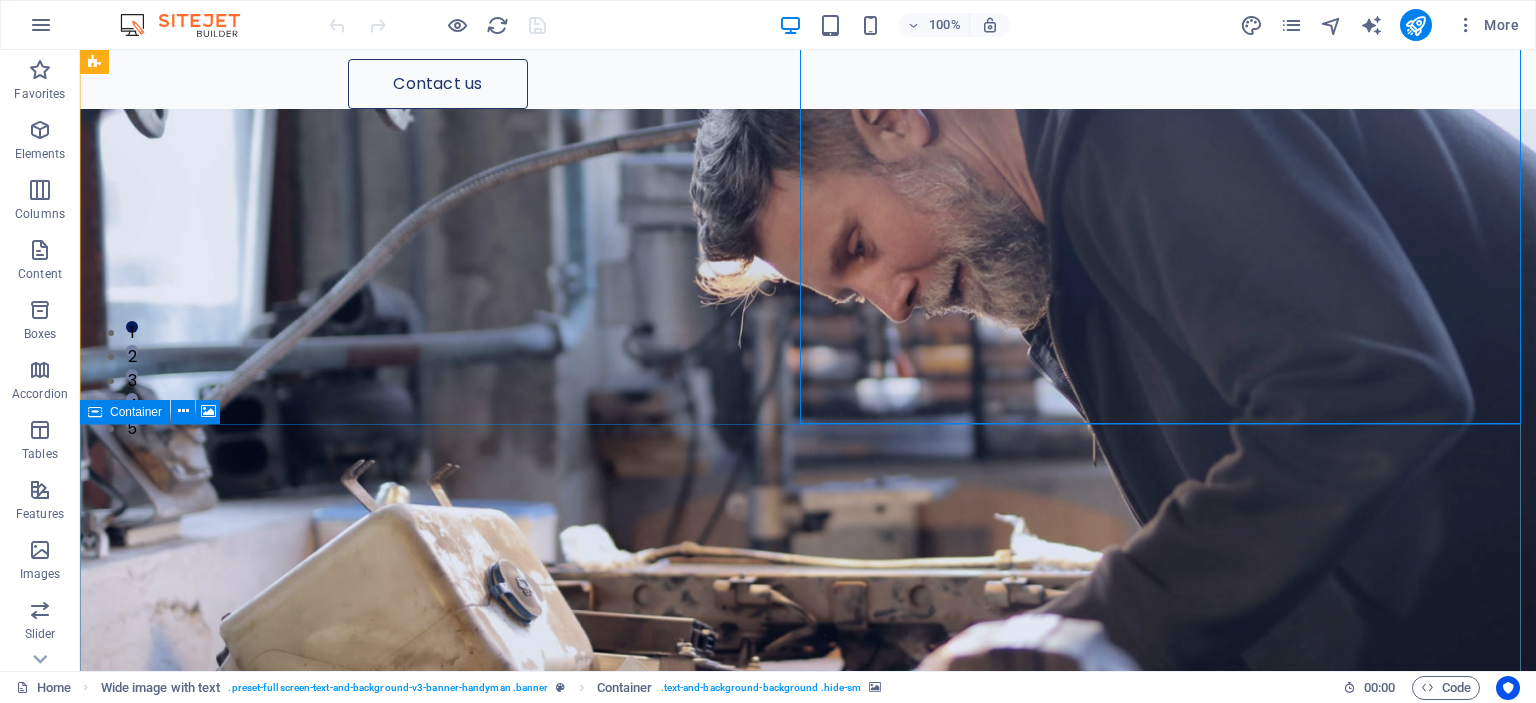 click on "Drop content here or  Add elements  Paste clipboard" at bounding box center [858, 1602] 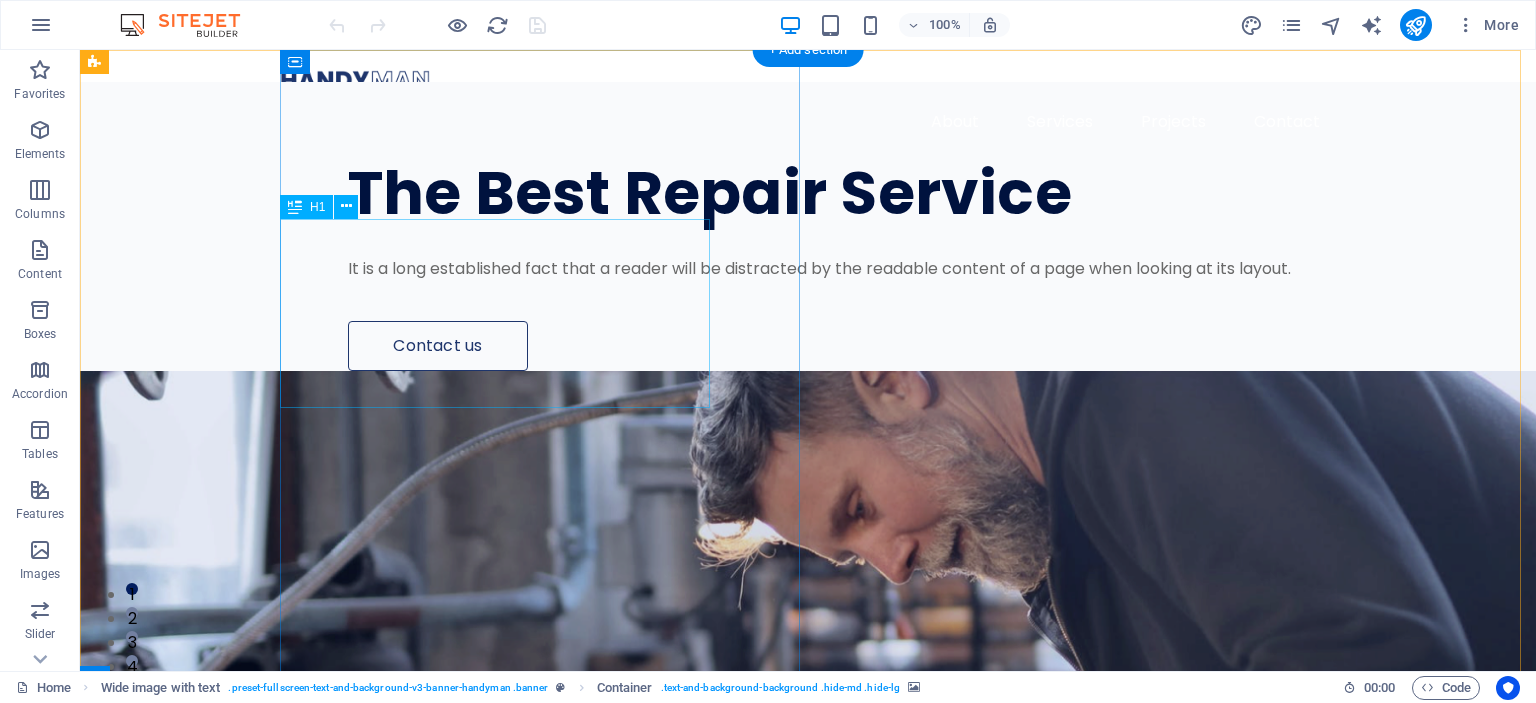 scroll, scrollTop: 0, scrollLeft: 0, axis: both 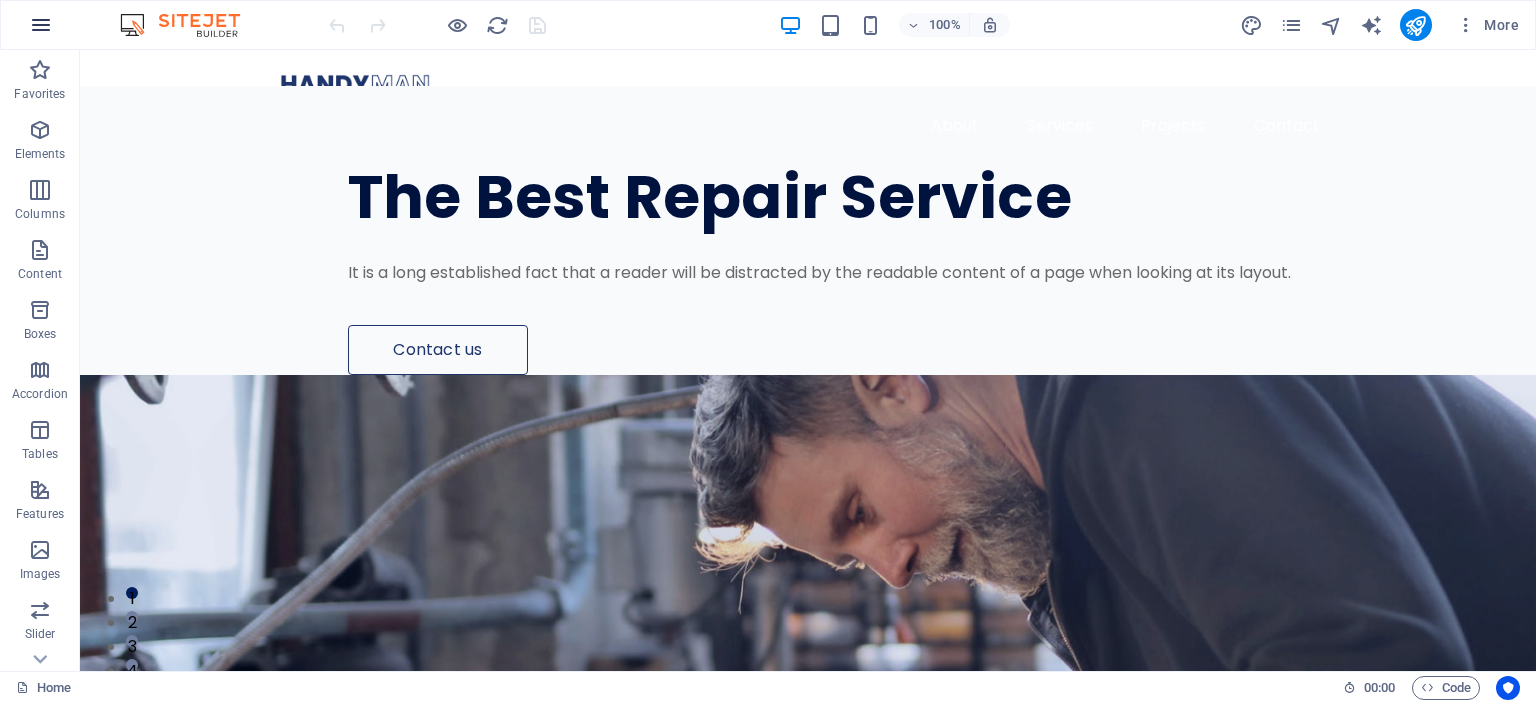 click at bounding box center (41, 25) 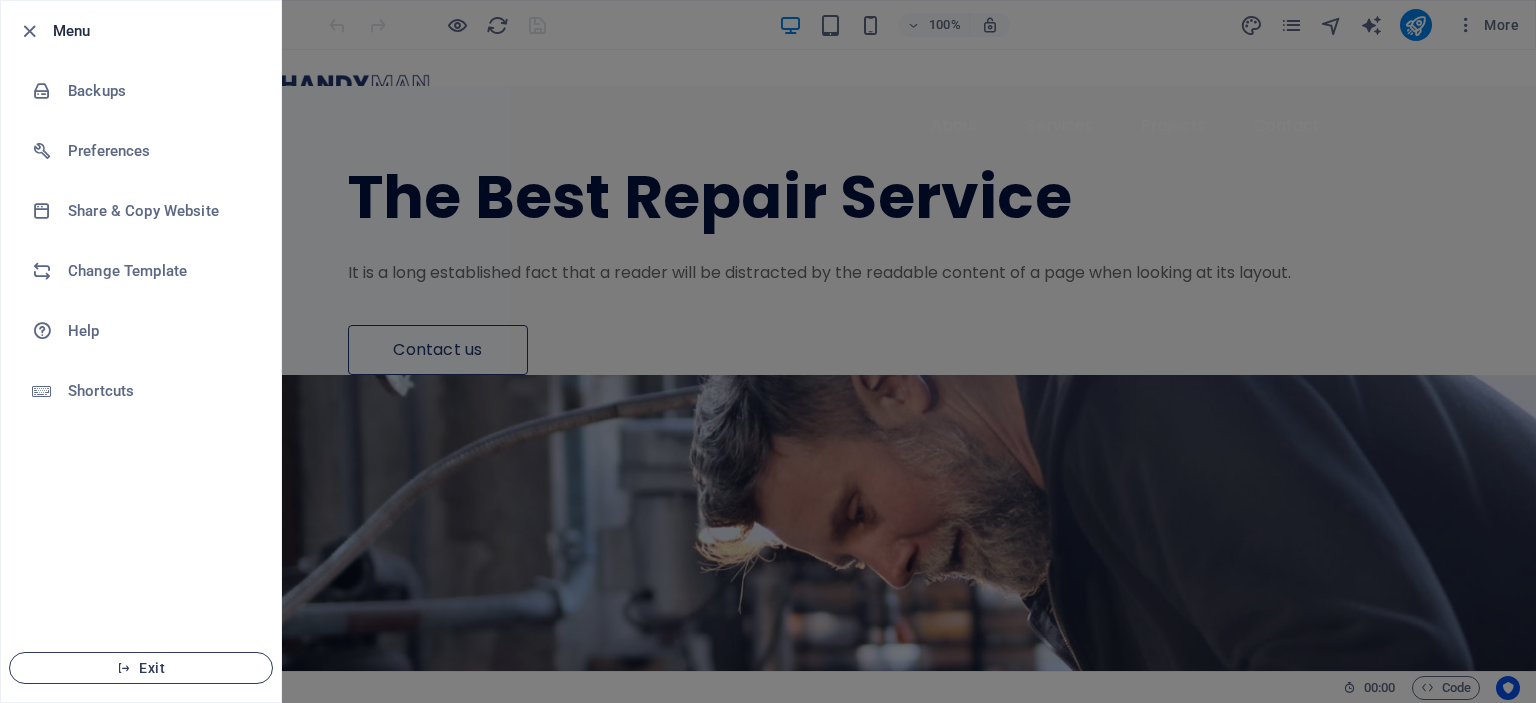 click at bounding box center [124, 668] 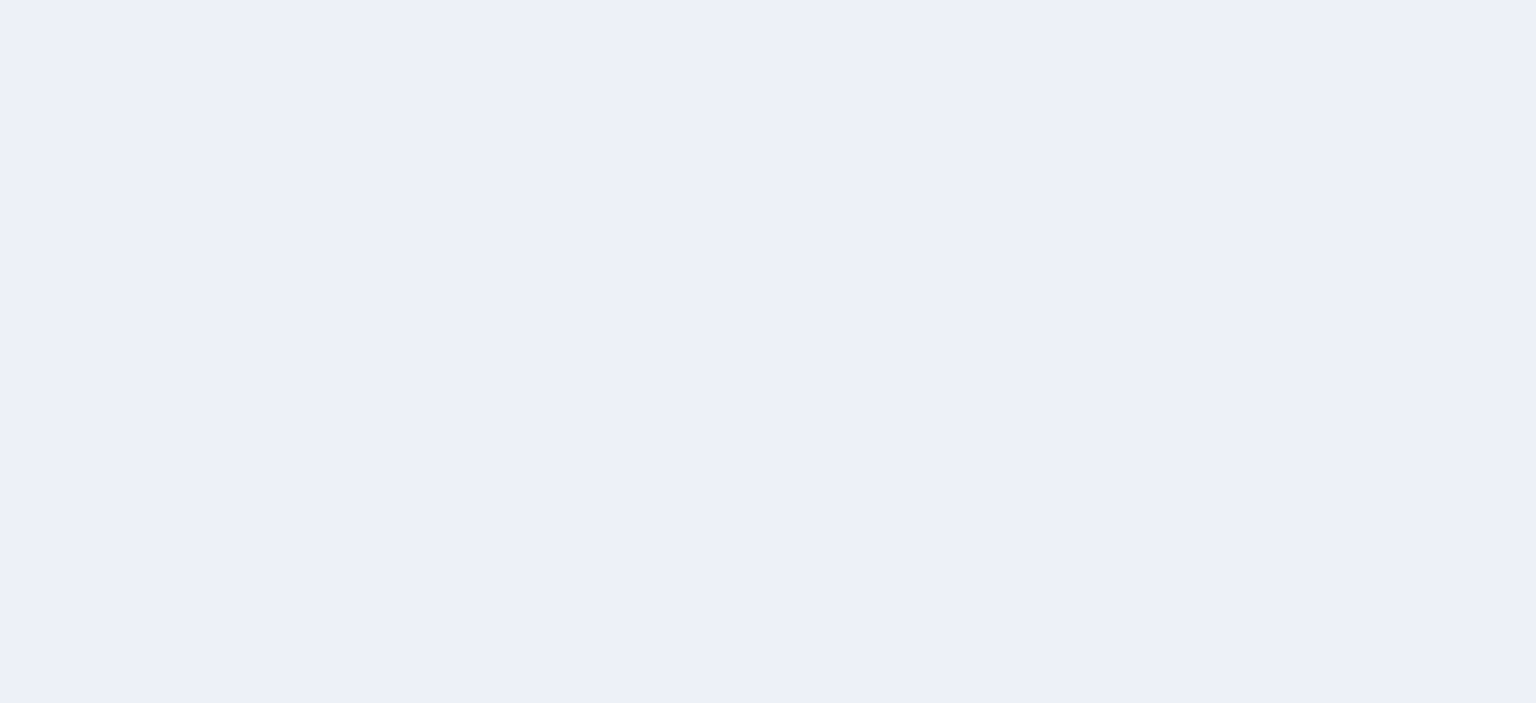 scroll, scrollTop: 0, scrollLeft: 0, axis: both 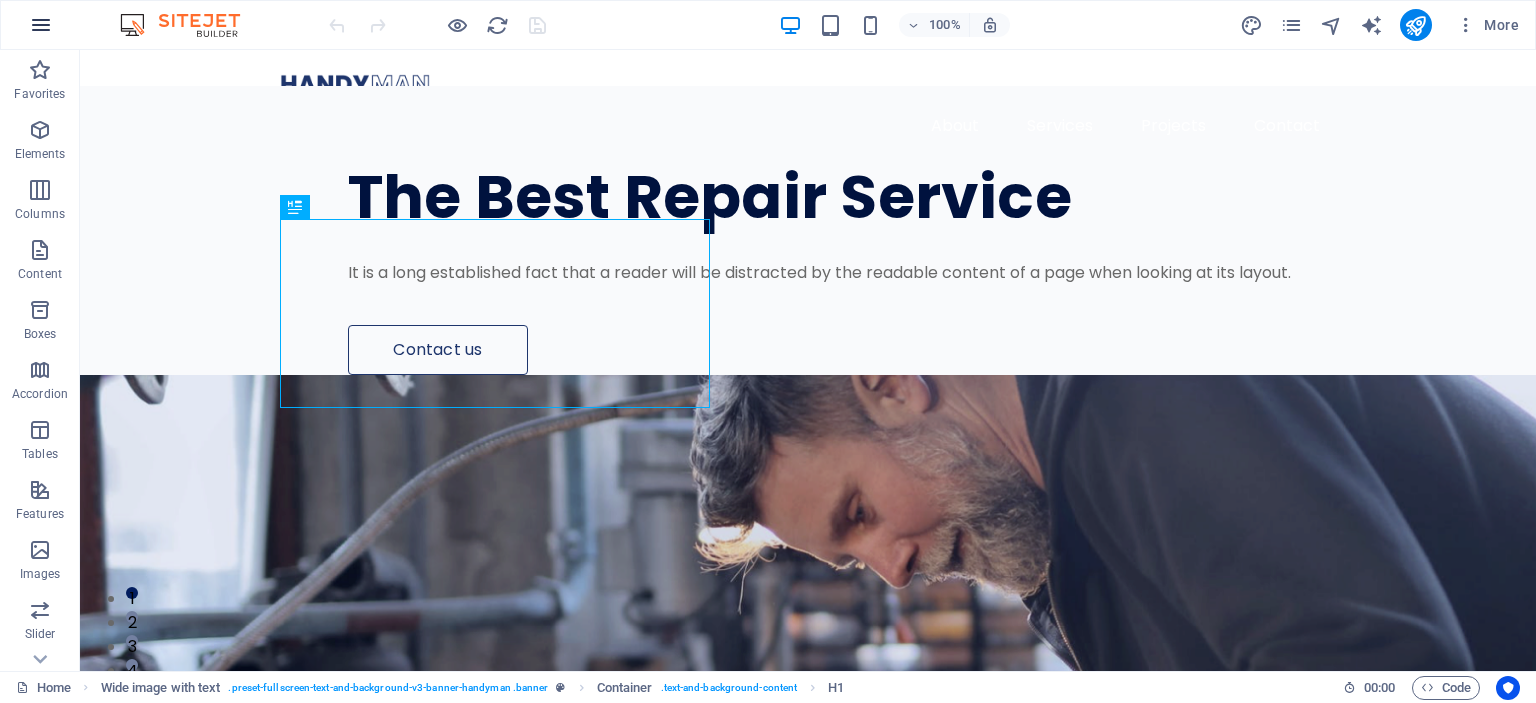 click at bounding box center [41, 25] 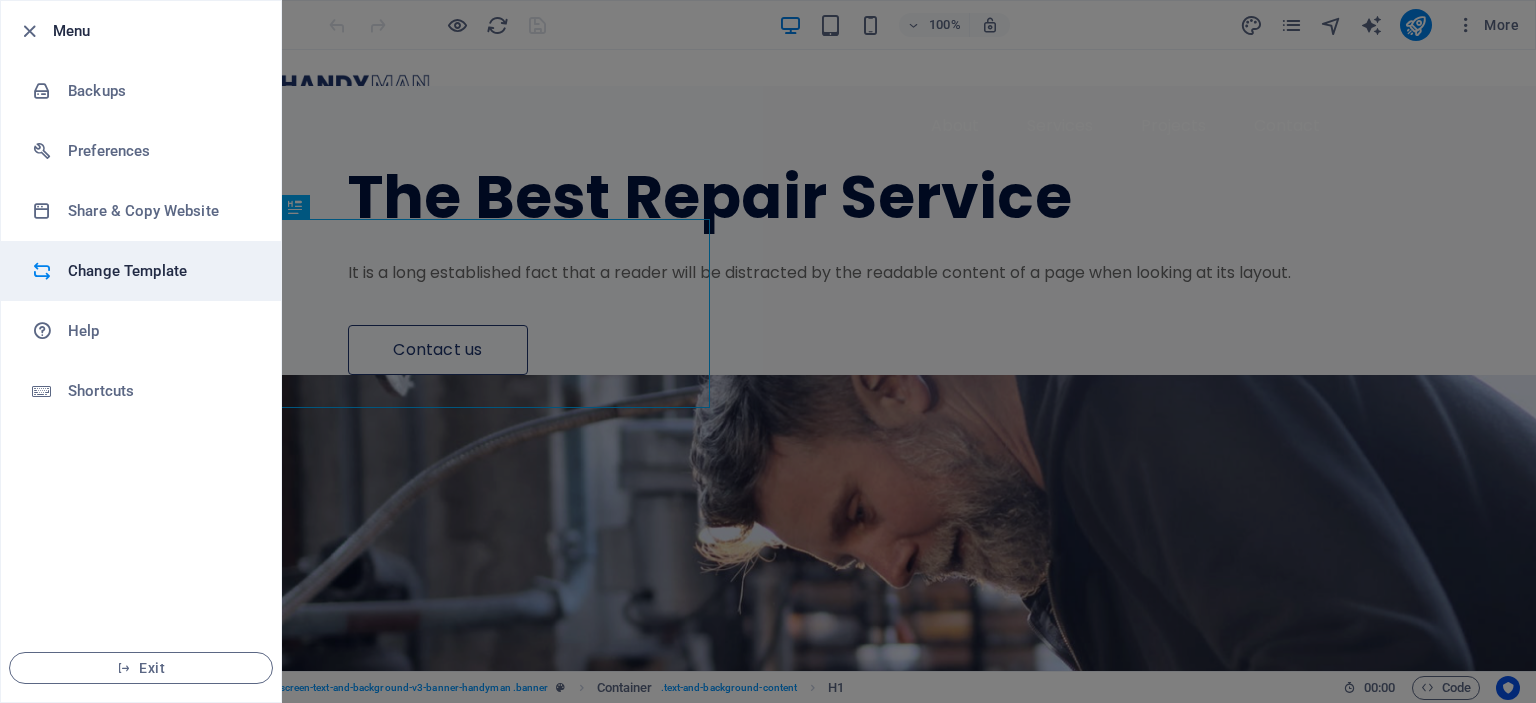 click on "Change Template" at bounding box center (160, 271) 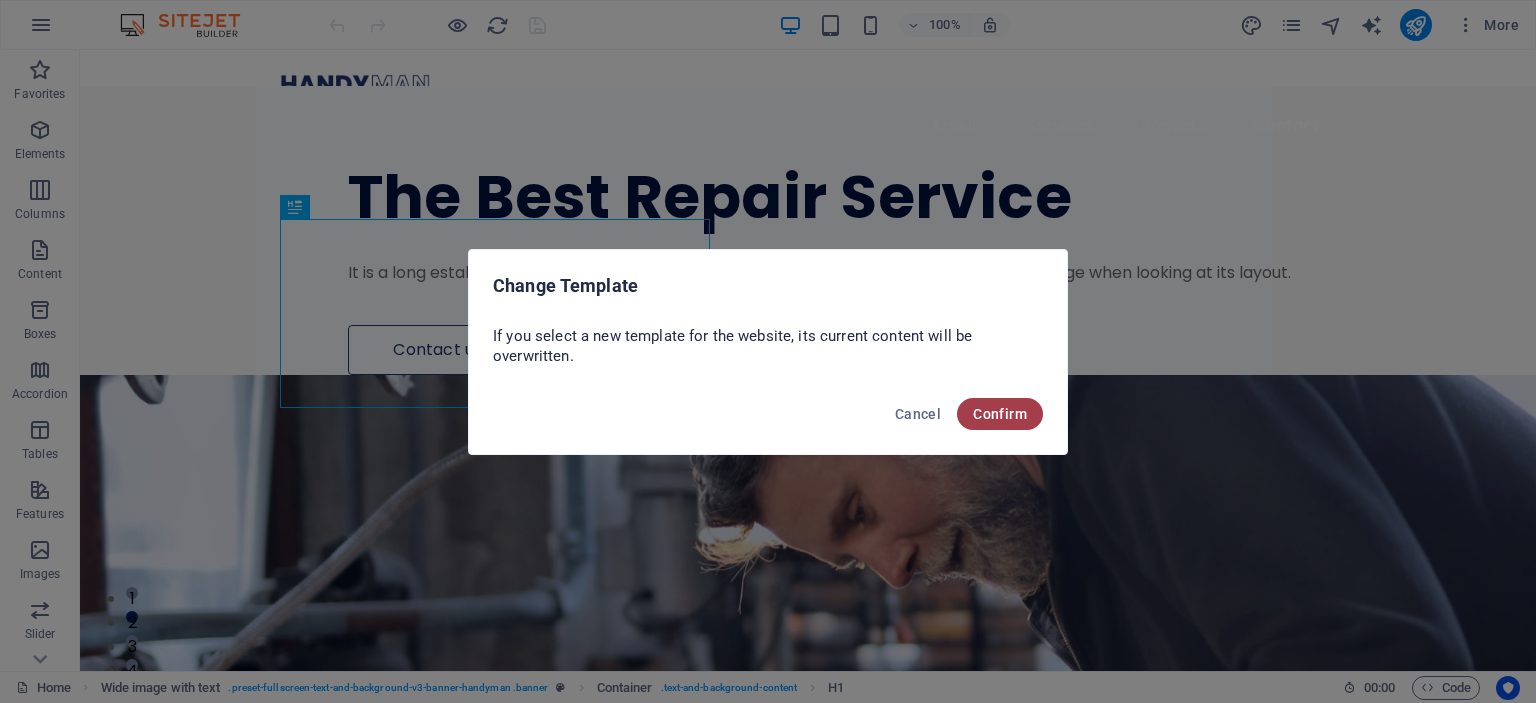 click on "Confirm" at bounding box center [1000, 414] 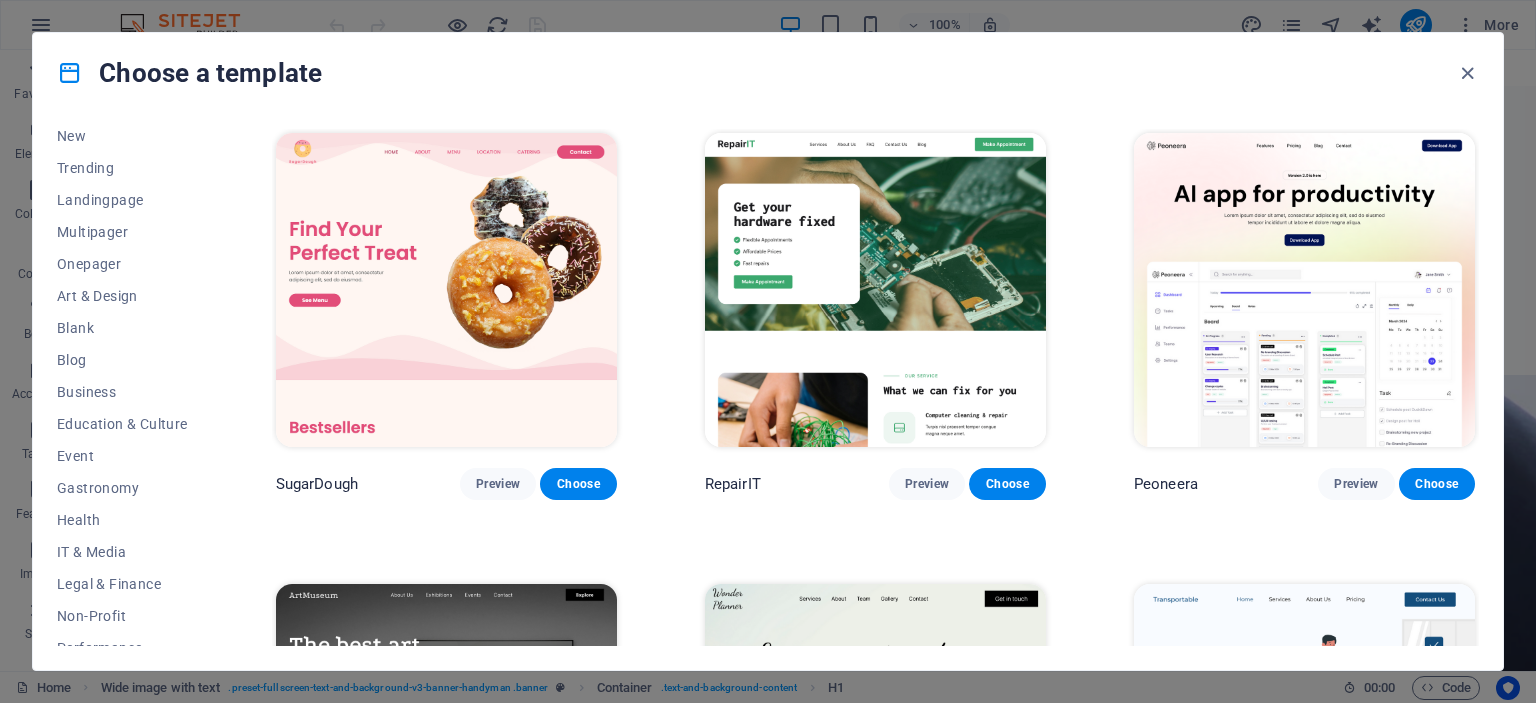 scroll, scrollTop: 0, scrollLeft: 0, axis: both 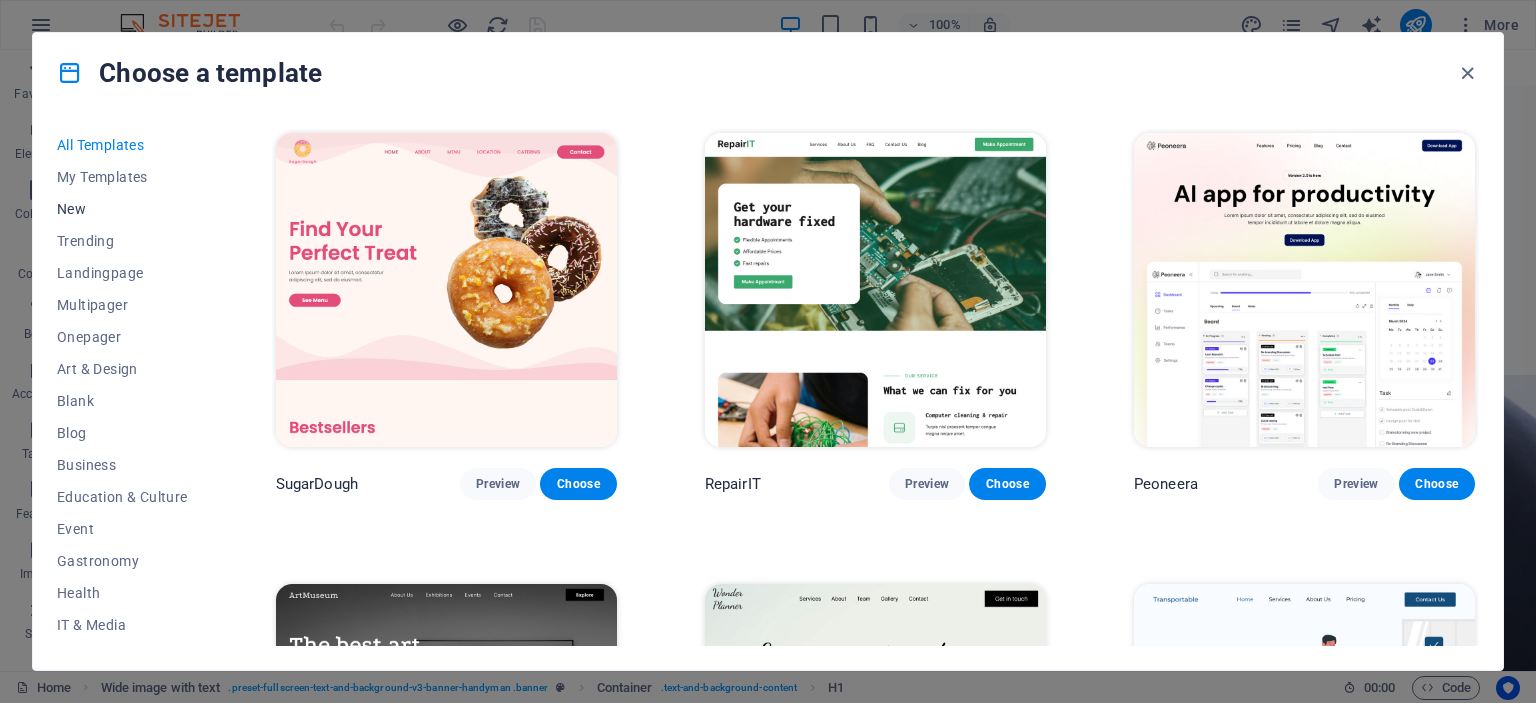 click on "New" at bounding box center [122, 209] 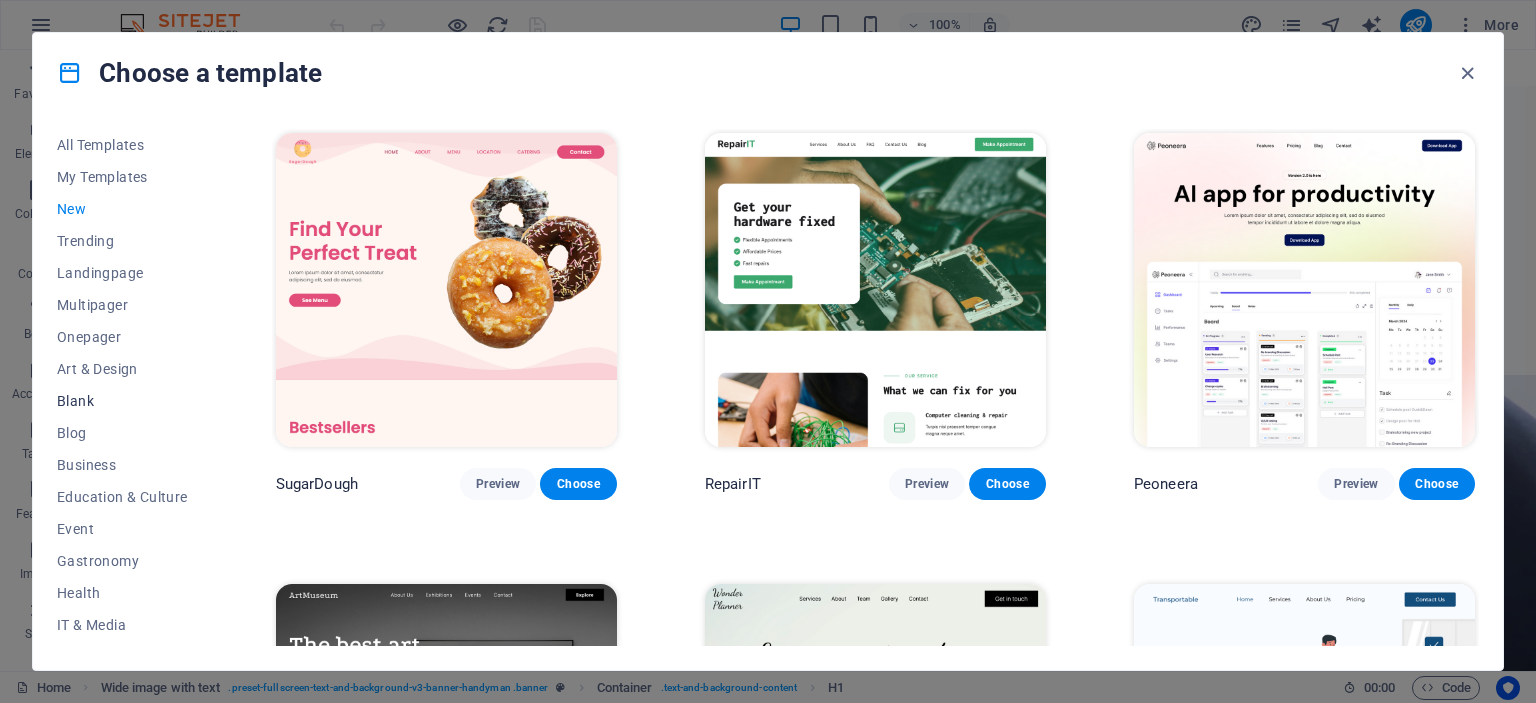 click on "Blank" at bounding box center [122, 401] 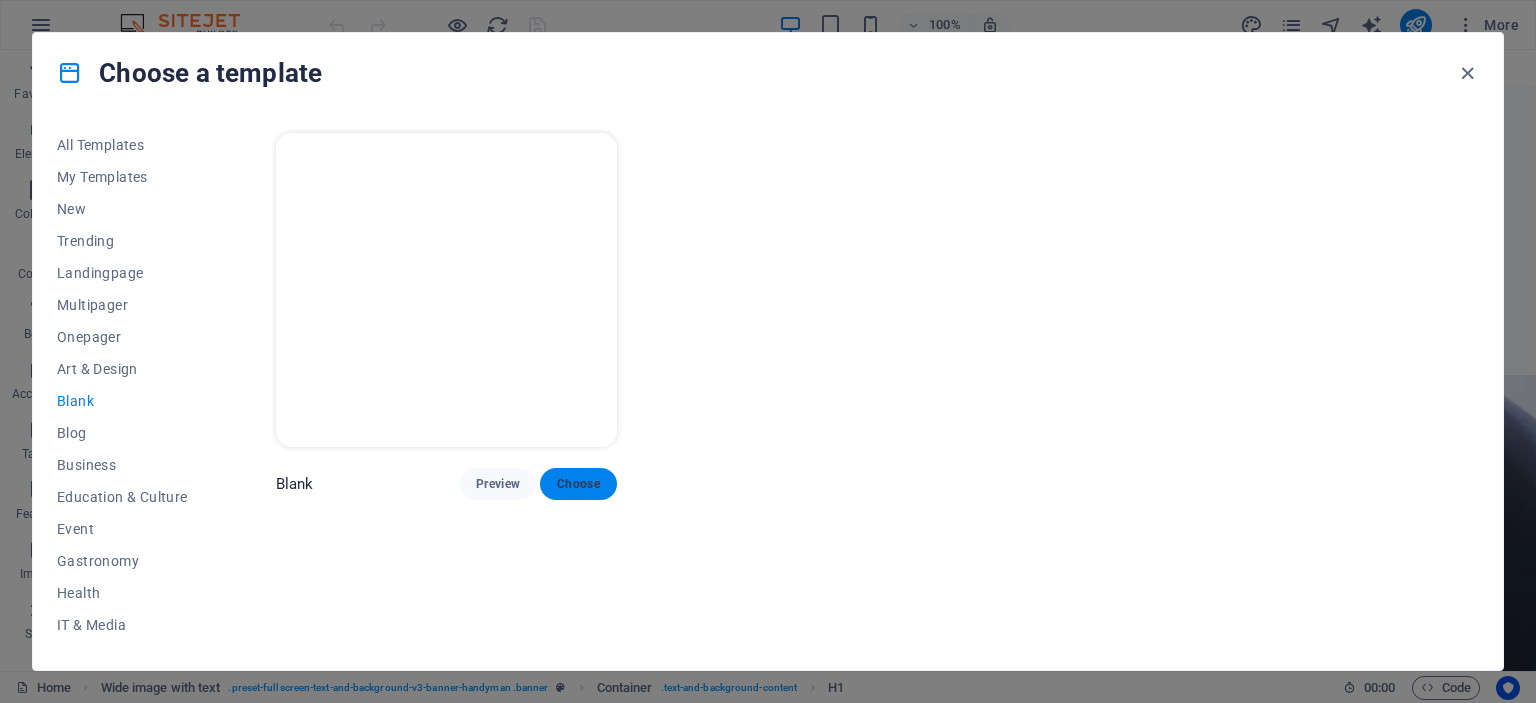 click on "Choose" at bounding box center [578, 484] 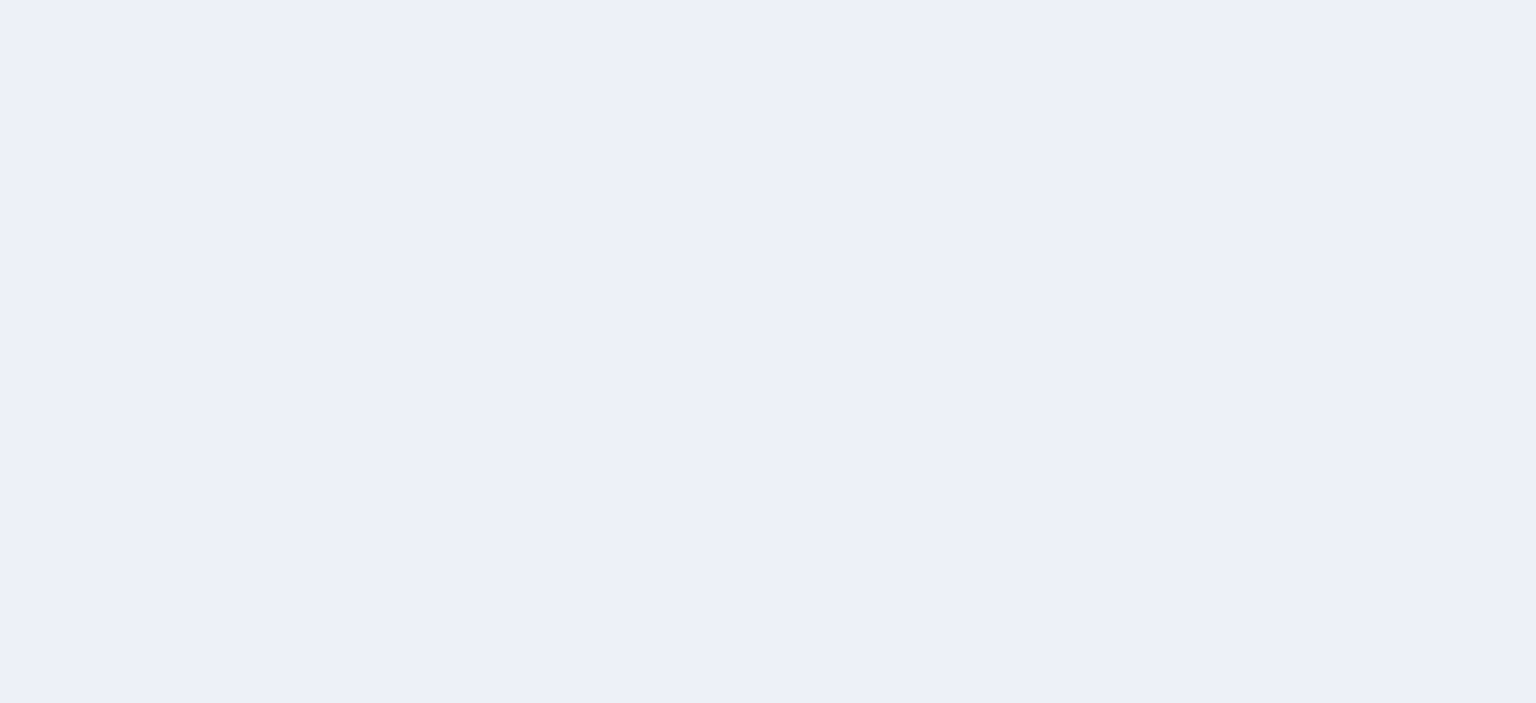 scroll, scrollTop: 0, scrollLeft: 0, axis: both 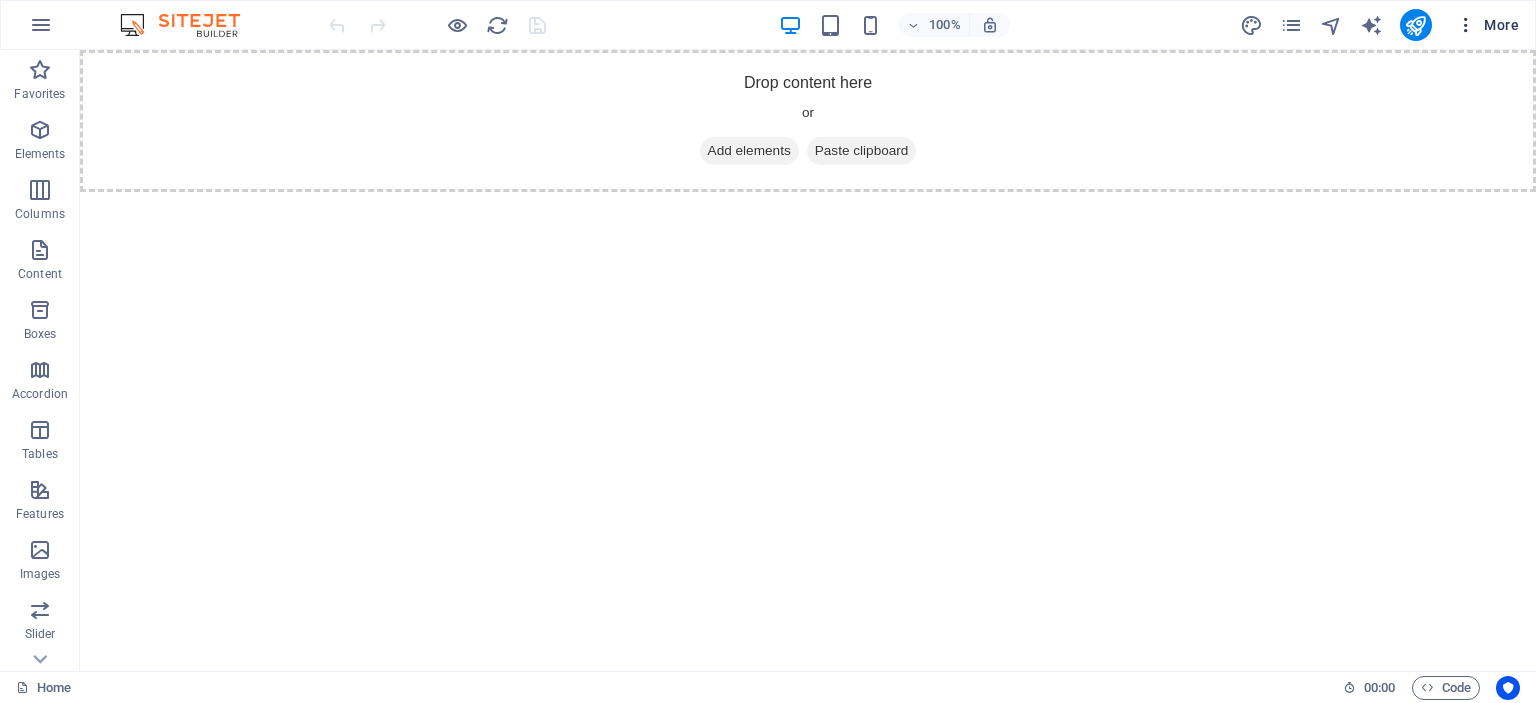 click at bounding box center [1466, 25] 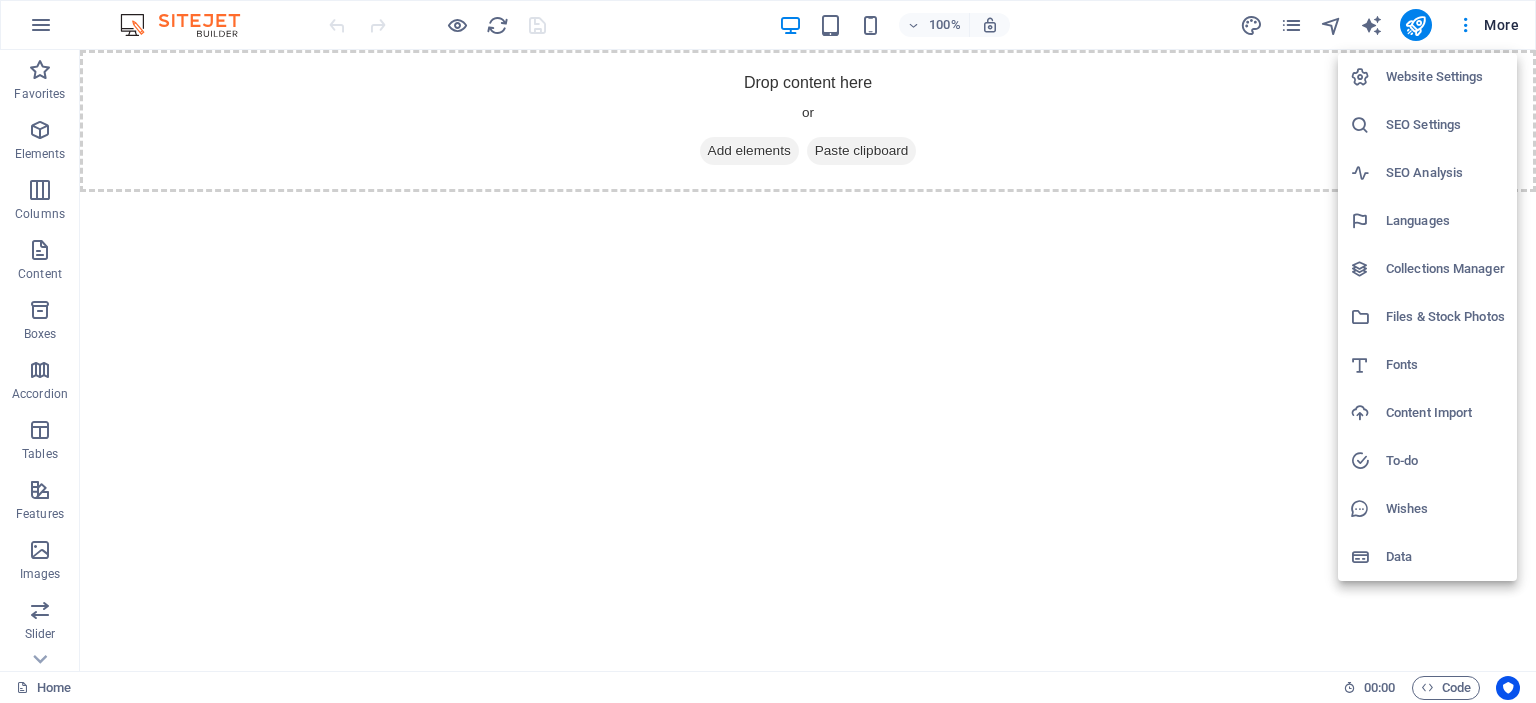 click on "Content Import" at bounding box center [1445, 413] 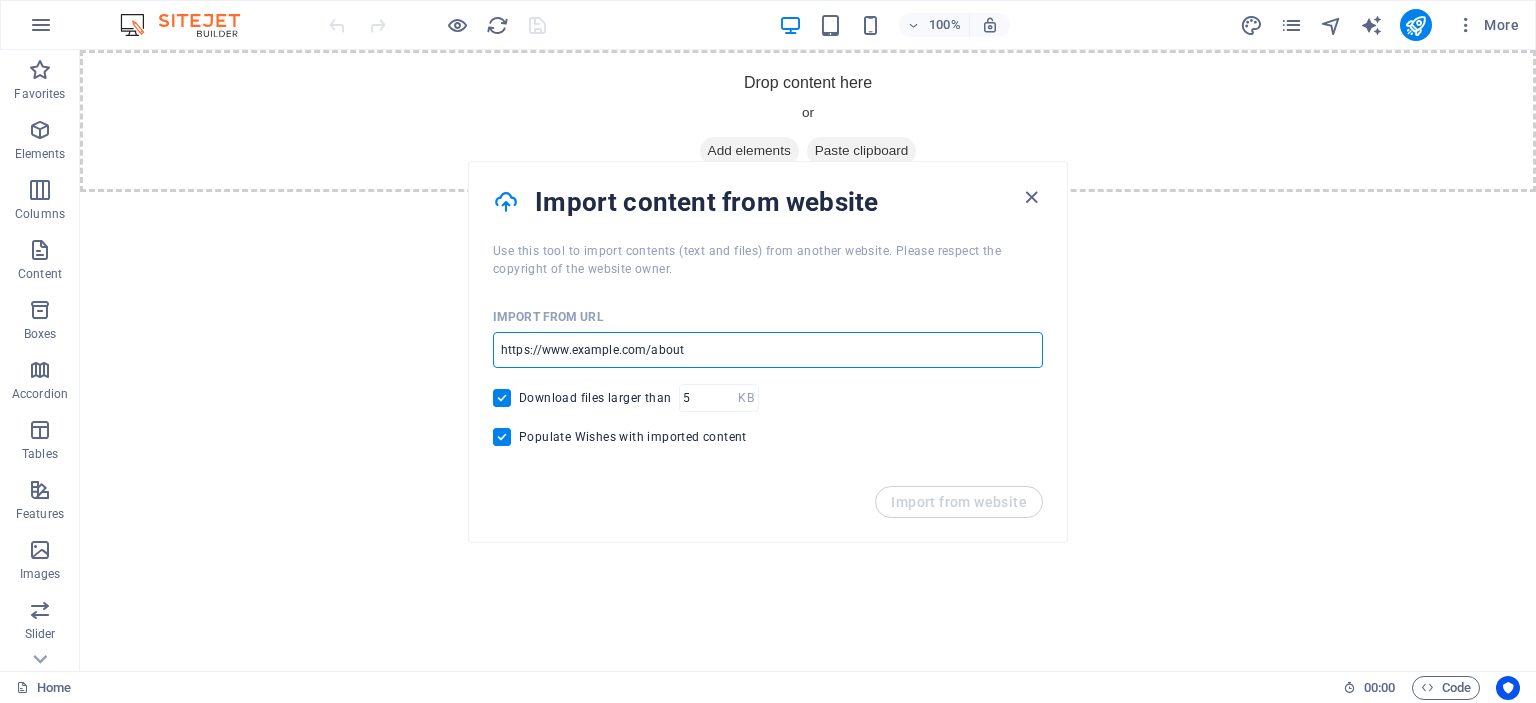 click at bounding box center (768, 350) 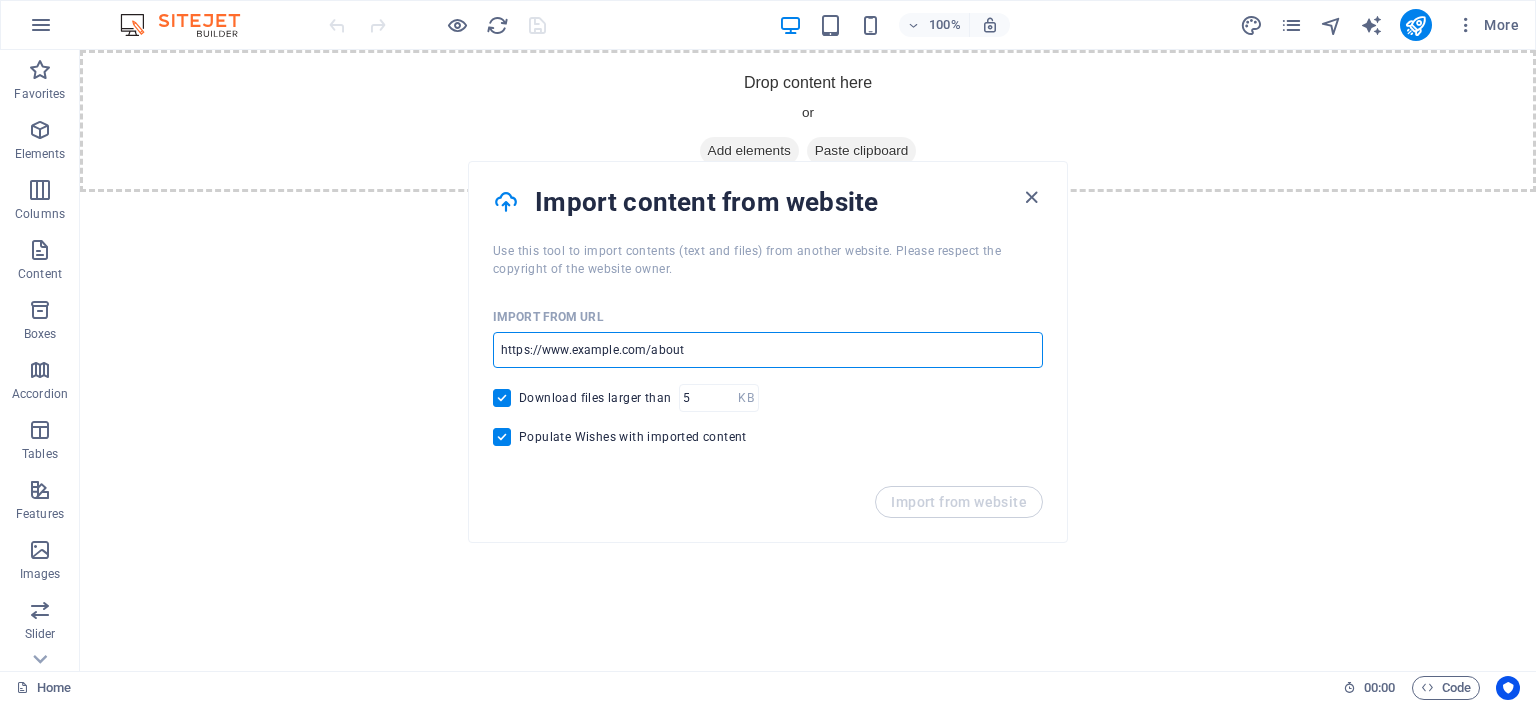 drag, startPoint x: 797, startPoint y: 404, endPoint x: 363, endPoint y: 353, distance: 436.98627 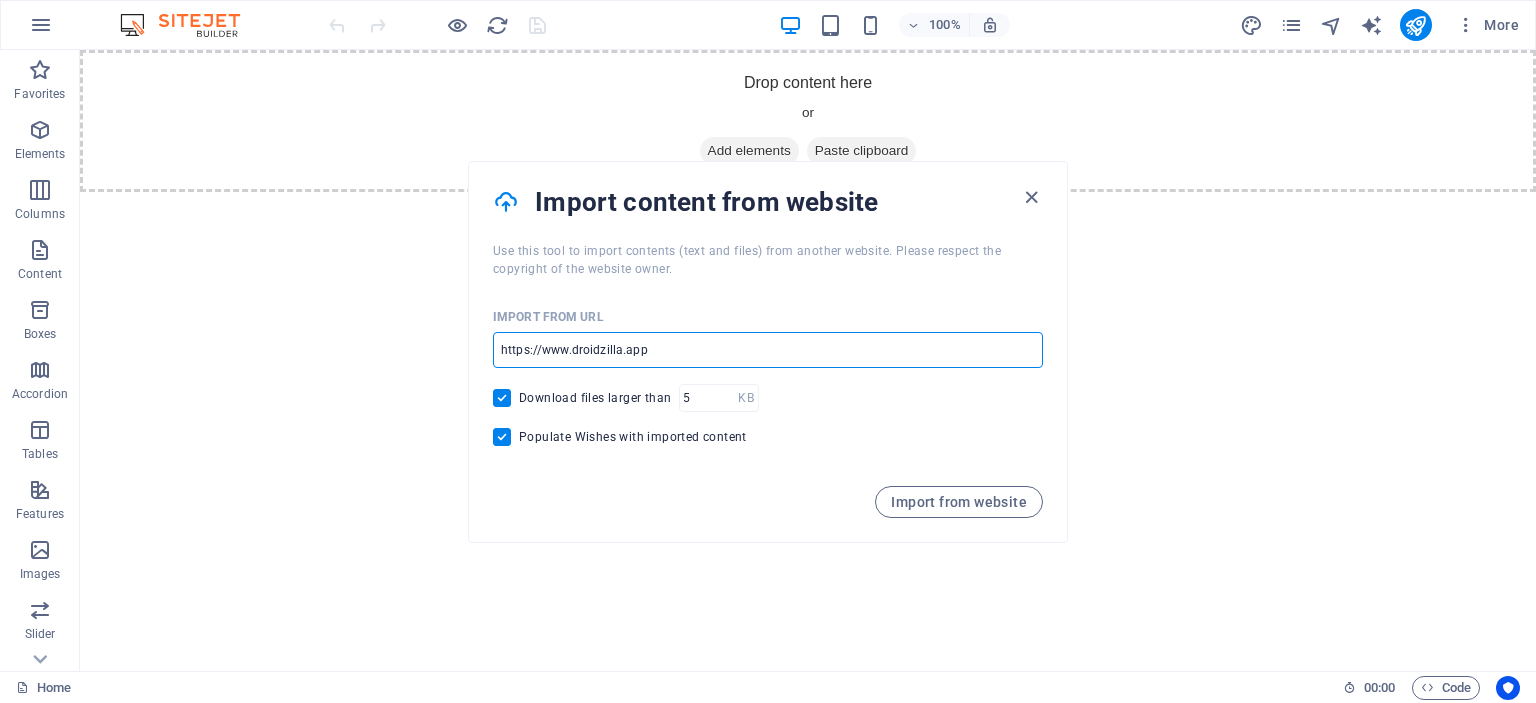 type on "https://www.droidzilla.app" 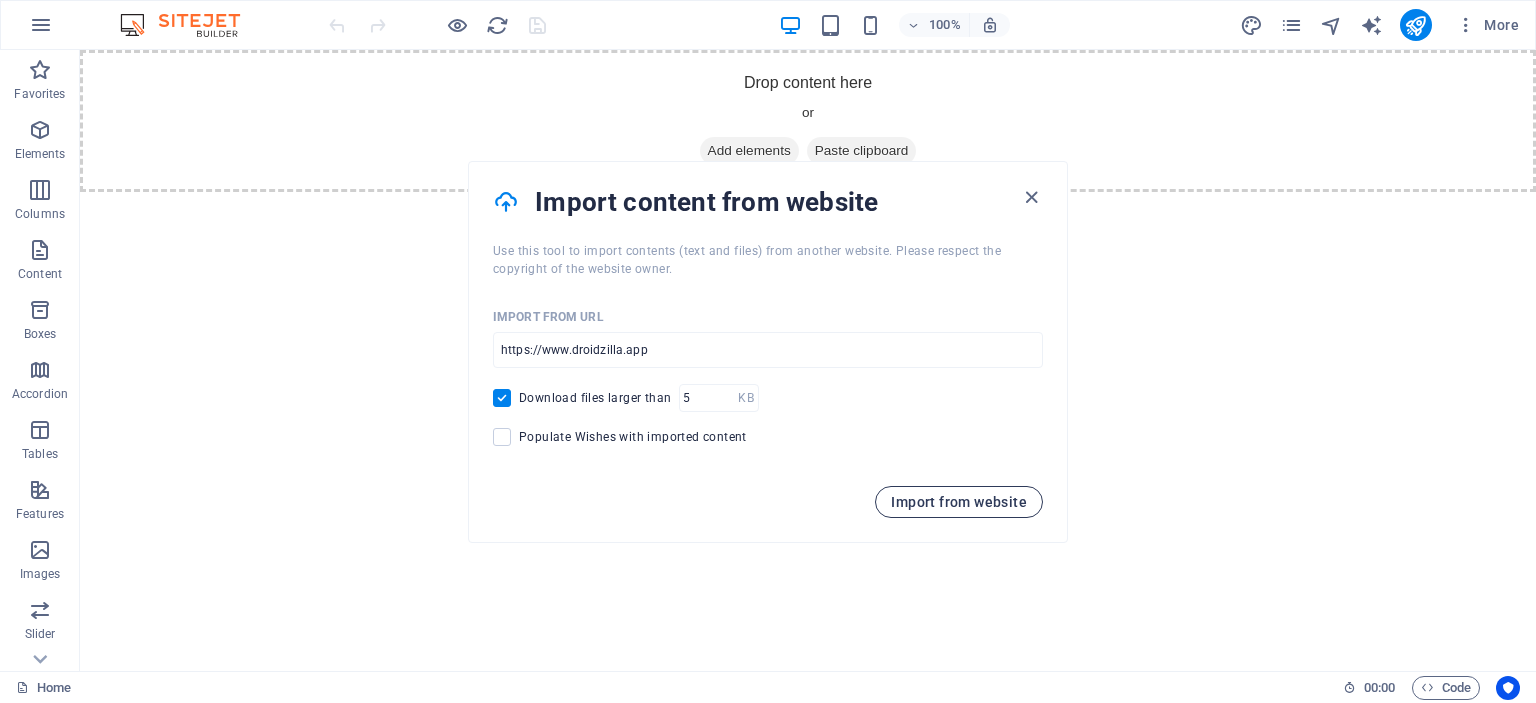 click on "Import from website" at bounding box center [959, 502] 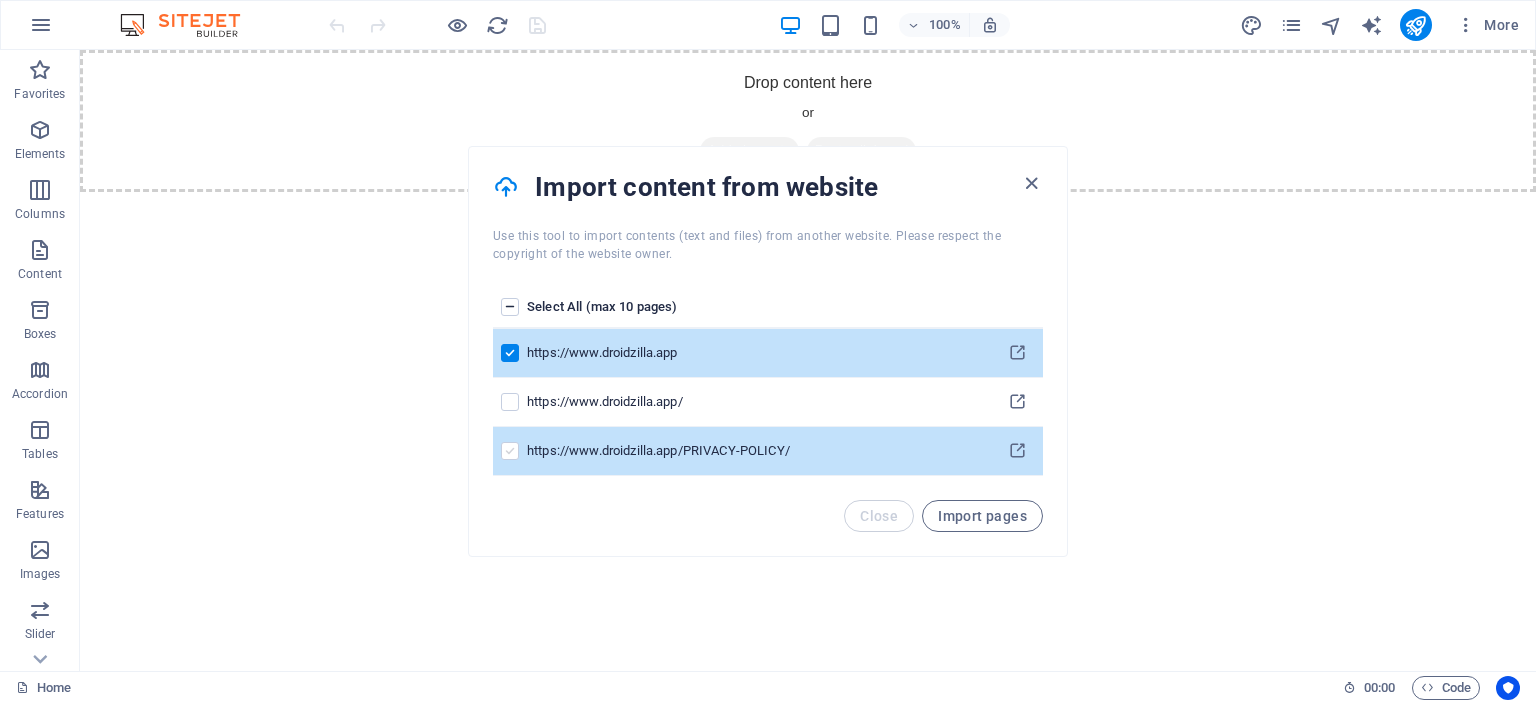 click at bounding box center [510, 451] 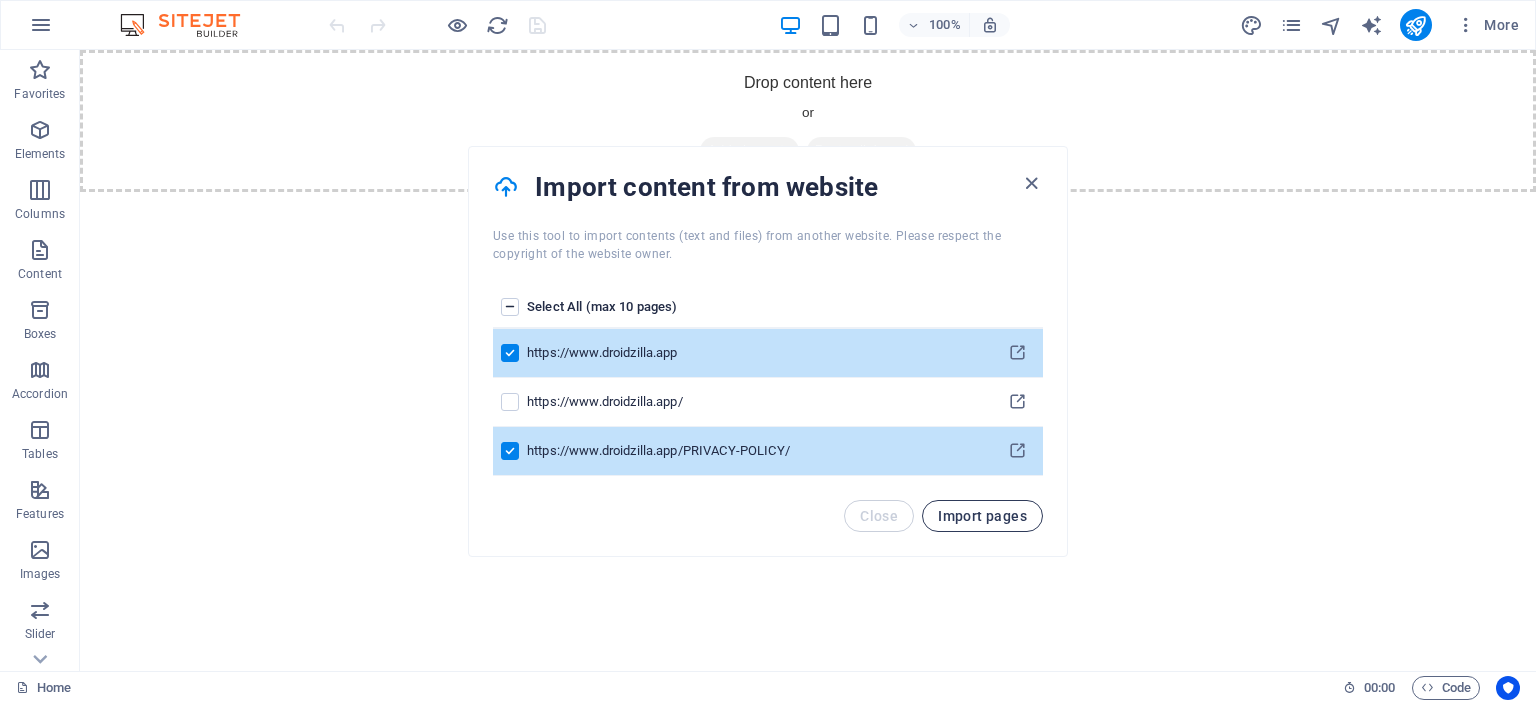 click on "Import pages" at bounding box center (982, 516) 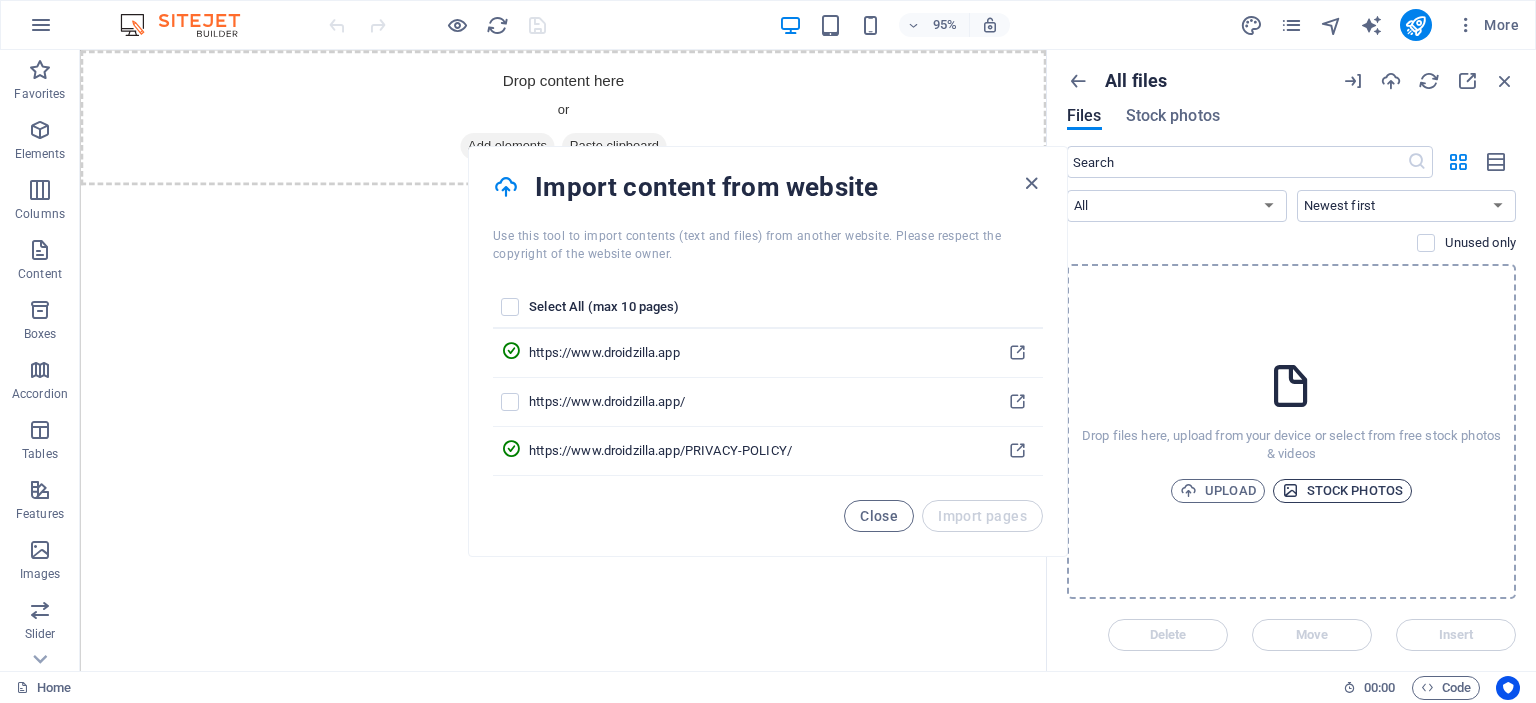 click on "Stock photos" at bounding box center (1342, 491) 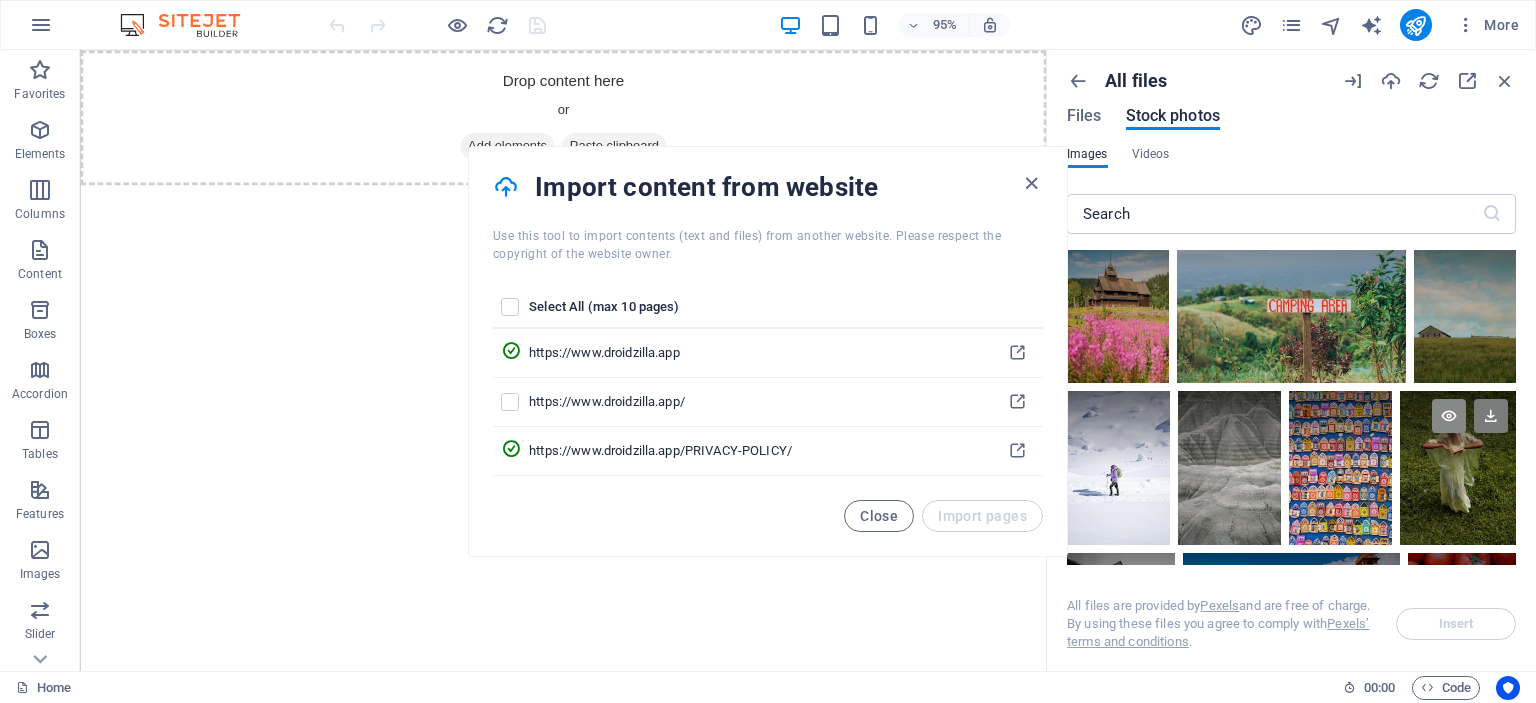 scroll, scrollTop: 533, scrollLeft: 0, axis: vertical 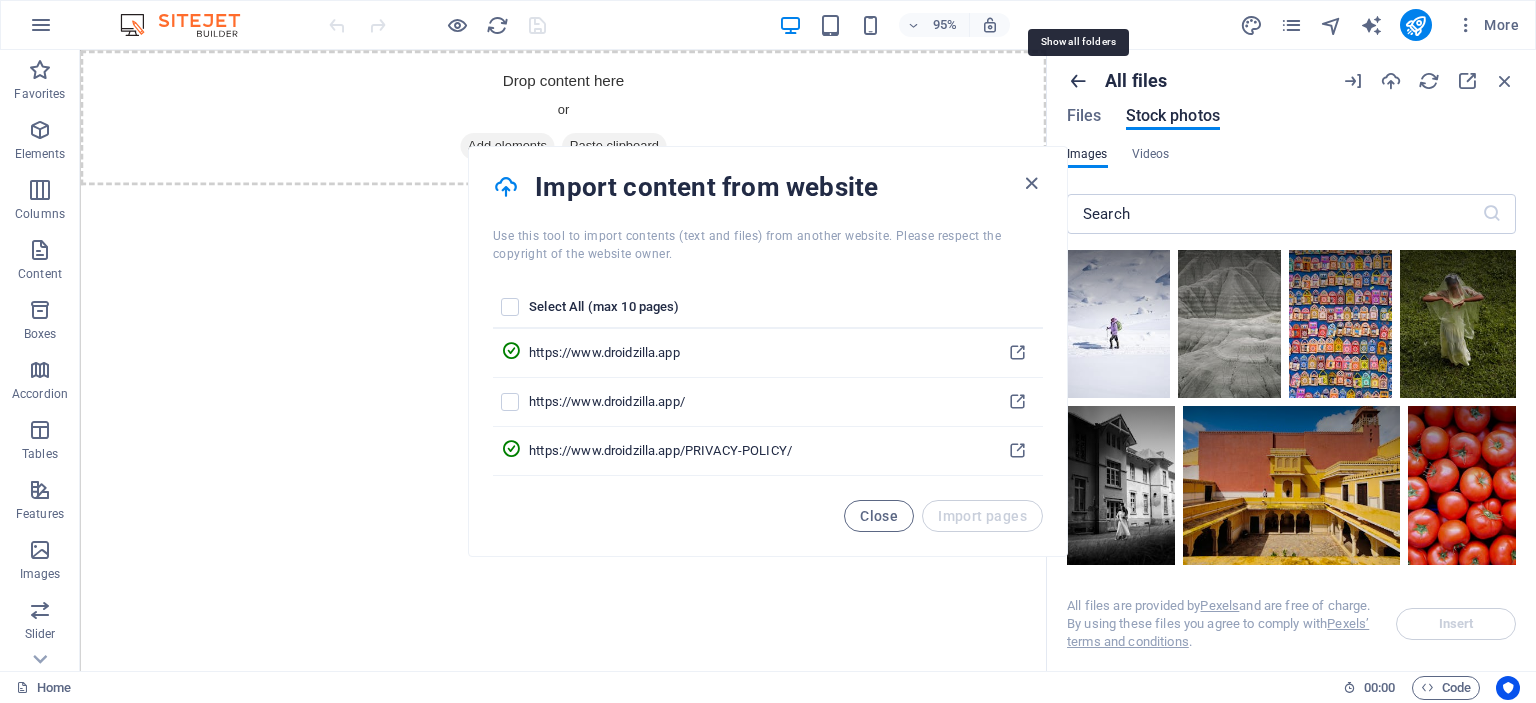 click at bounding box center [1078, 81] 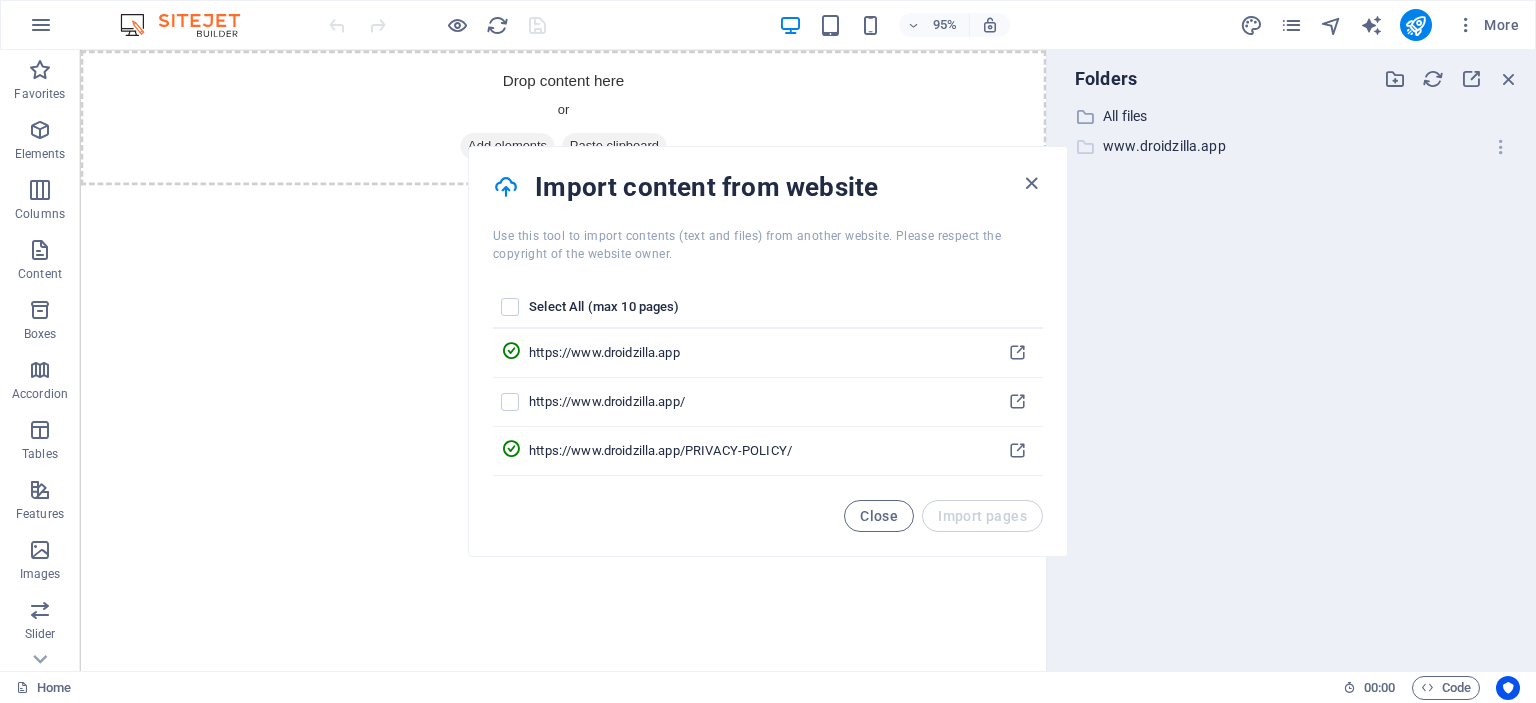 click on "www.droidzilla.app" at bounding box center (1293, 146) 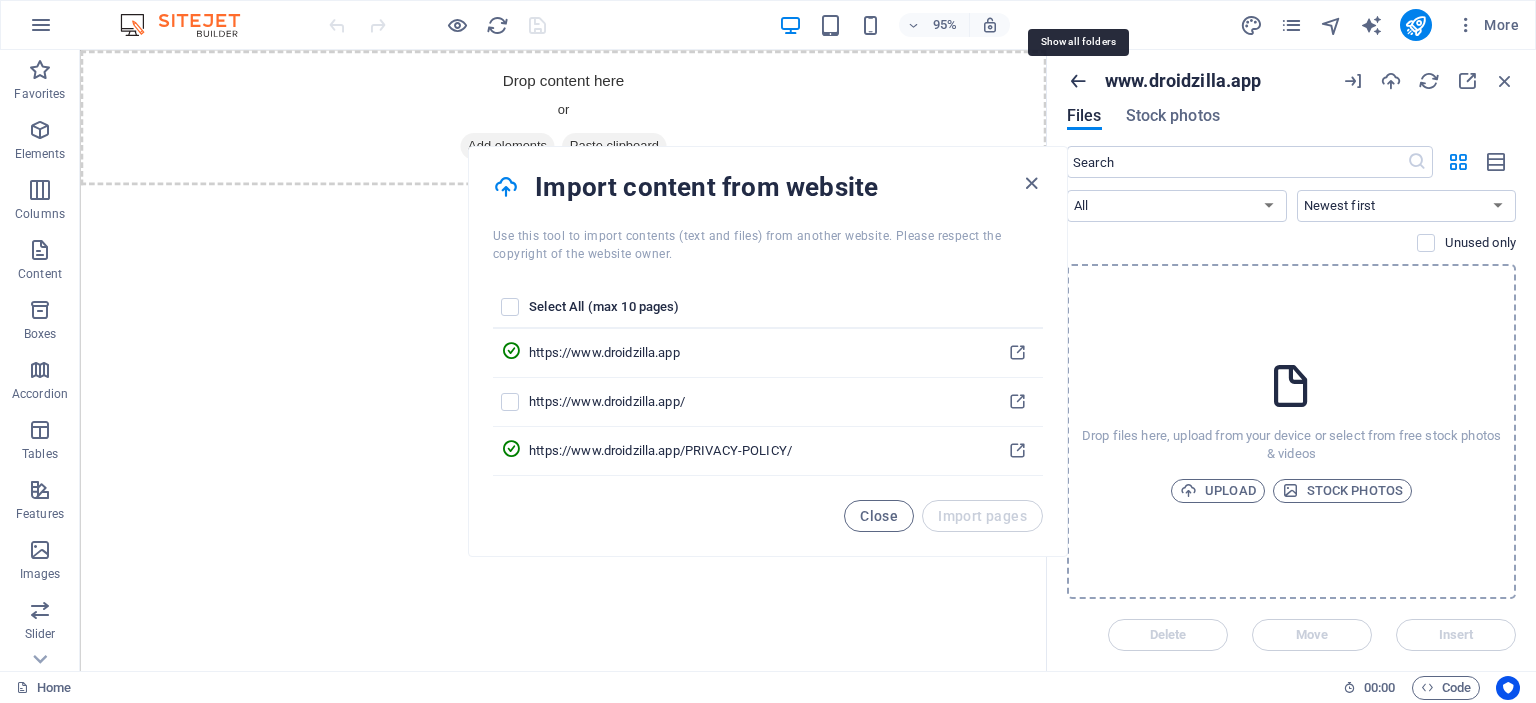 click at bounding box center [1078, 81] 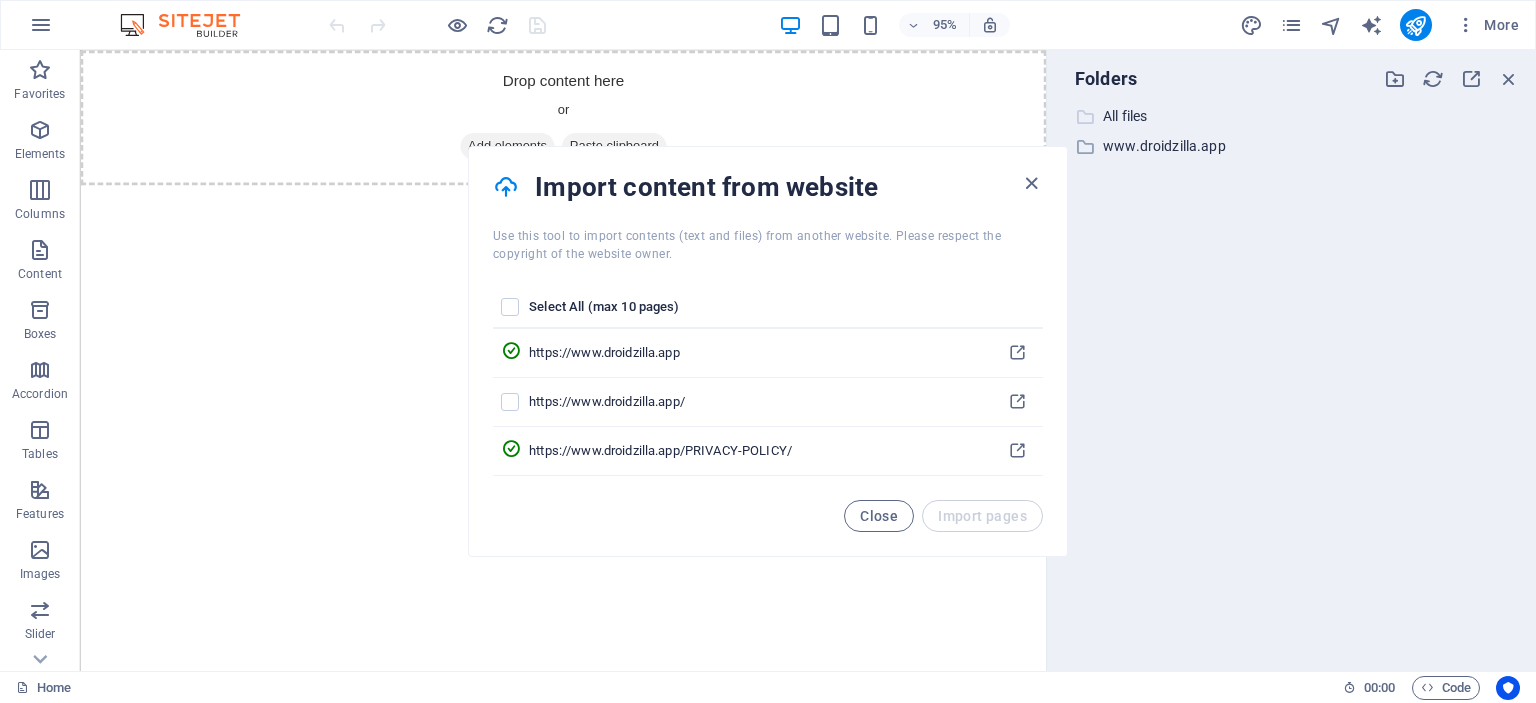 click on "All files" at bounding box center (1293, 116) 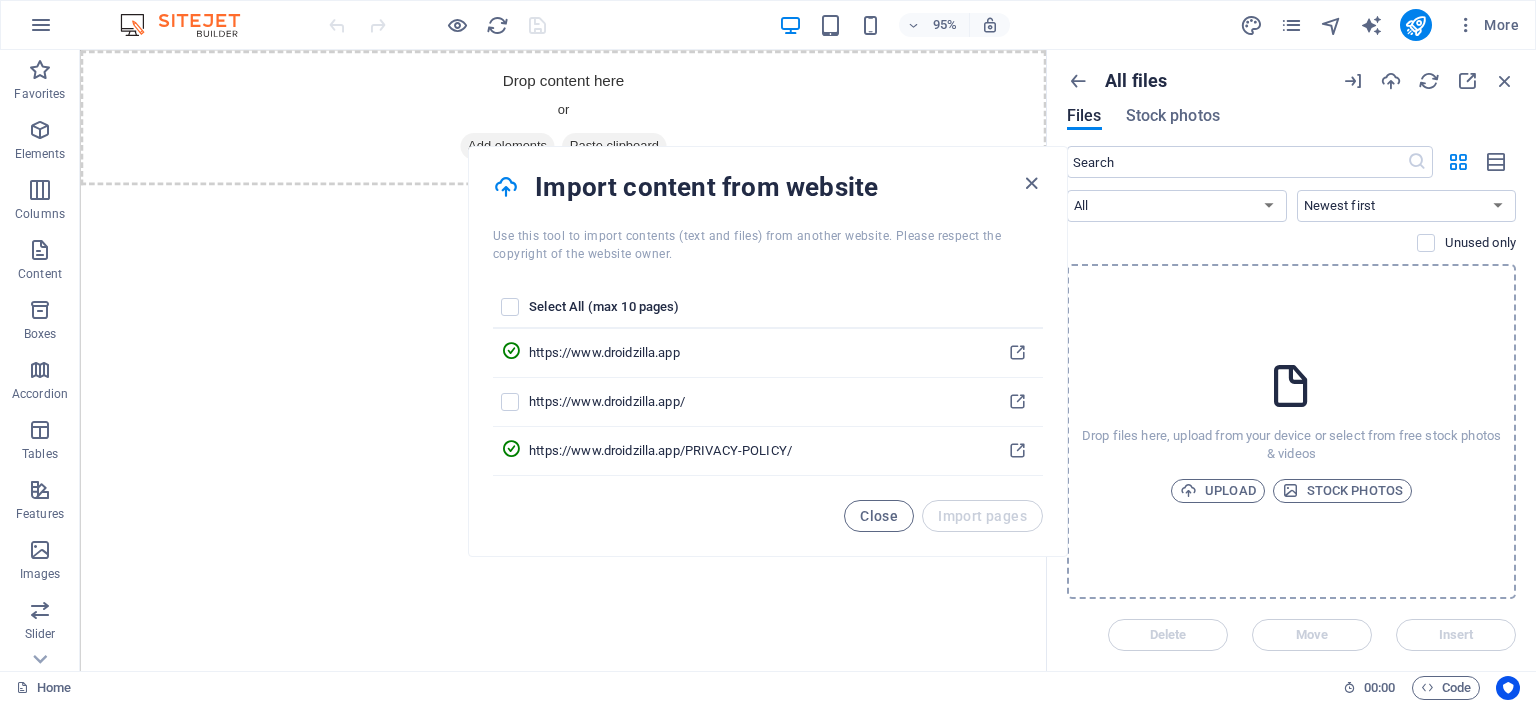 click on "Select All (max 10 pages) https://www.droidzilla.app https://www.droidzilla.app/ https://www.droidzilla.app/PRIVACY-POLICY/" at bounding box center [768, 381] 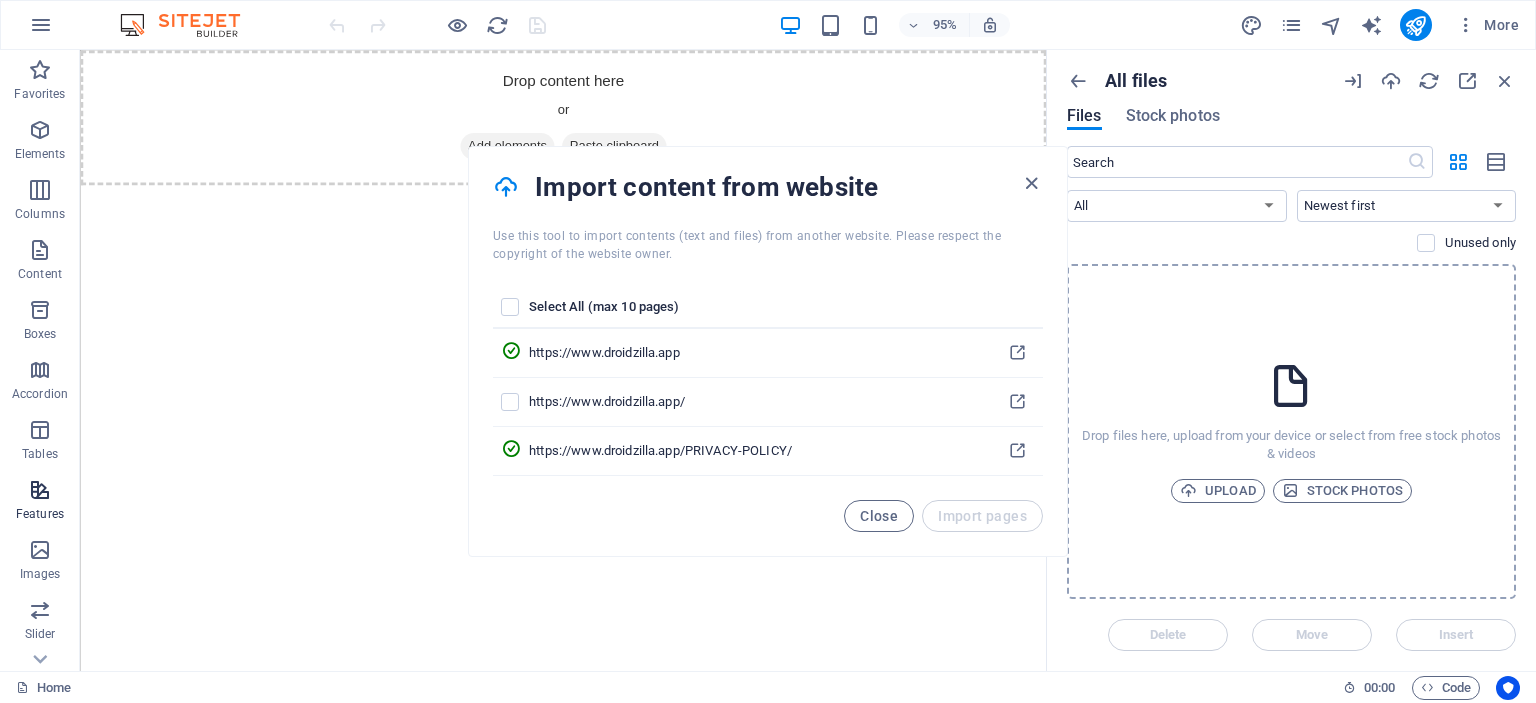 click at bounding box center (40, 490) 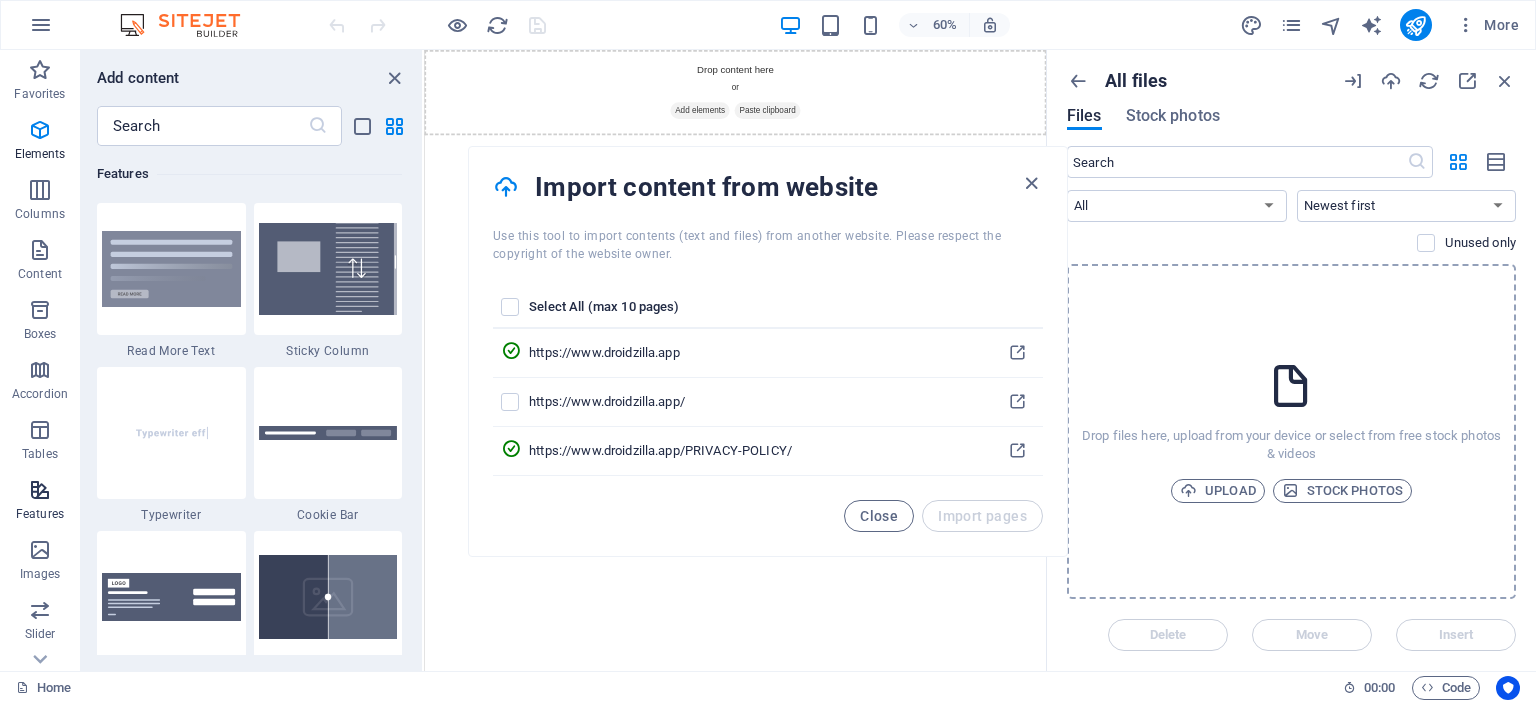 scroll, scrollTop: 7795, scrollLeft: 0, axis: vertical 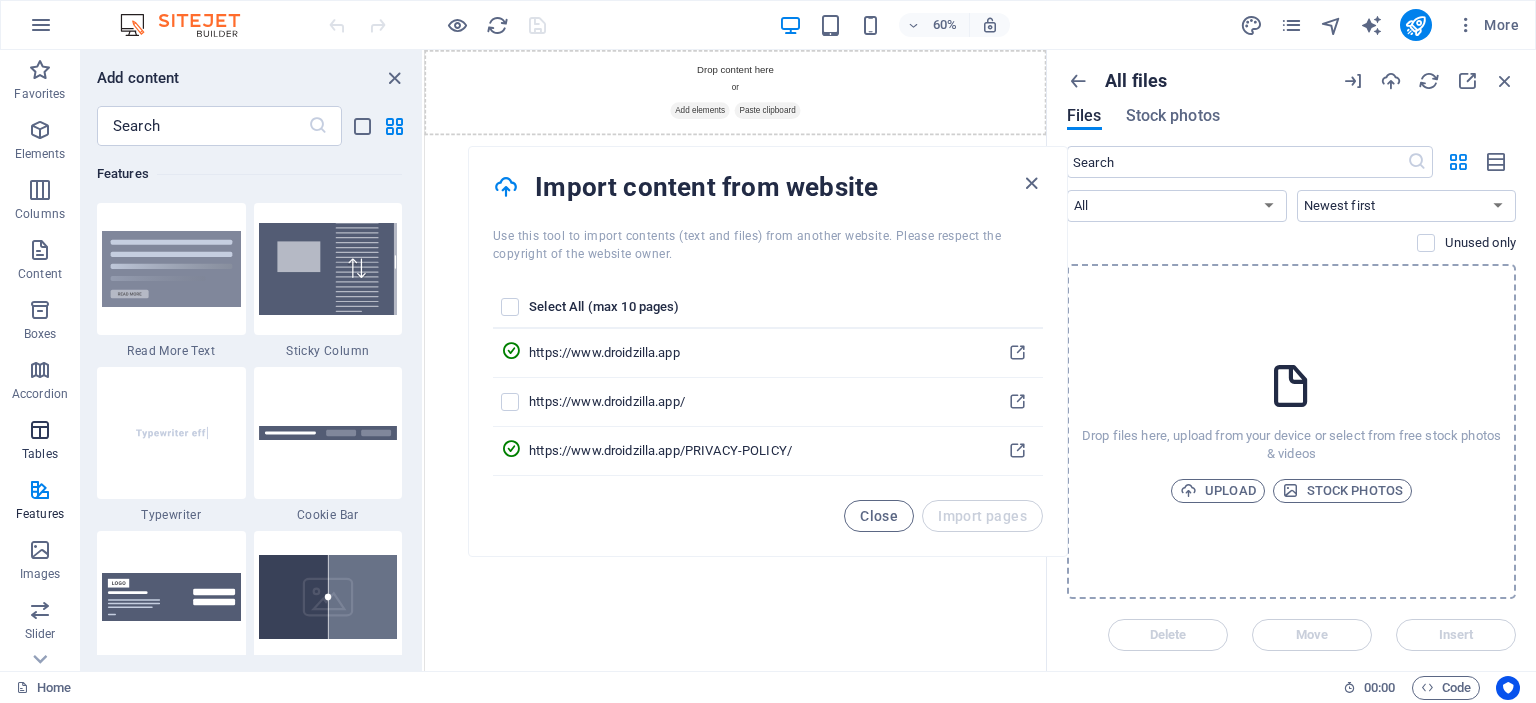 click at bounding box center (40, 430) 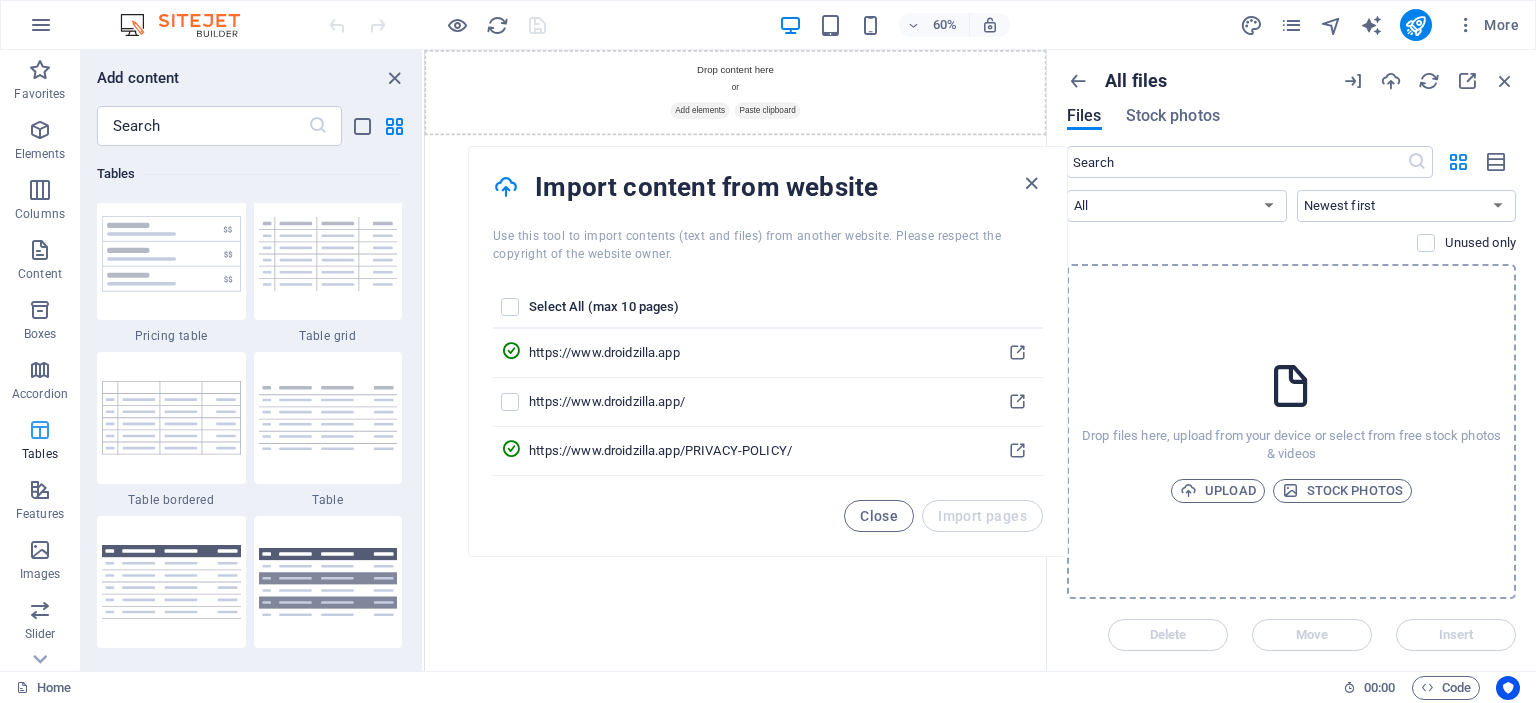 scroll, scrollTop: 6926, scrollLeft: 0, axis: vertical 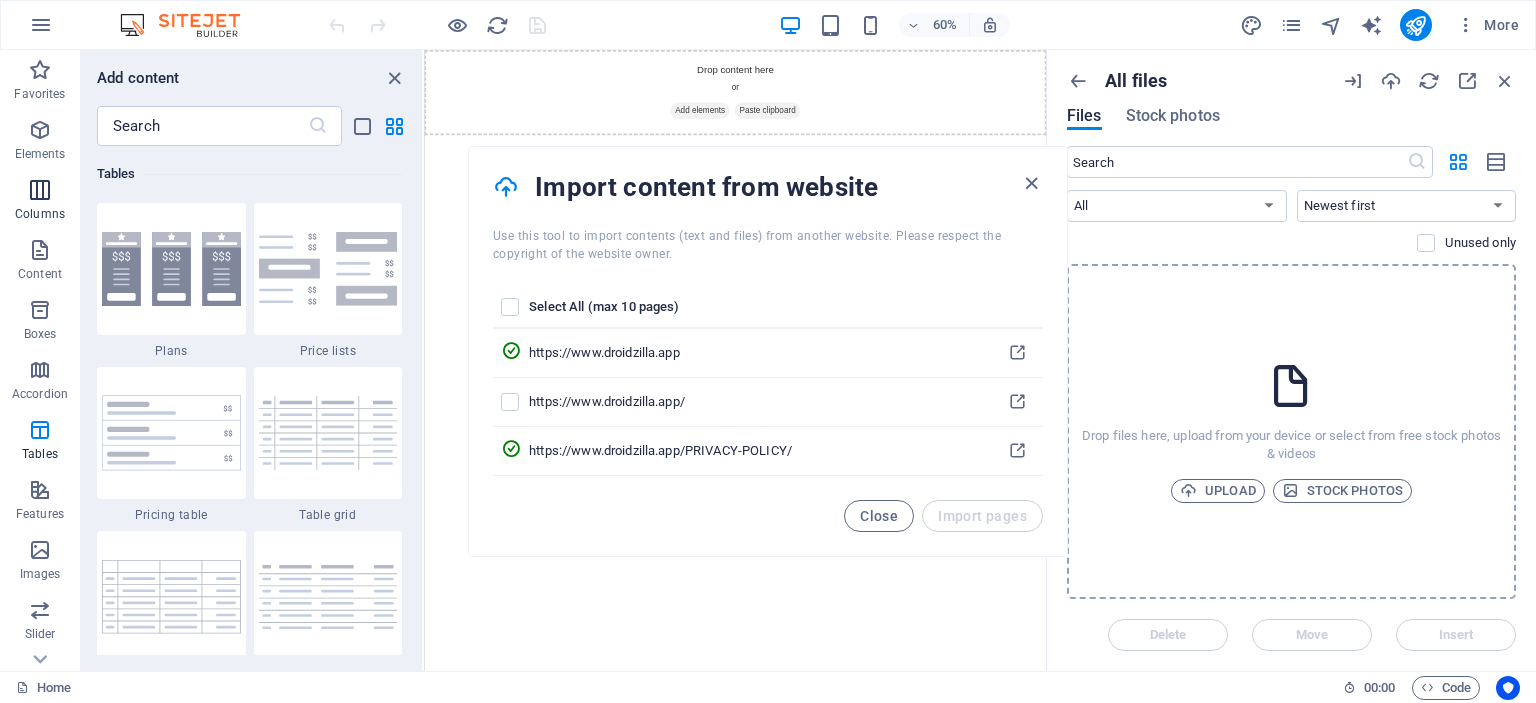 click at bounding box center [40, 190] 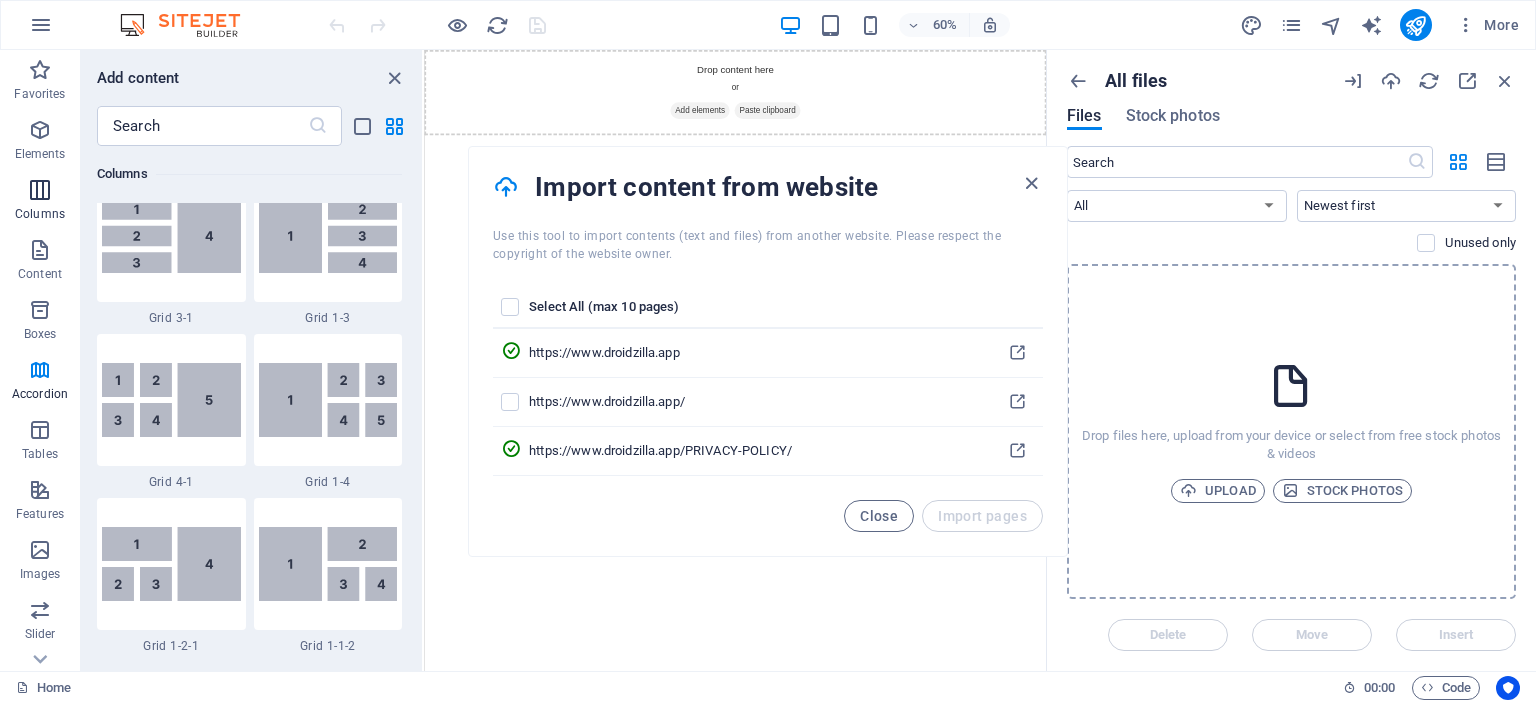 scroll, scrollTop: 990, scrollLeft: 0, axis: vertical 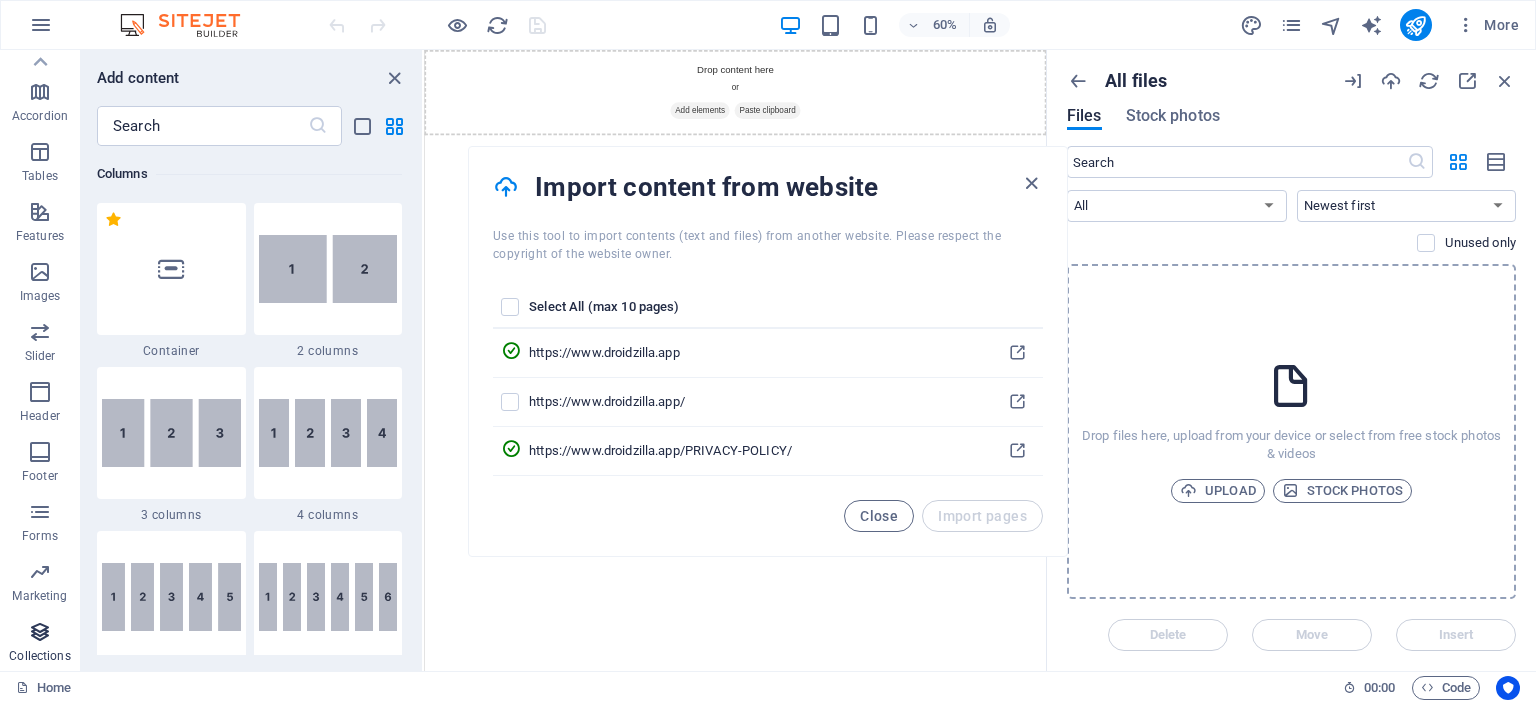 click at bounding box center [40, 632] 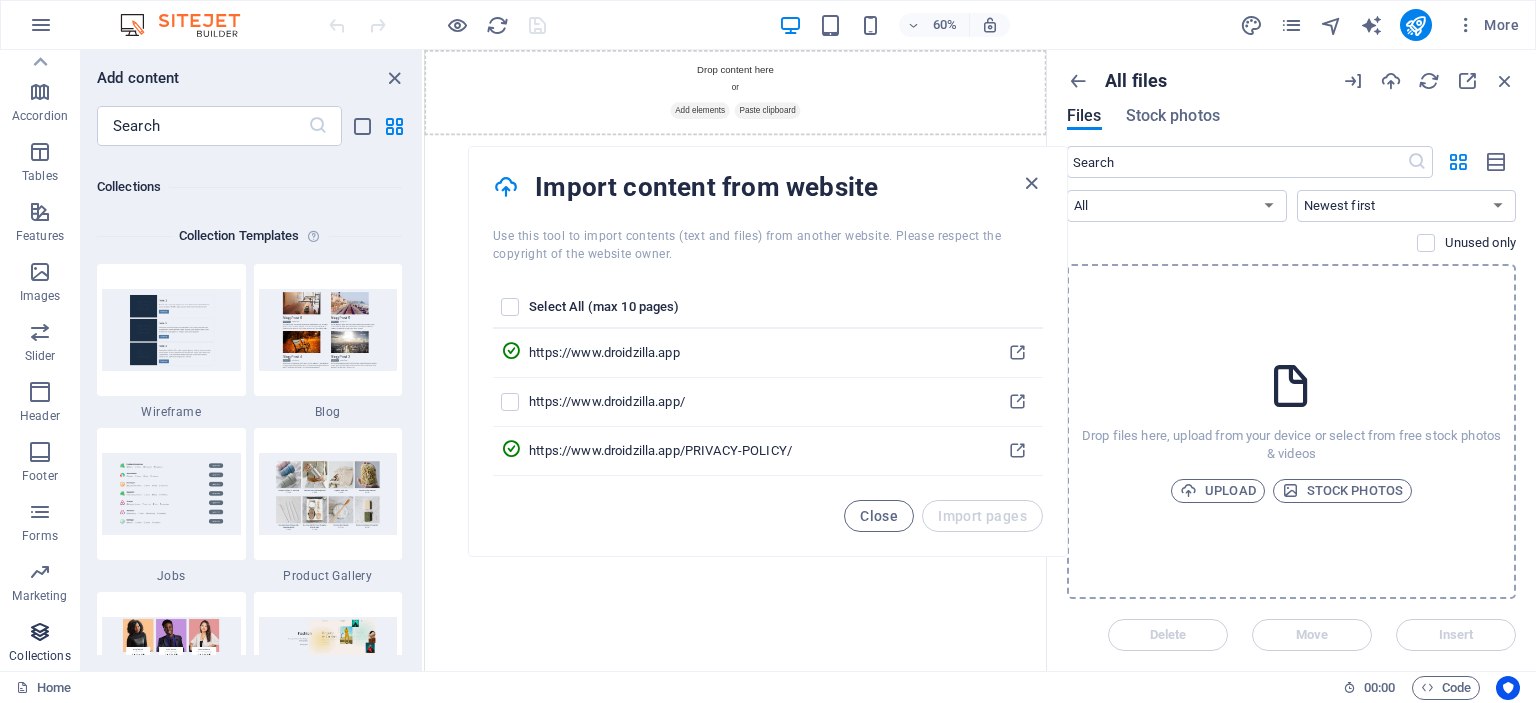 scroll, scrollTop: 18306, scrollLeft: 0, axis: vertical 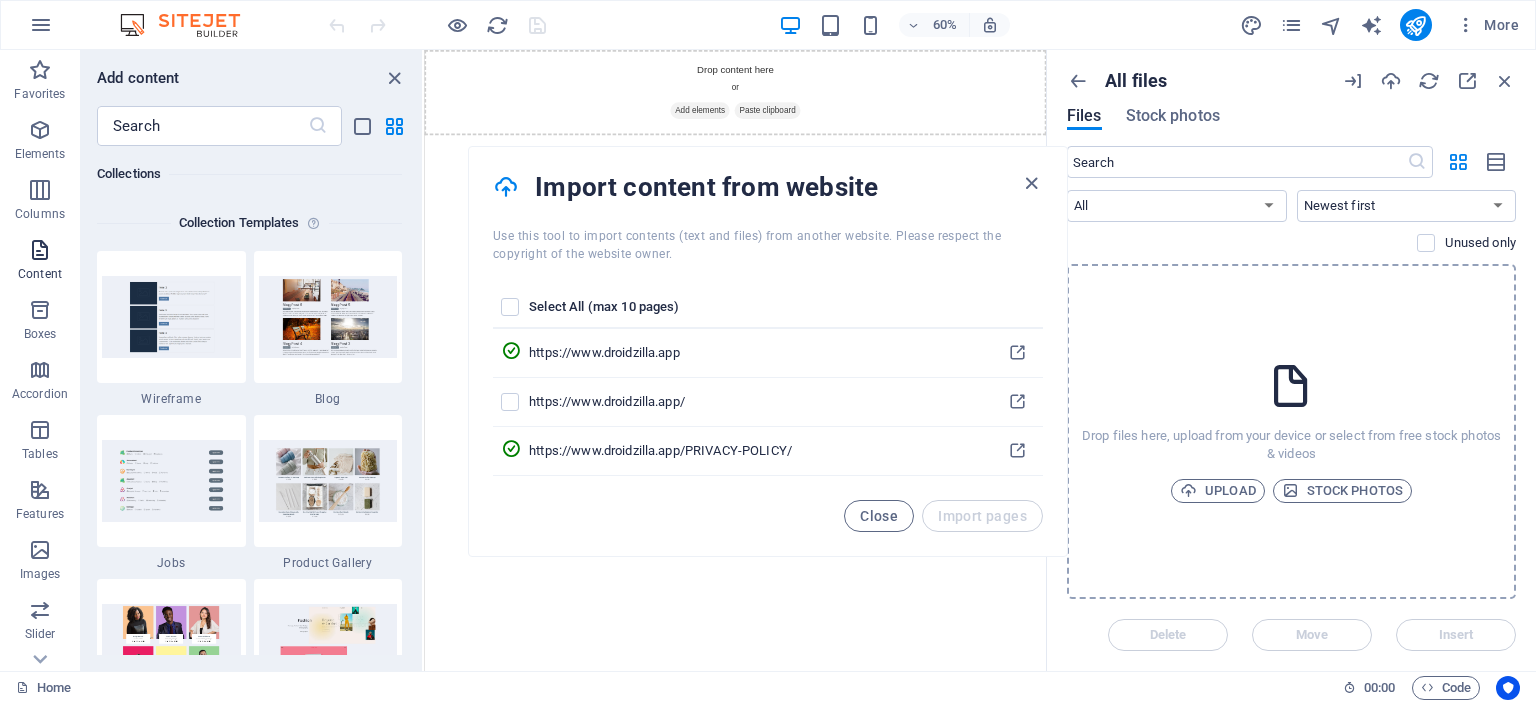 click at bounding box center (40, 250) 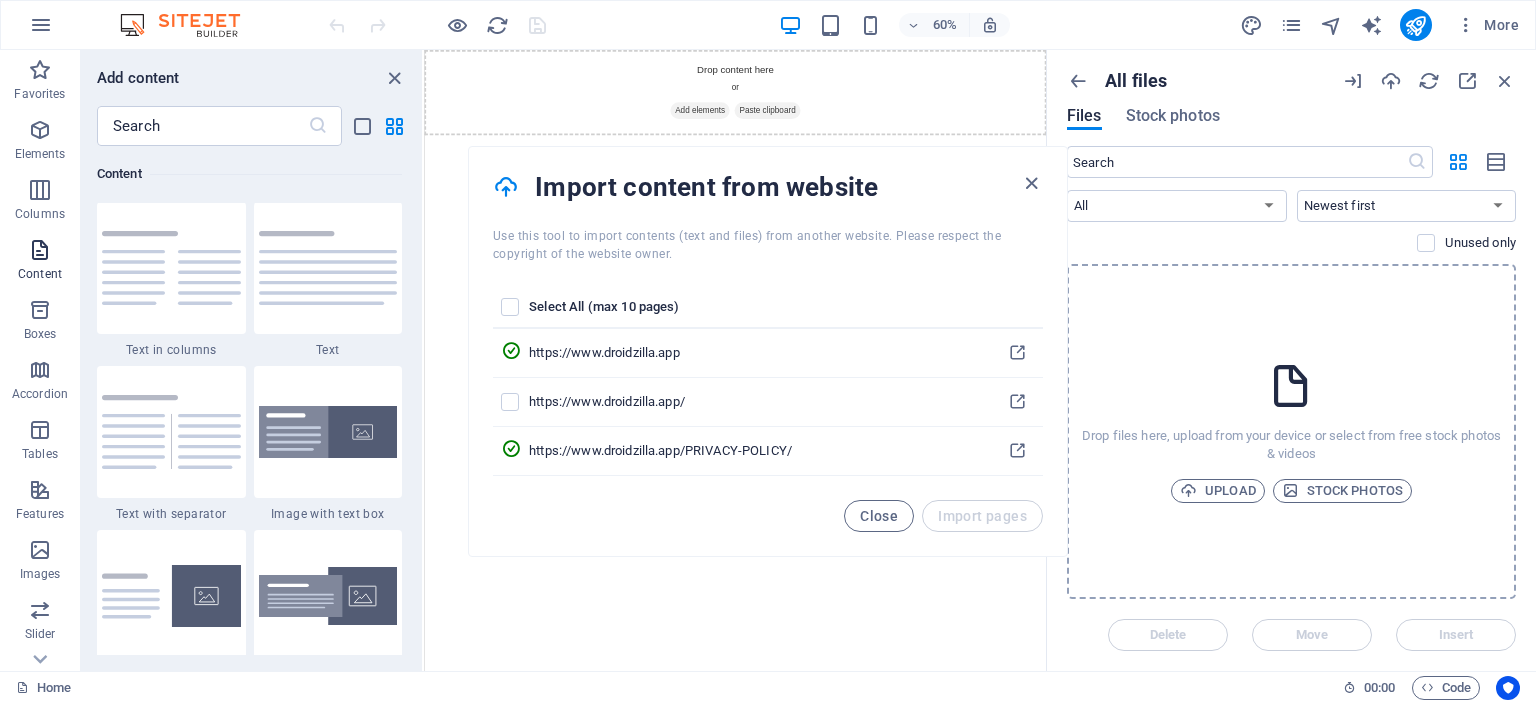 scroll, scrollTop: 3499, scrollLeft: 0, axis: vertical 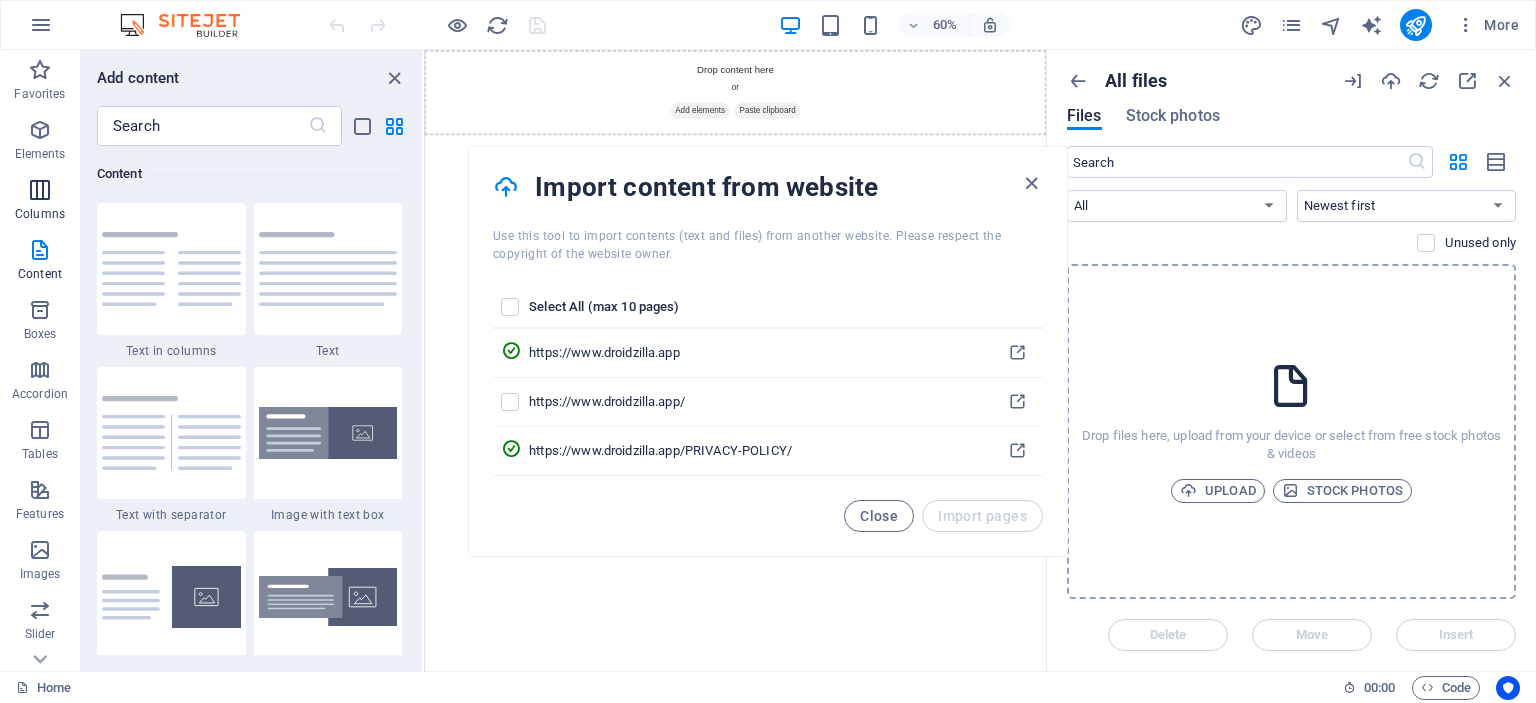click at bounding box center (40, 190) 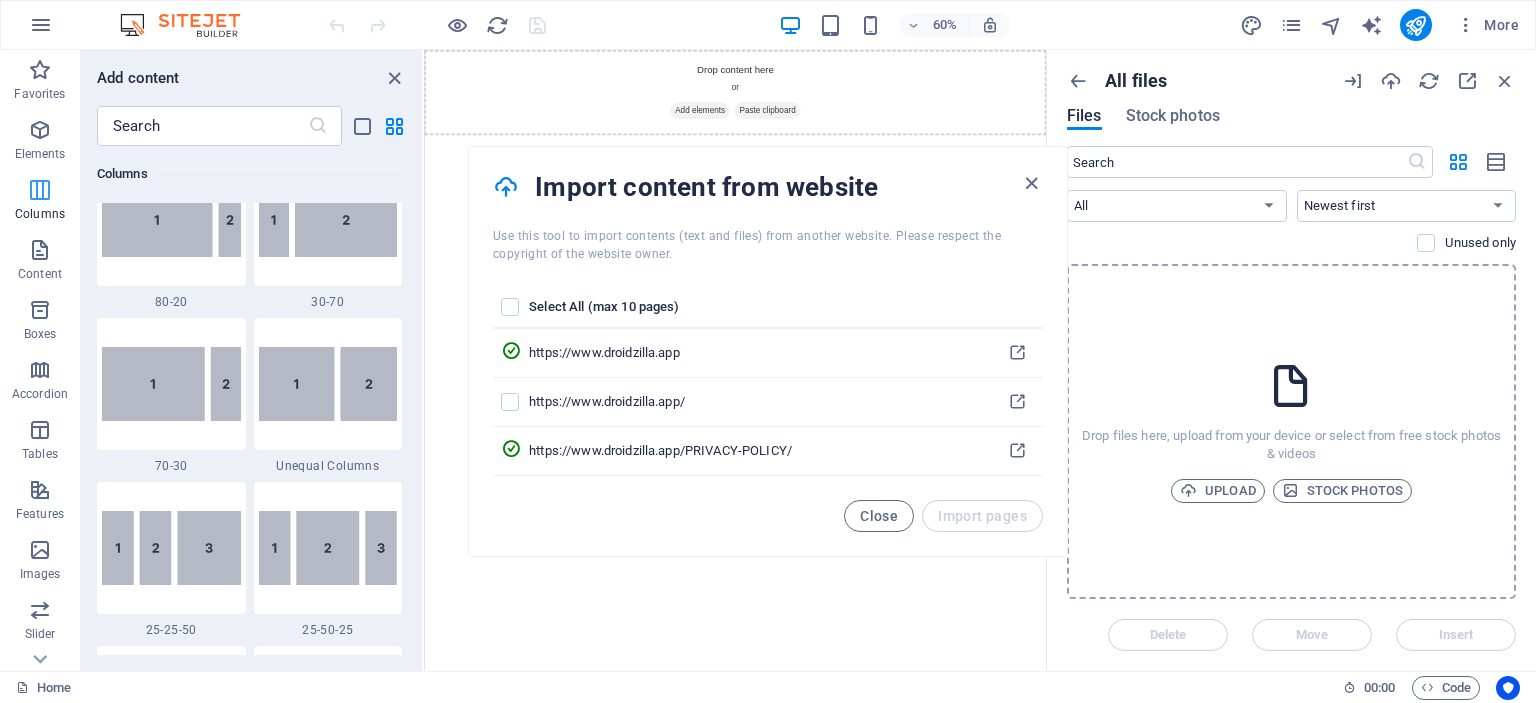 scroll, scrollTop: 990, scrollLeft: 0, axis: vertical 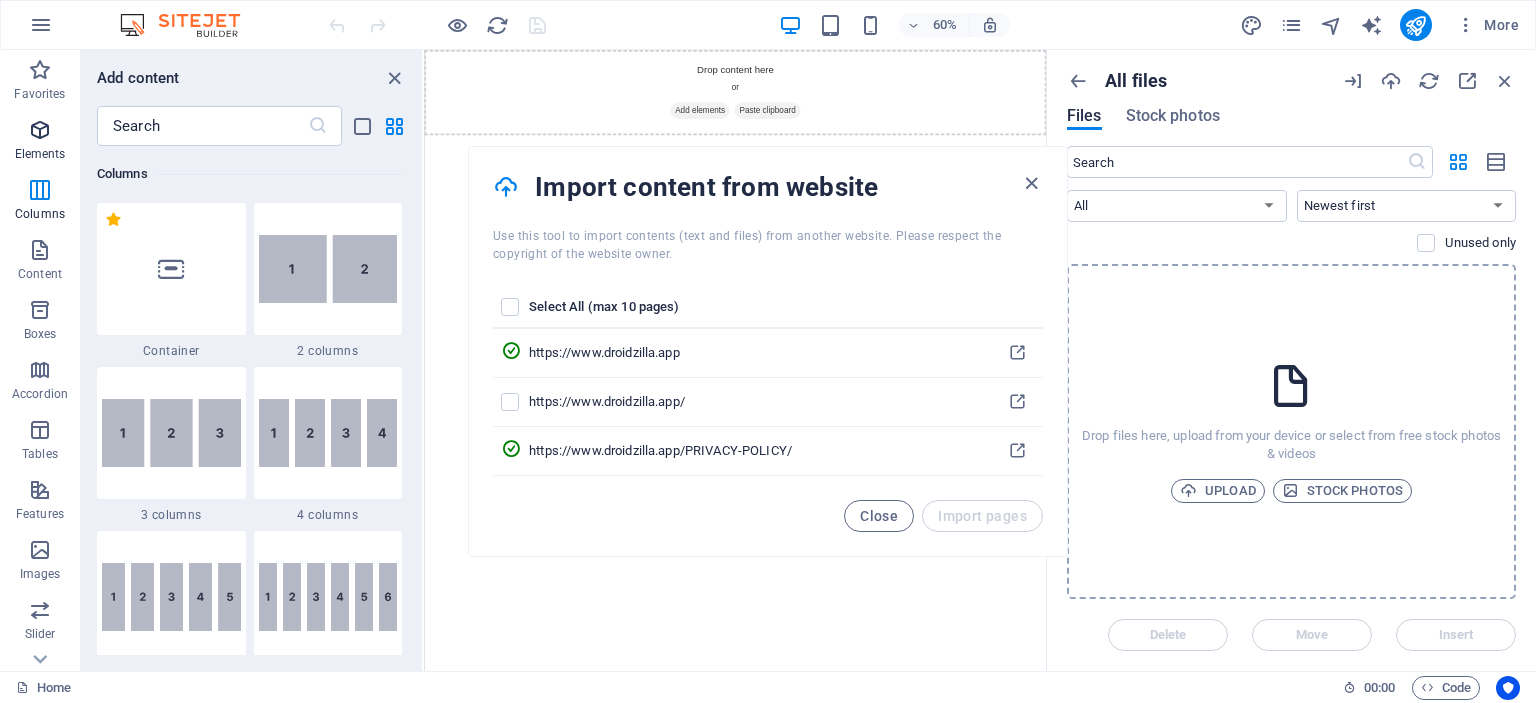 click at bounding box center (40, 130) 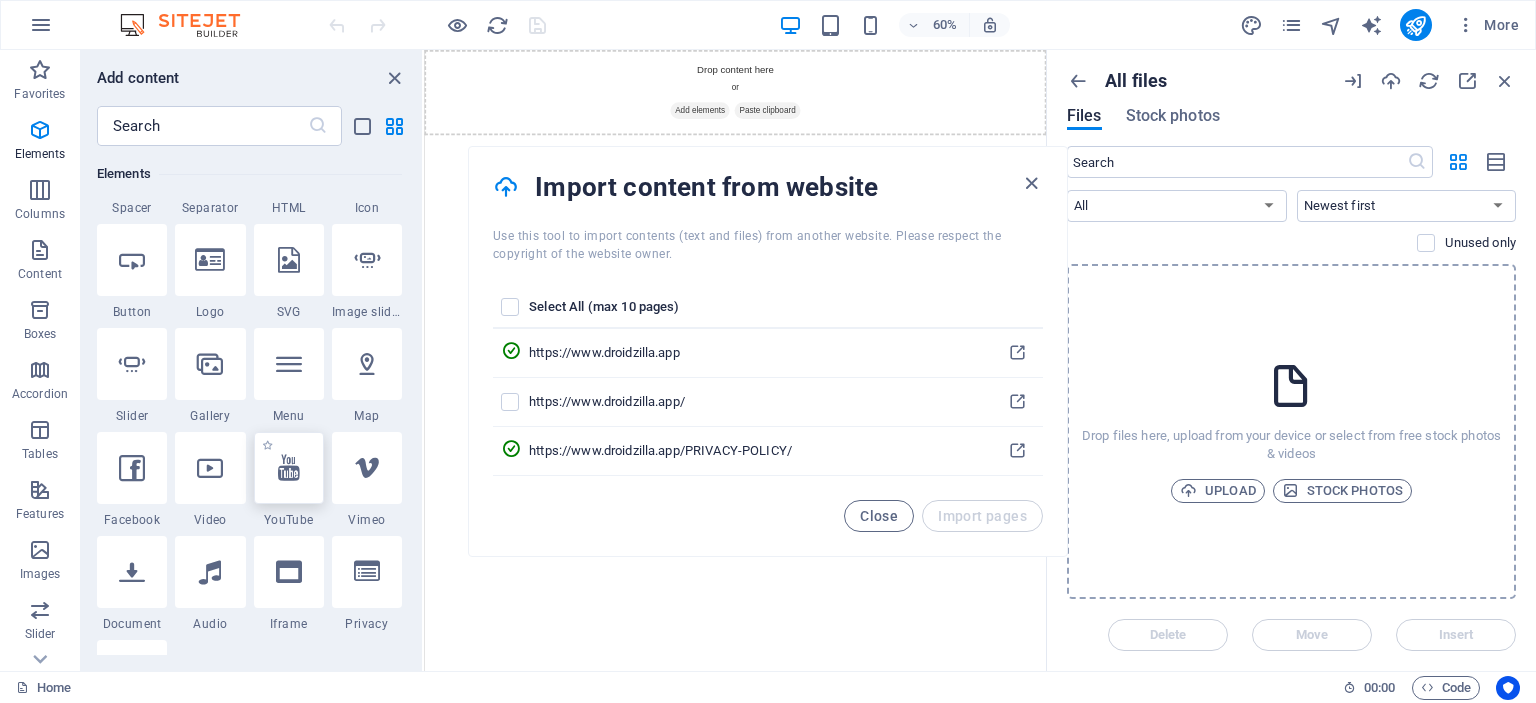 scroll, scrollTop: 666, scrollLeft: 0, axis: vertical 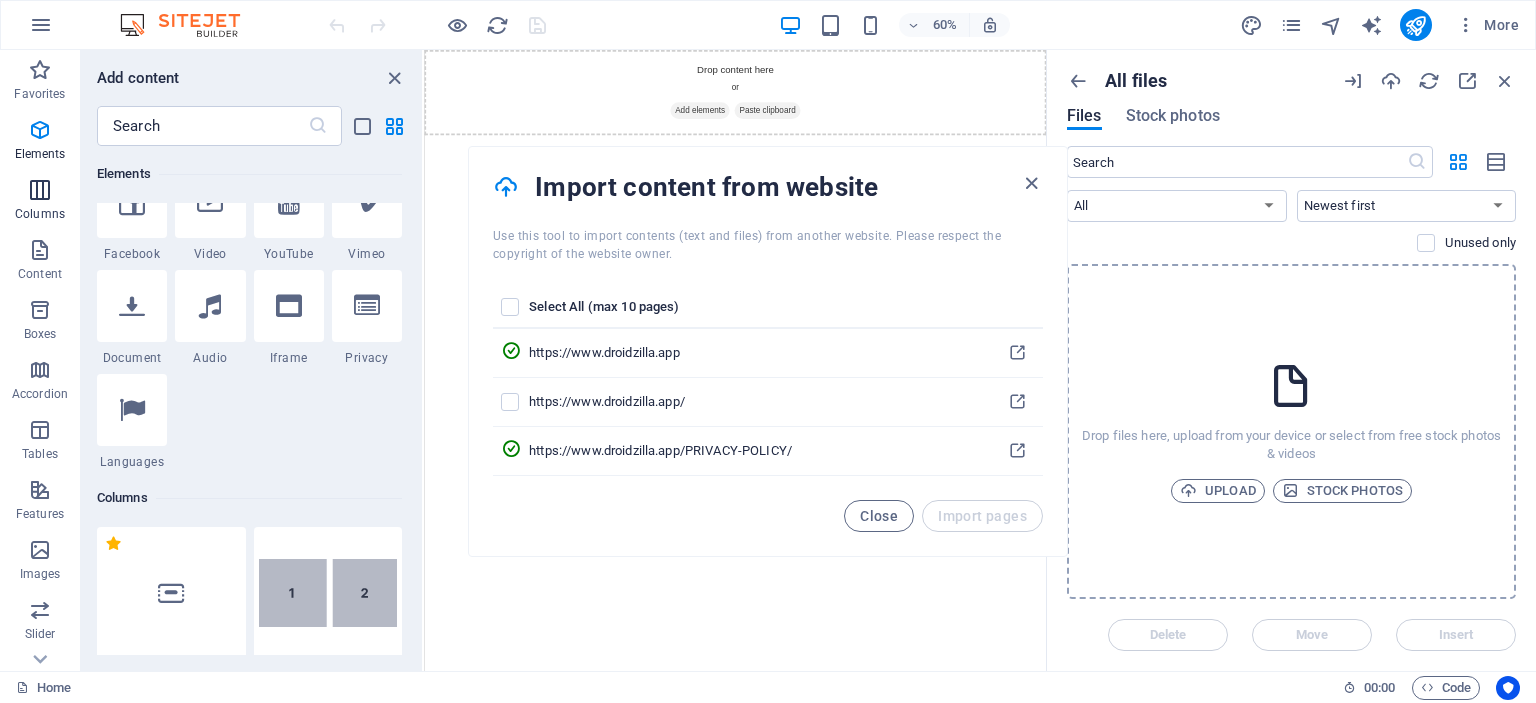 click at bounding box center [40, 190] 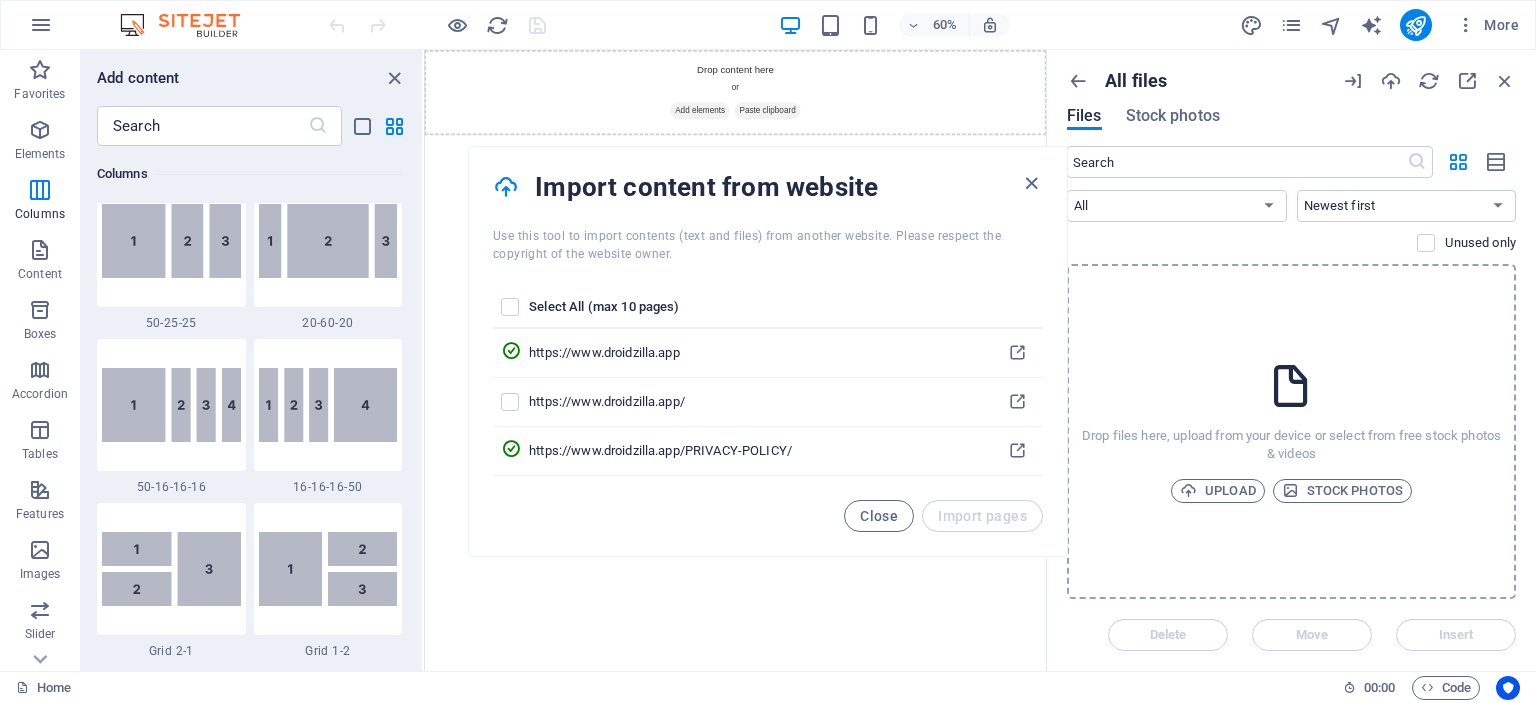scroll, scrollTop: 2324, scrollLeft: 0, axis: vertical 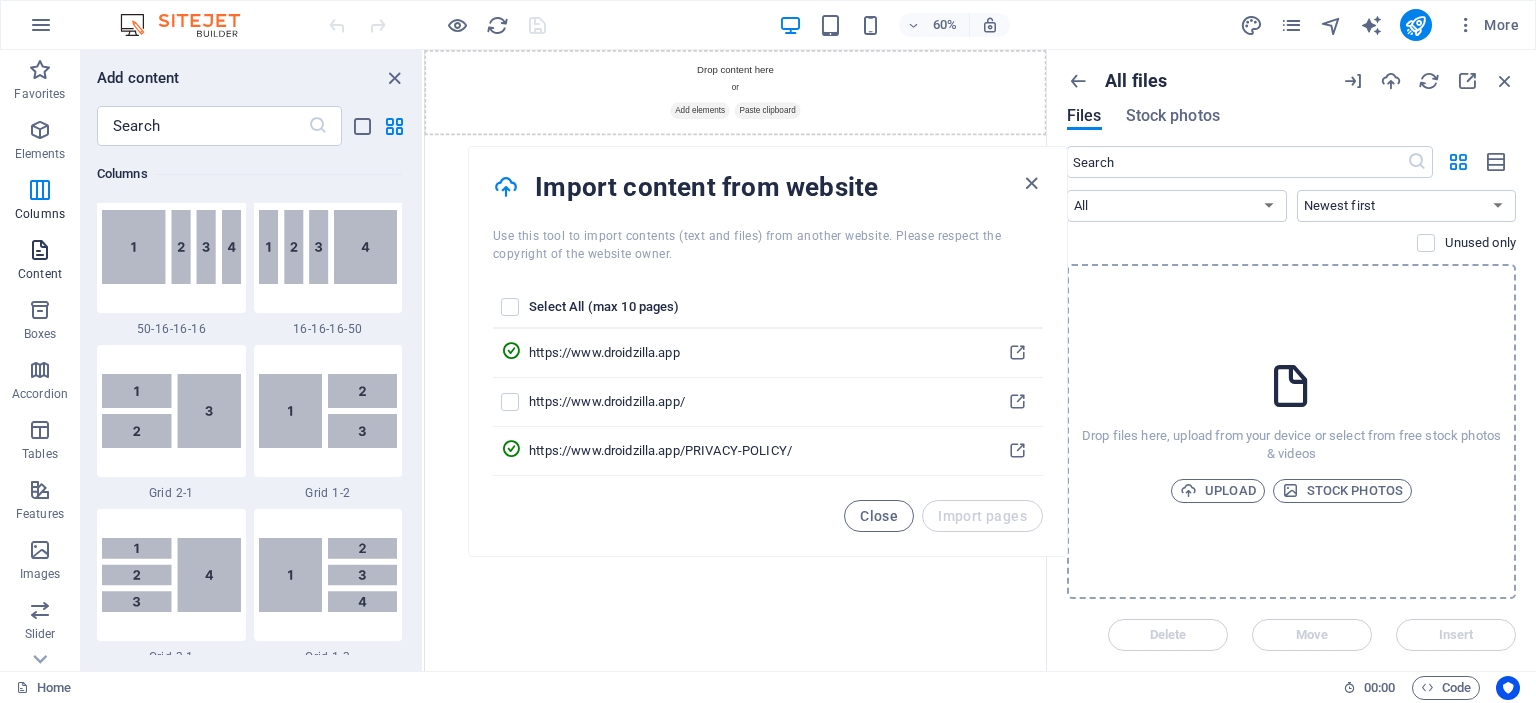 click at bounding box center (40, 250) 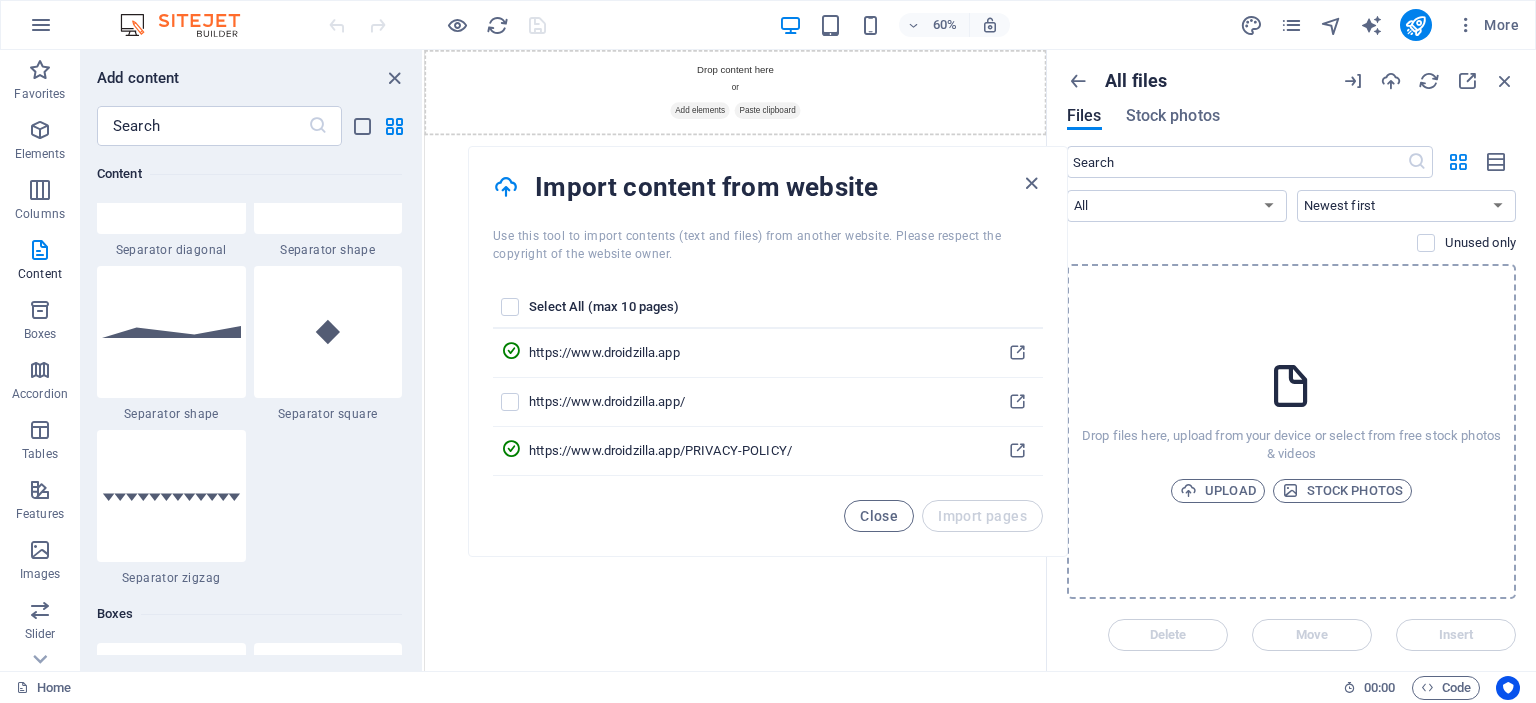 scroll, scrollTop: 5099, scrollLeft: 0, axis: vertical 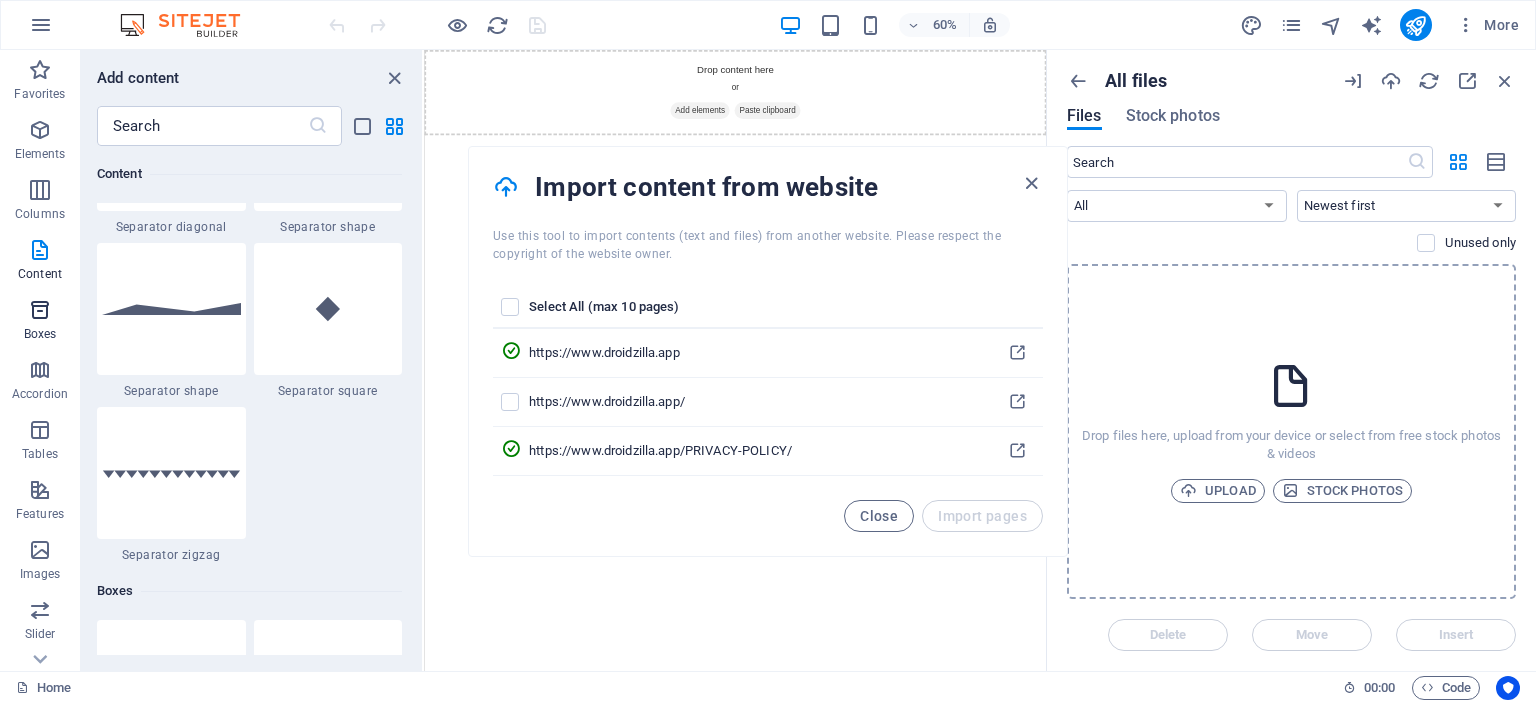 click at bounding box center [40, 310] 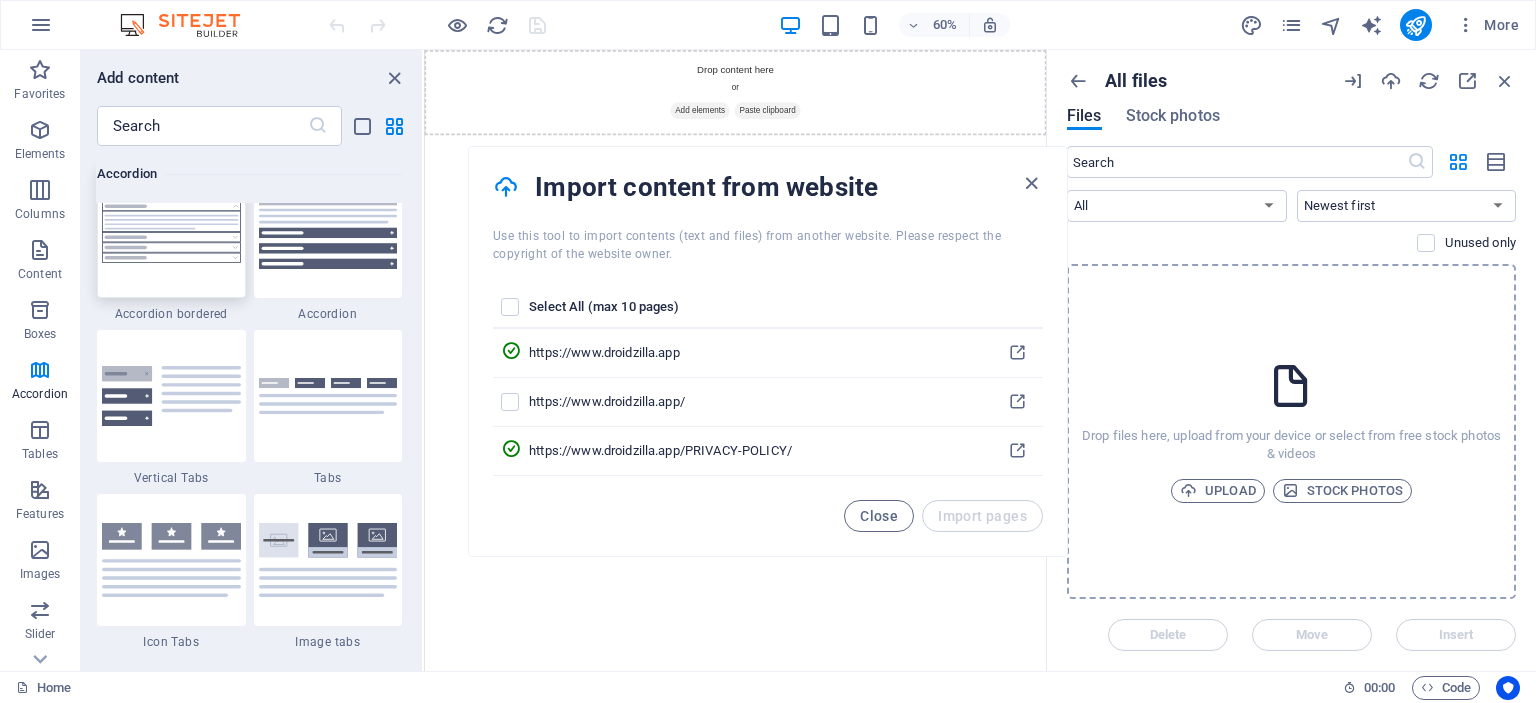 scroll, scrollTop: 6449, scrollLeft: 0, axis: vertical 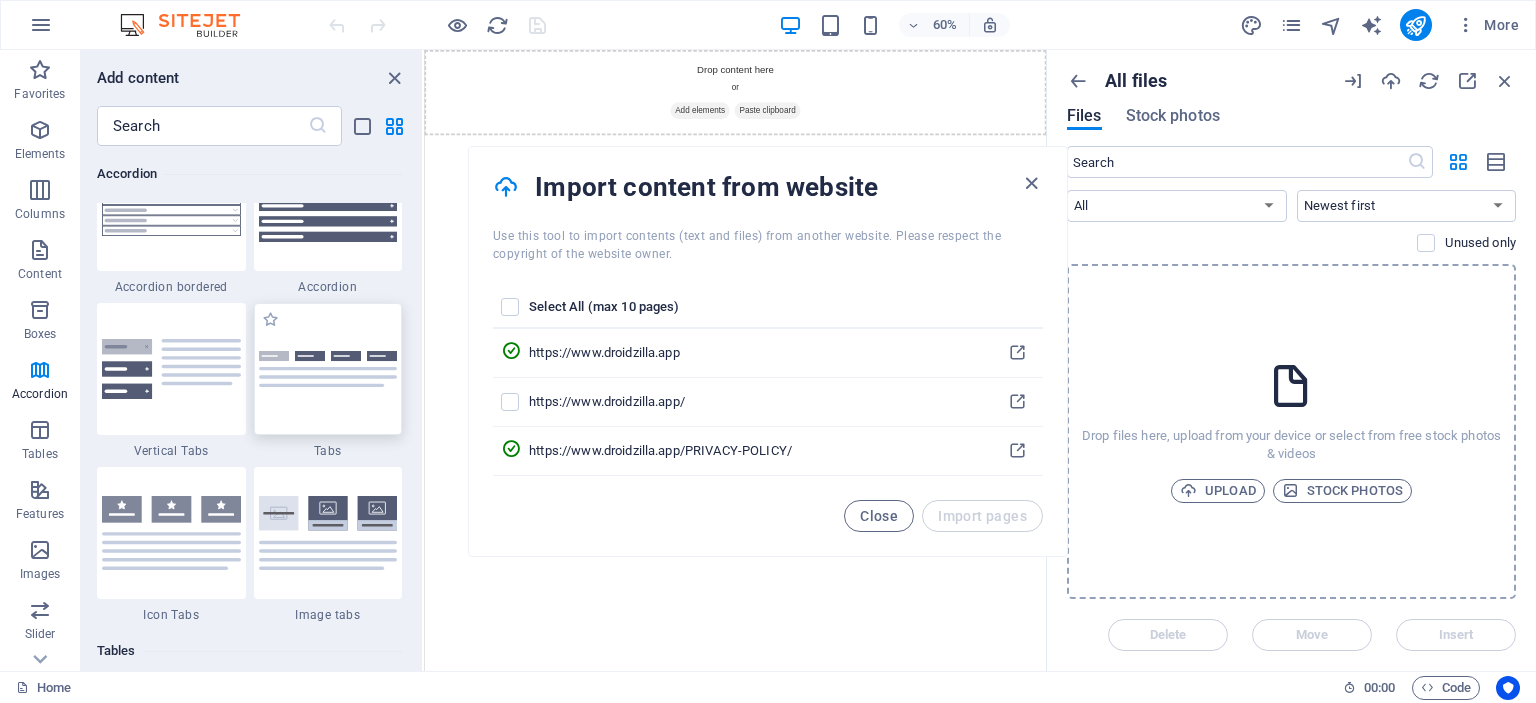 click at bounding box center [328, 369] 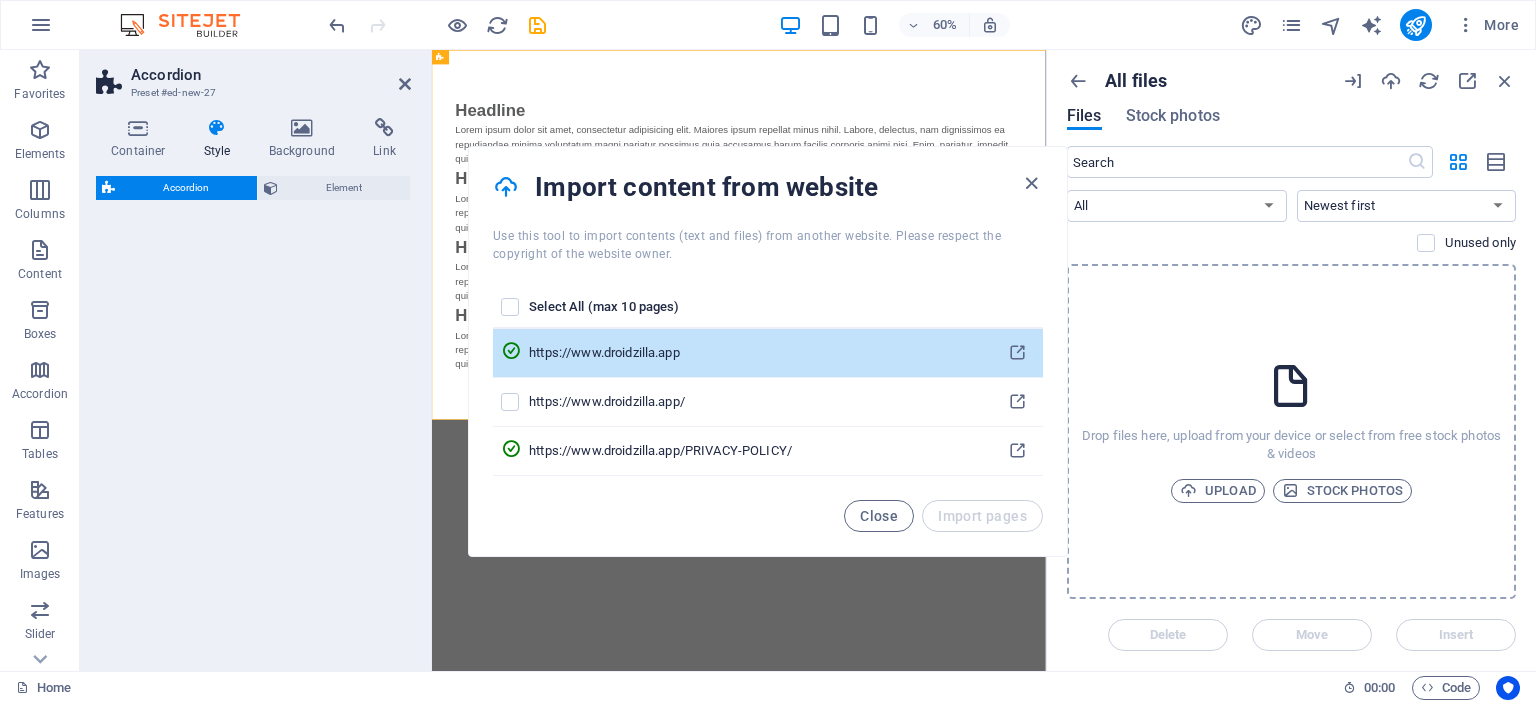 select on "rem" 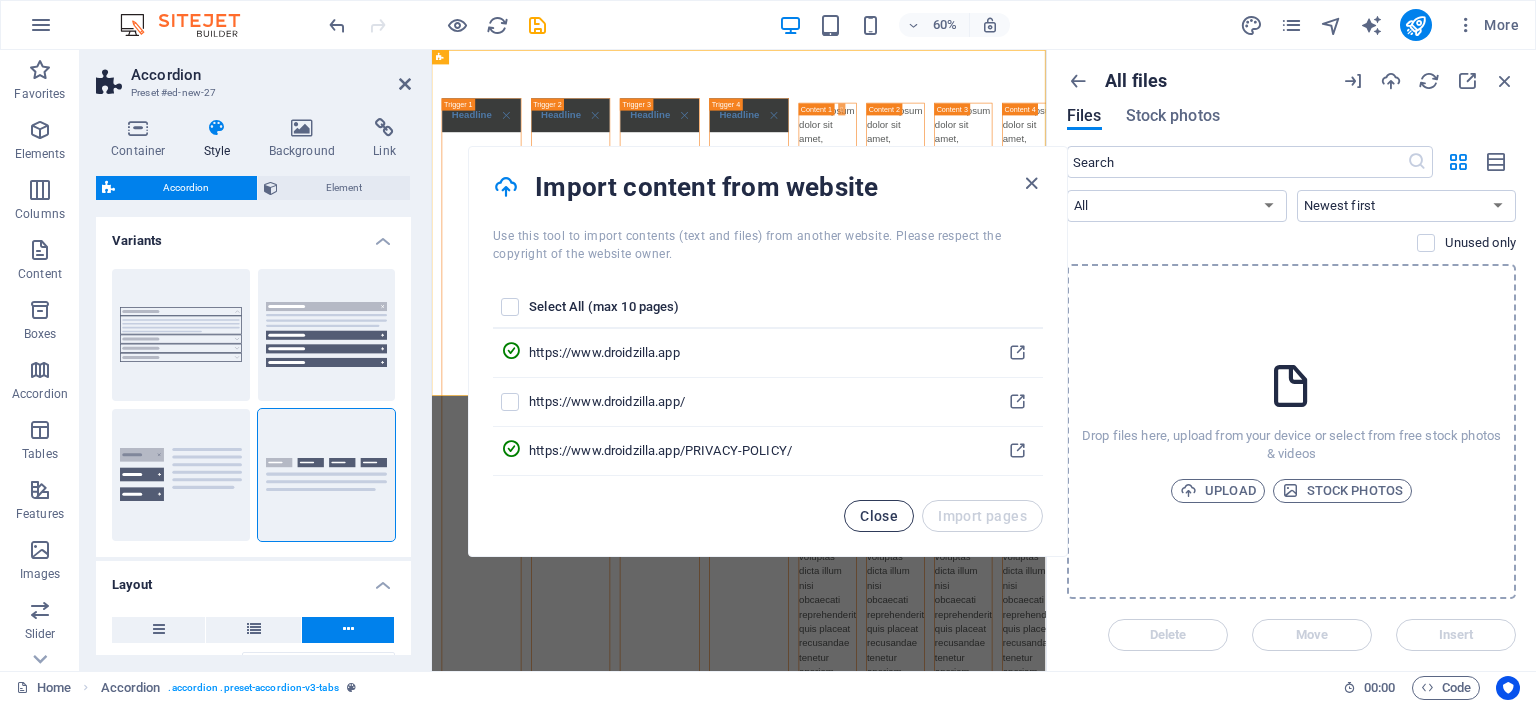 click on "Close" at bounding box center (879, 516) 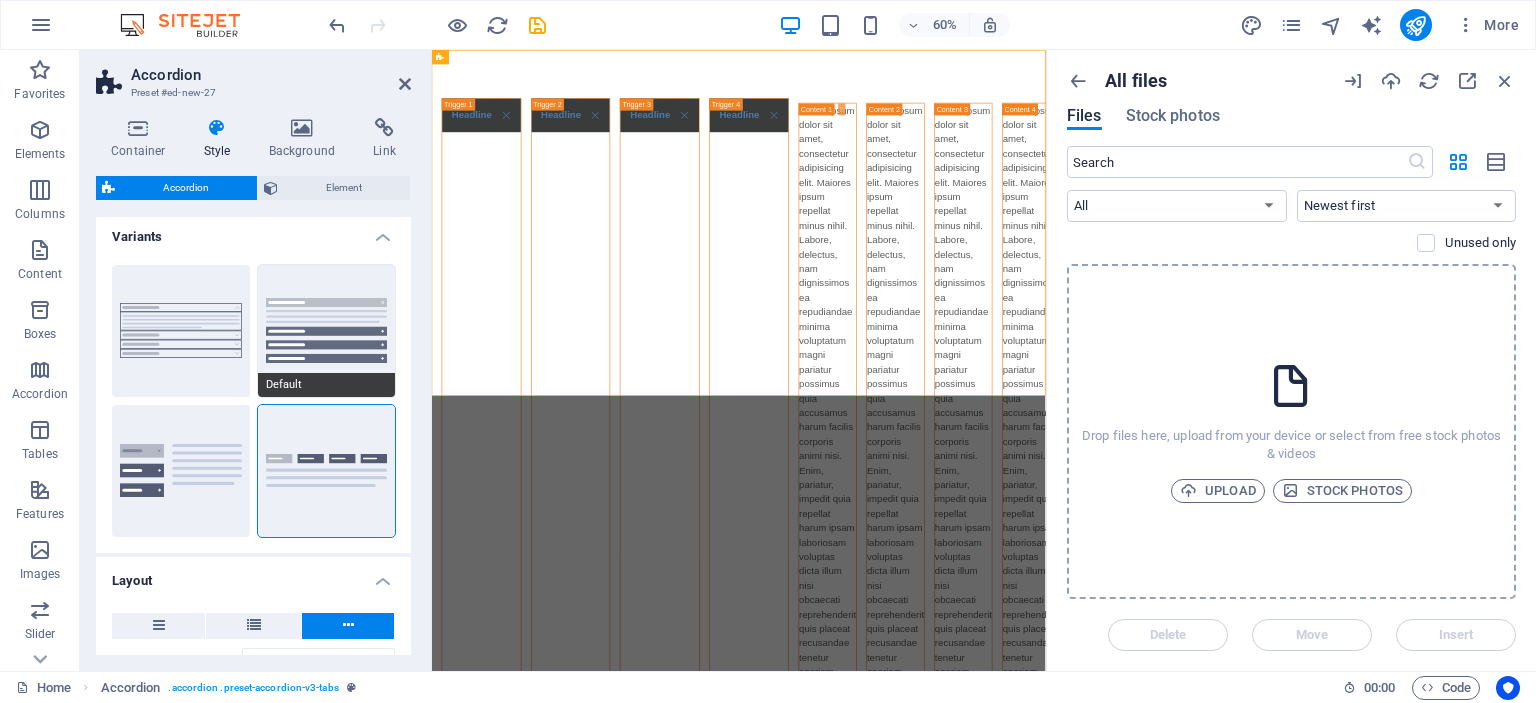 scroll, scrollTop: 0, scrollLeft: 0, axis: both 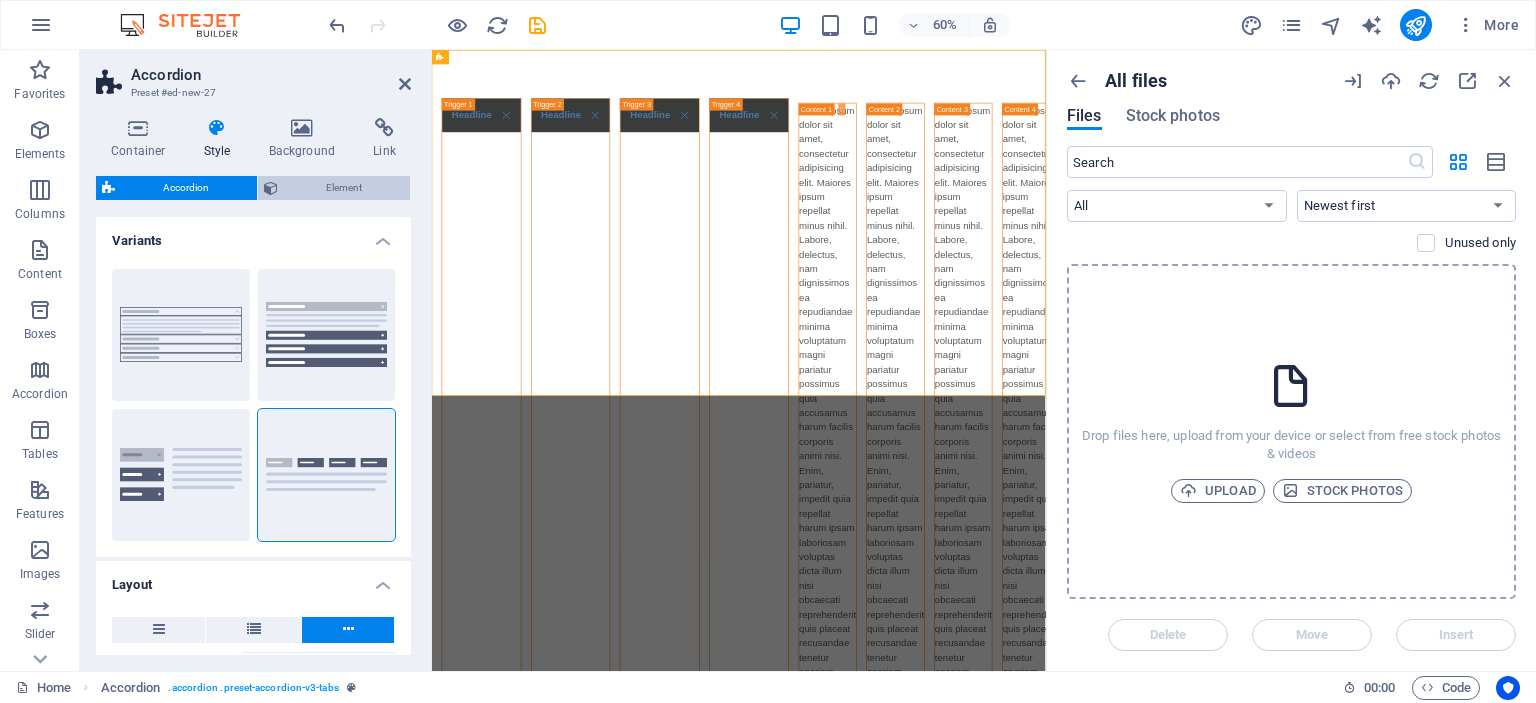 click on "Element" at bounding box center [344, 188] 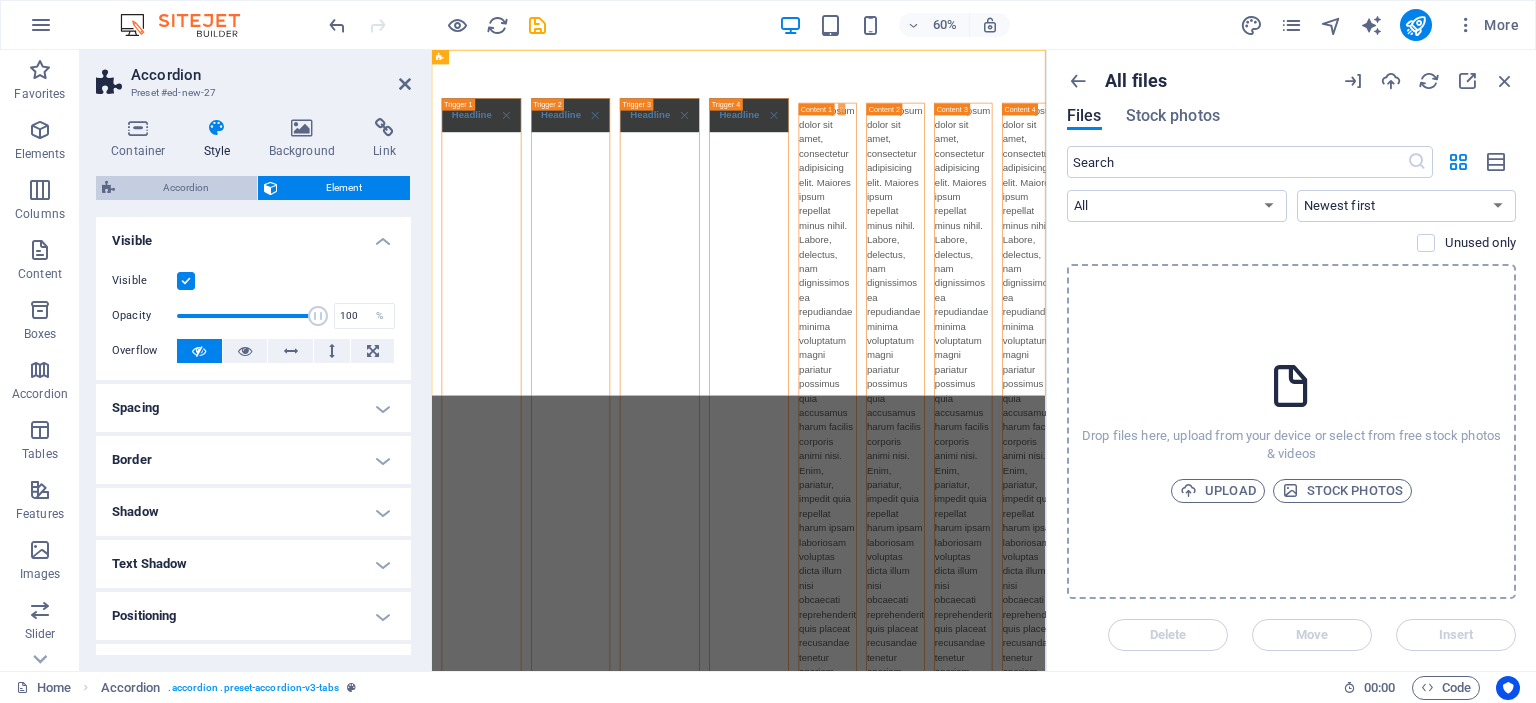 click on "Accordion" at bounding box center [186, 188] 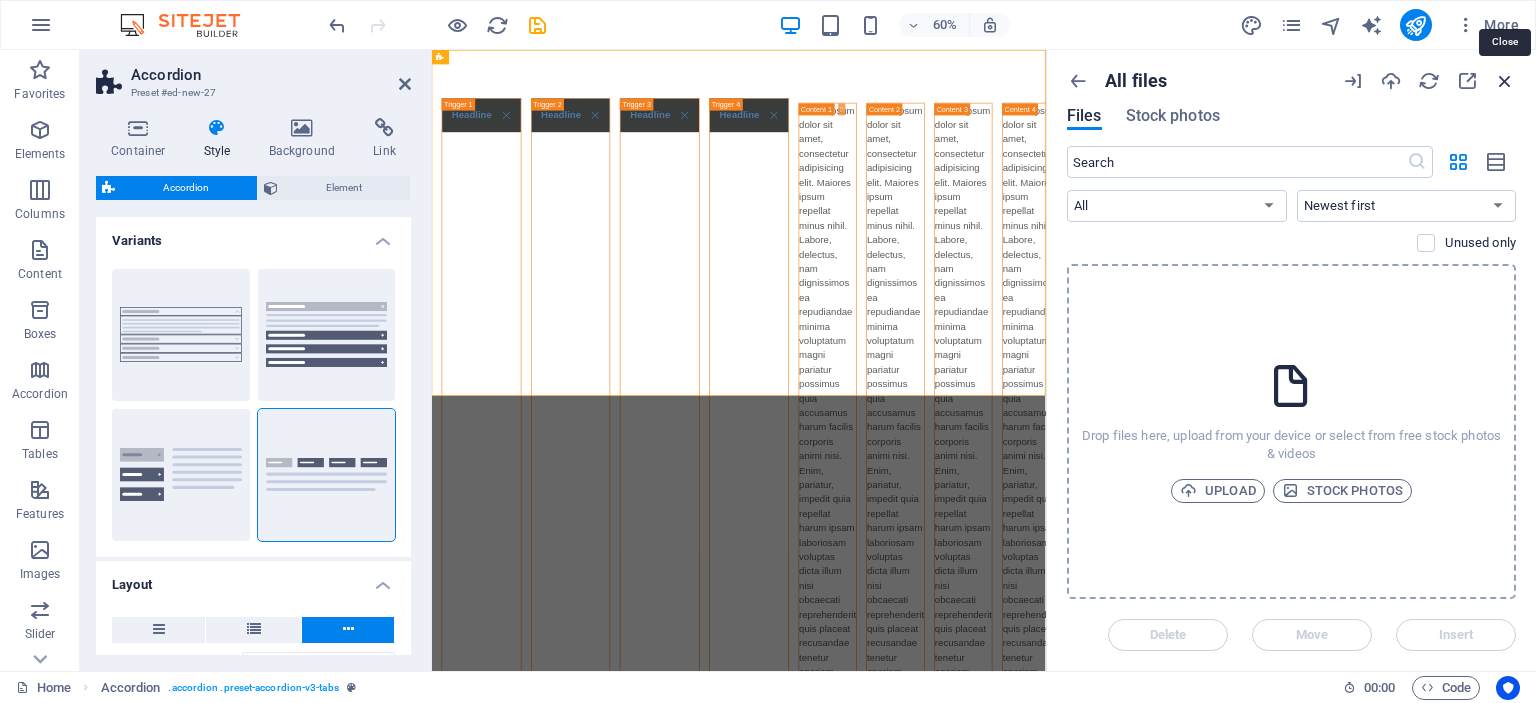 click at bounding box center [1505, 81] 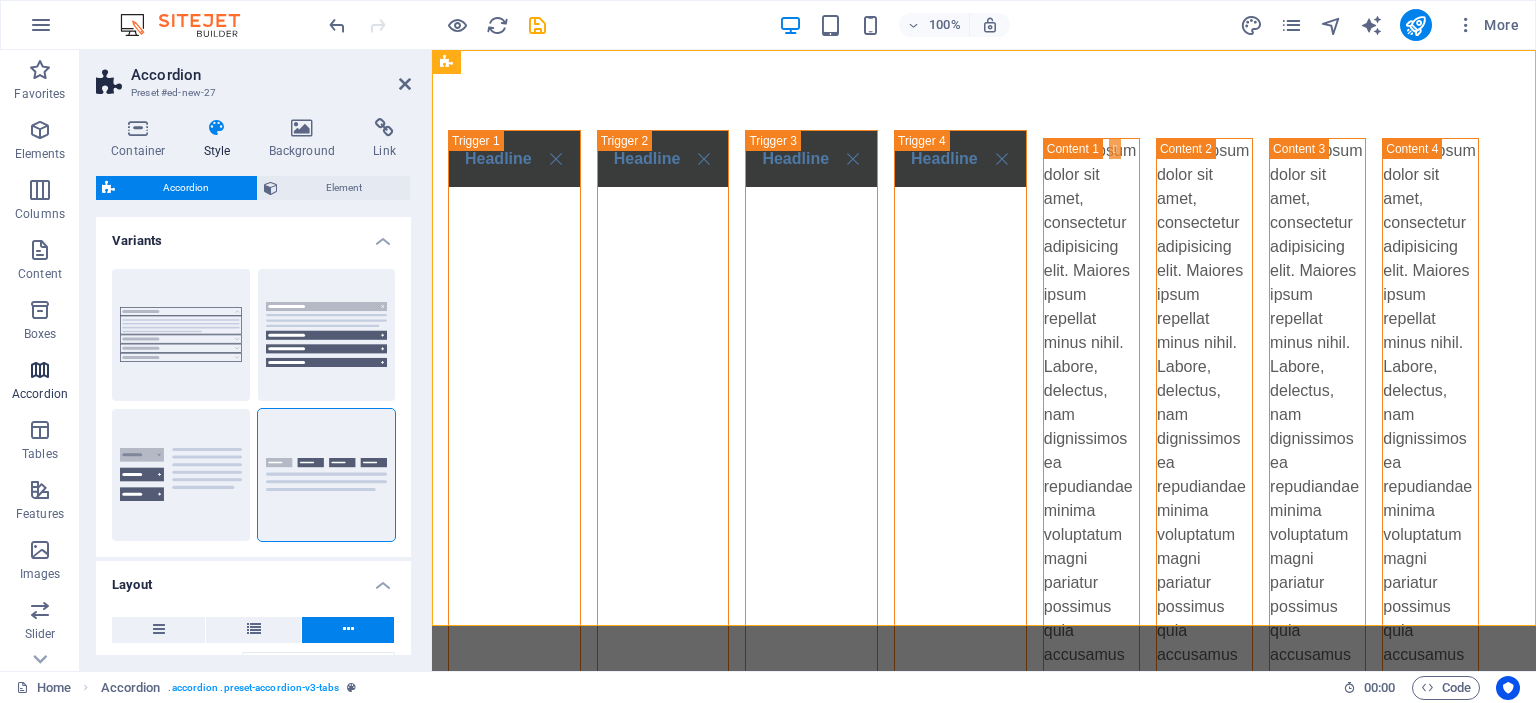 click at bounding box center [40, 370] 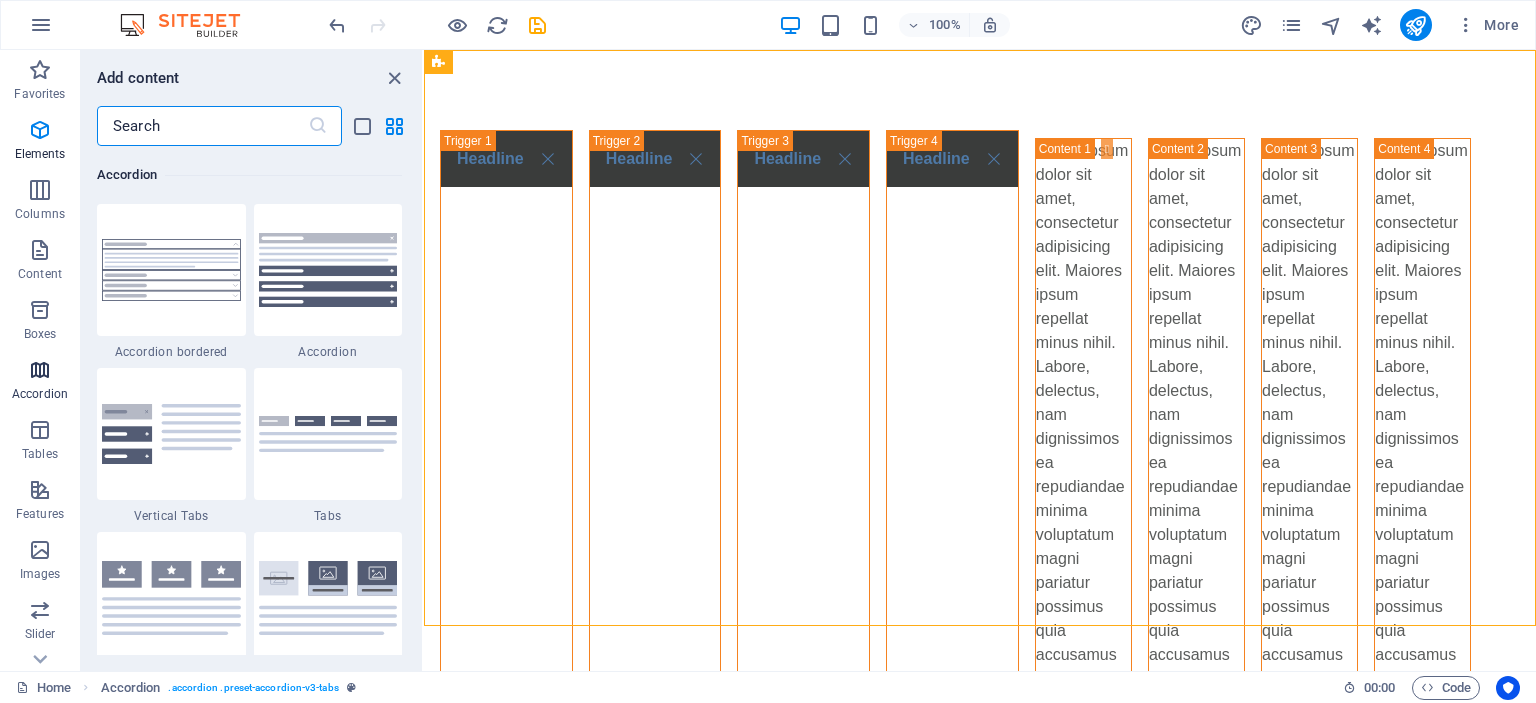 scroll, scrollTop: 6384, scrollLeft: 0, axis: vertical 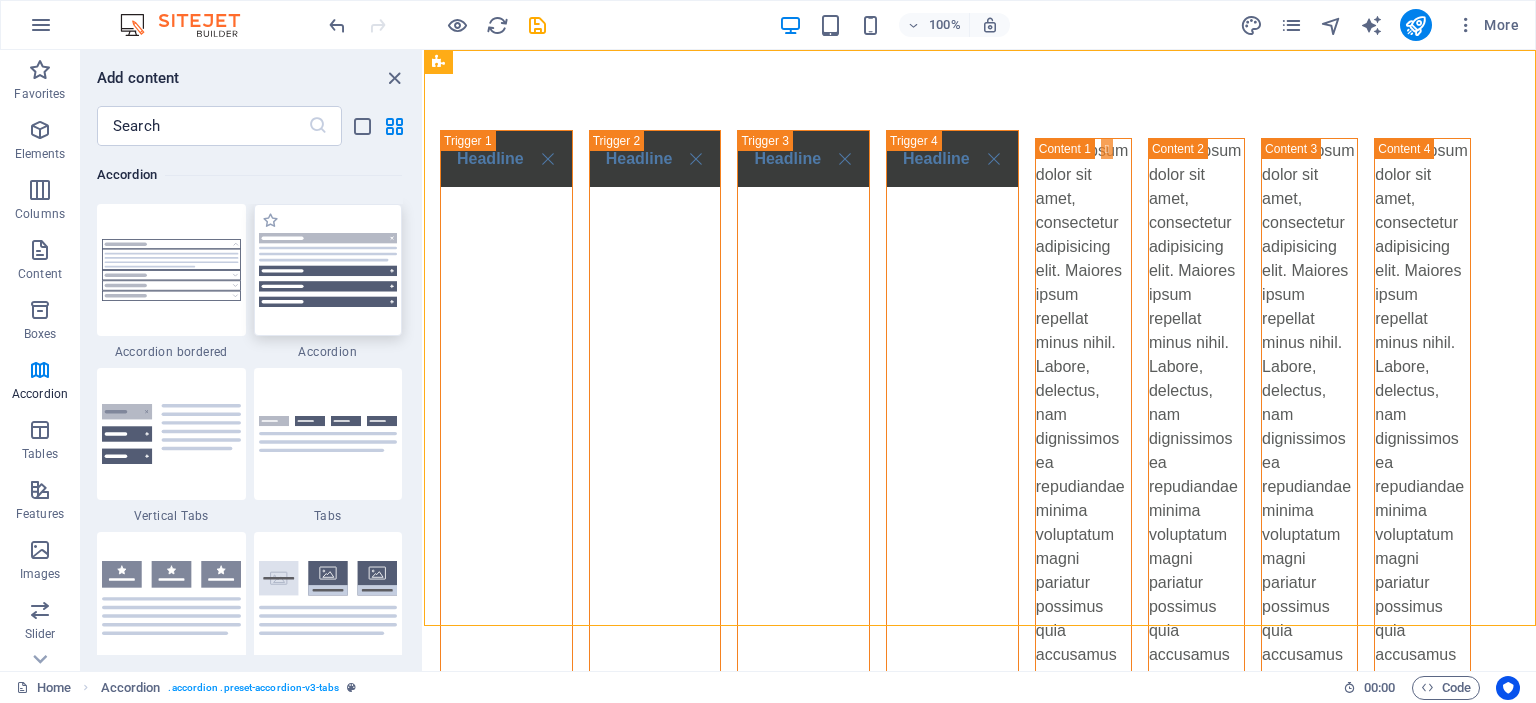 click at bounding box center (328, 270) 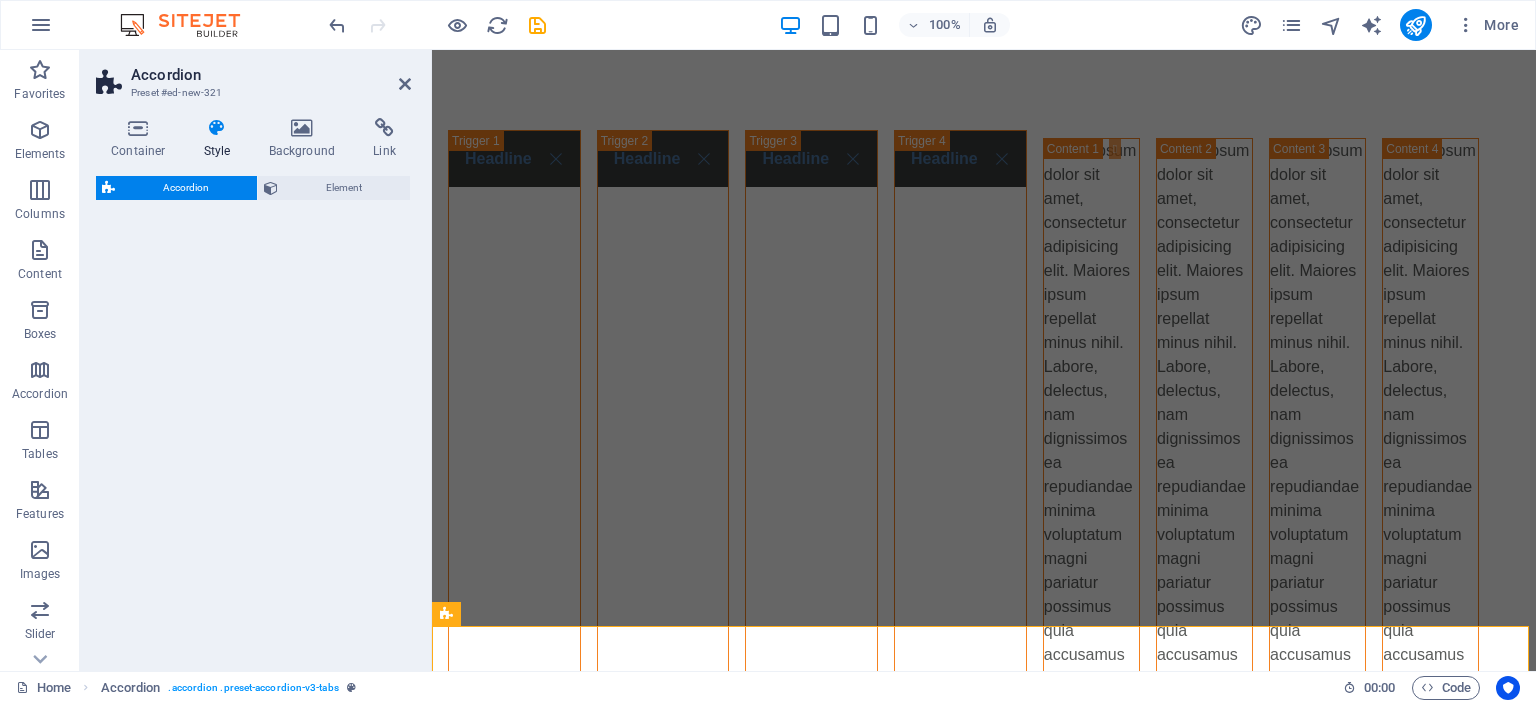 select on "rem" 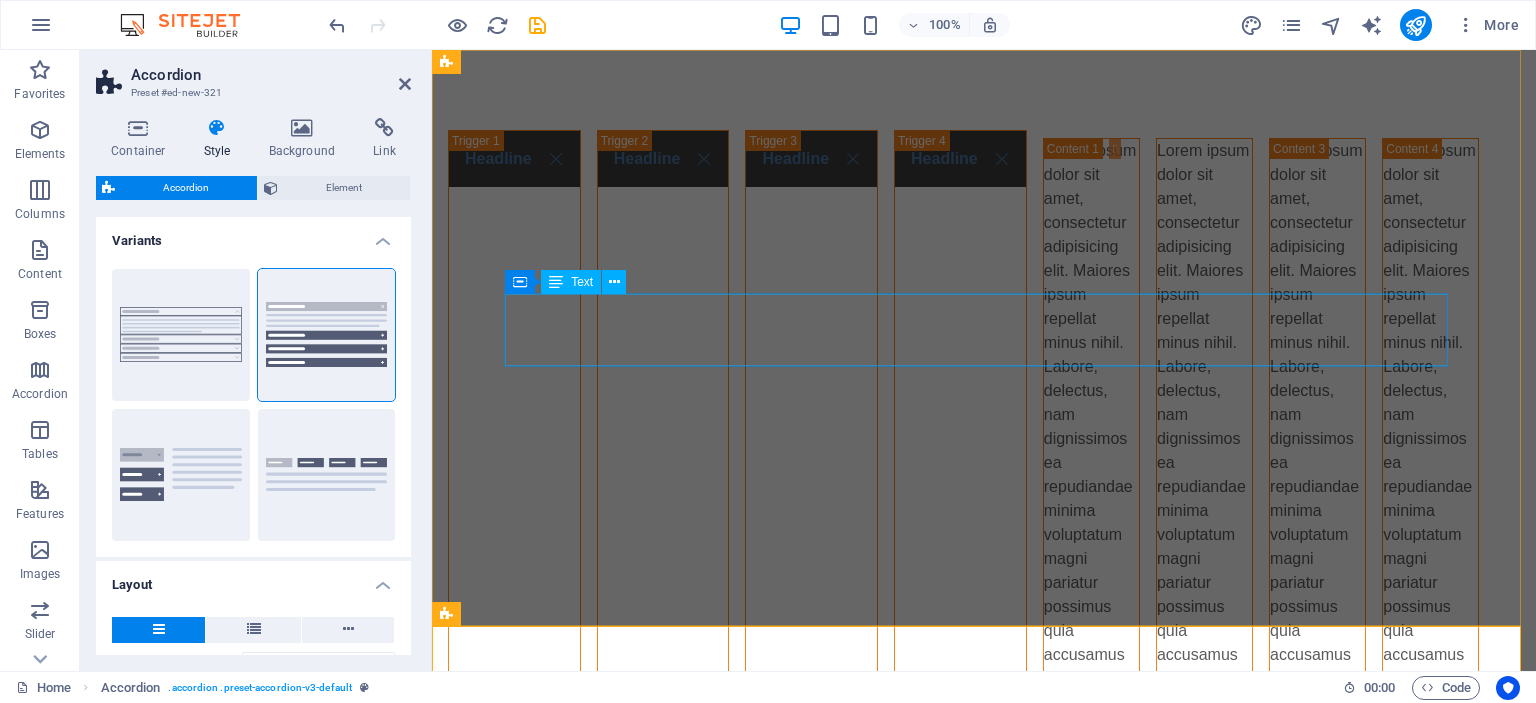 click on "Lorem ipsum dolor sit amet, consectetur adipisicing elit. Maiores ipsum repellat minus nihil. Labore, delectus, nam dignissimos ea repudiandae minima voluptatum magni pariatur possimus quia accusamus harum facilis corporis animi nisi. Enim, pariatur, impedit quia repellat harum ipsam laboriosam voluptas dicta illum nisi obcaecati reprehenderit quis placeat recusandae tenetur aperiam." at bounding box center (1204, 619) 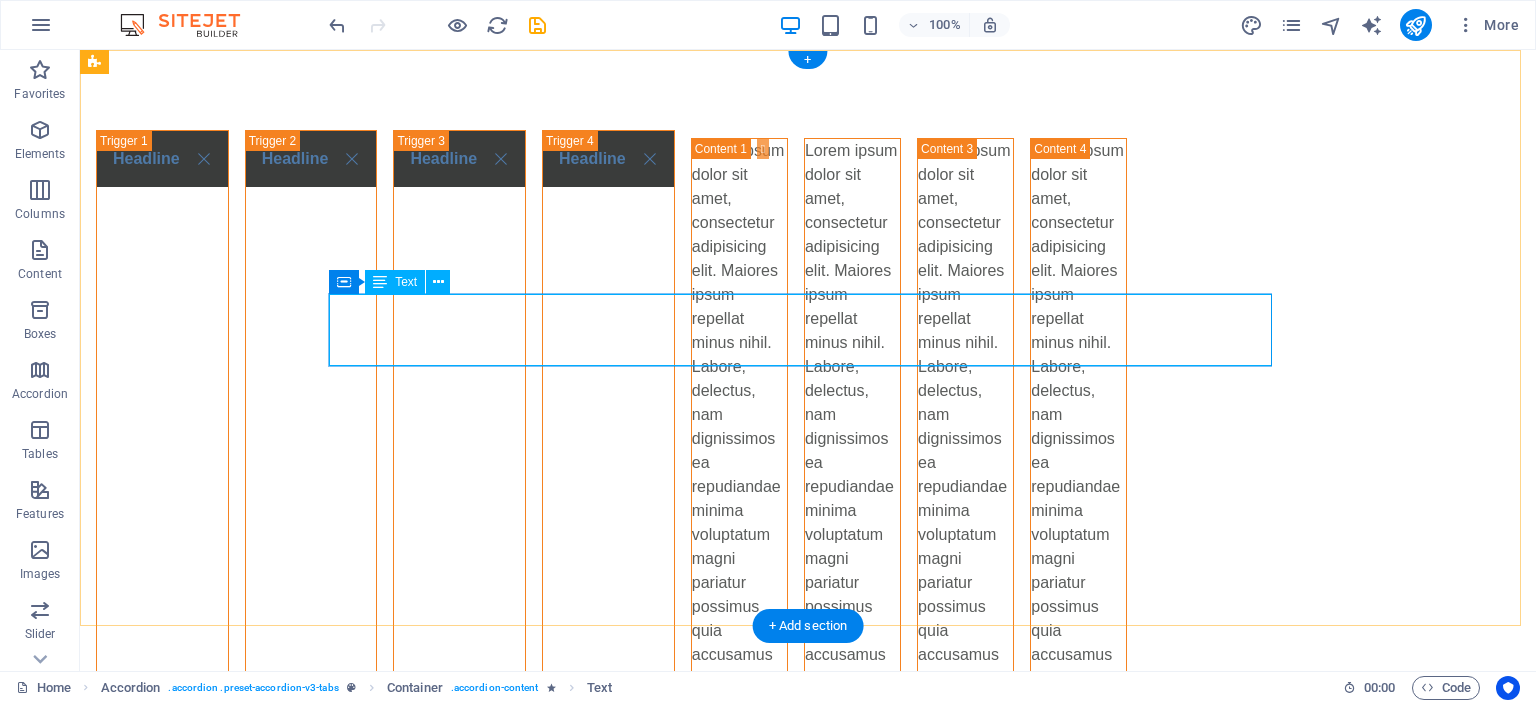 click on "Lorem ipsum dolor sit amet, consectetur adipisicing elit. Maiores ipsum repellat minus nihil. Labore, delectus, nam dignissimos ea repudiandae minima voluptatum magni pariatur possimus quia accusamus harum facilis corporis animi nisi. Enim, pariatur, impedit quia repellat harum ipsam laboriosam voluptas dicta illum nisi obcaecati reprehenderit quis placeat recusandae tenetur aperiam." at bounding box center (852, 619) 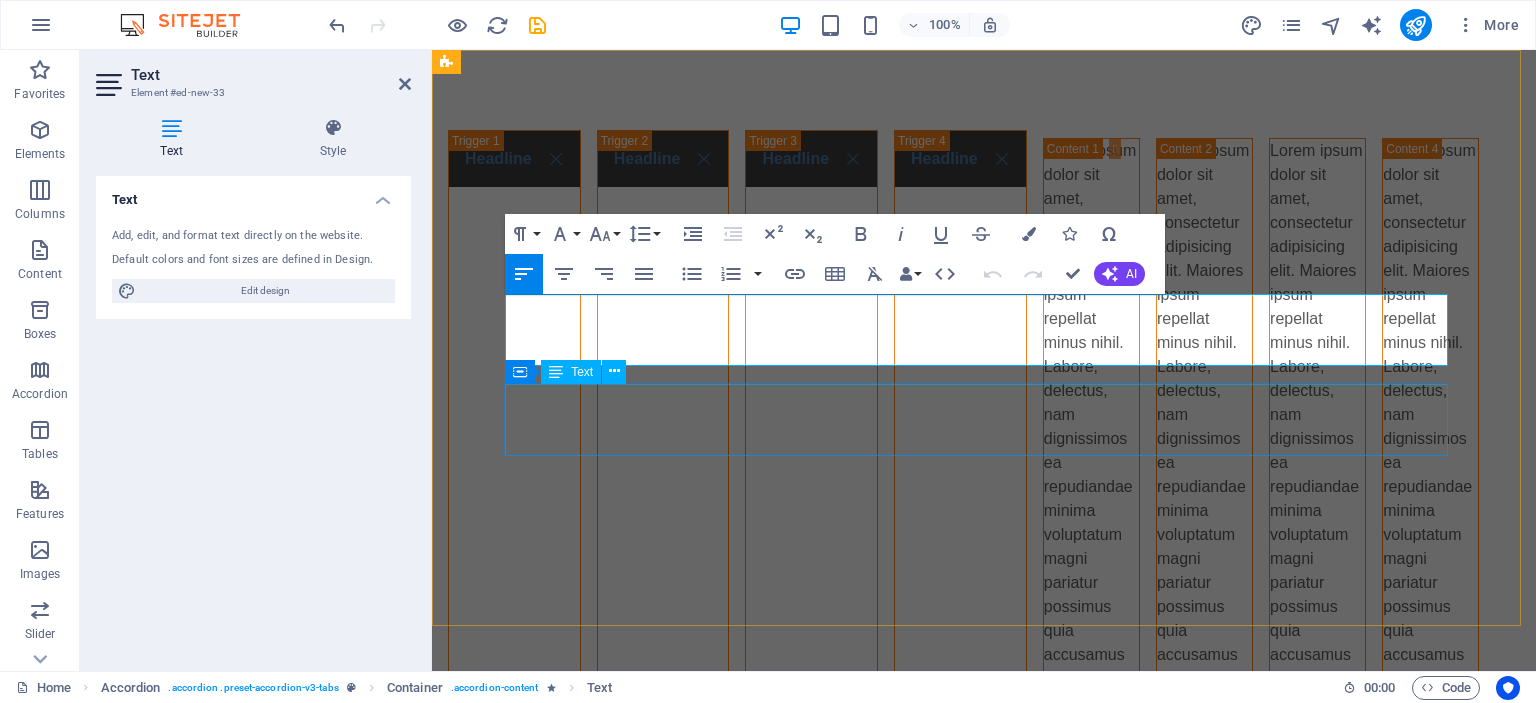 click on "Lorem ipsum dolor sit amet, consectetur adipisicing elit. Maiores ipsum repellat minus nihil. Labore, delectus, nam dignissimos ea repudiandae minima voluptatum magni pariatur possimus quia accusamus harum facilis corporis animi nisi. Enim, pariatur, impedit quia repellat harum ipsam laboriosam voluptas dicta illum nisi obcaecati reprehenderit quis placeat recusandae tenetur aperiam." at bounding box center [1317, 619] 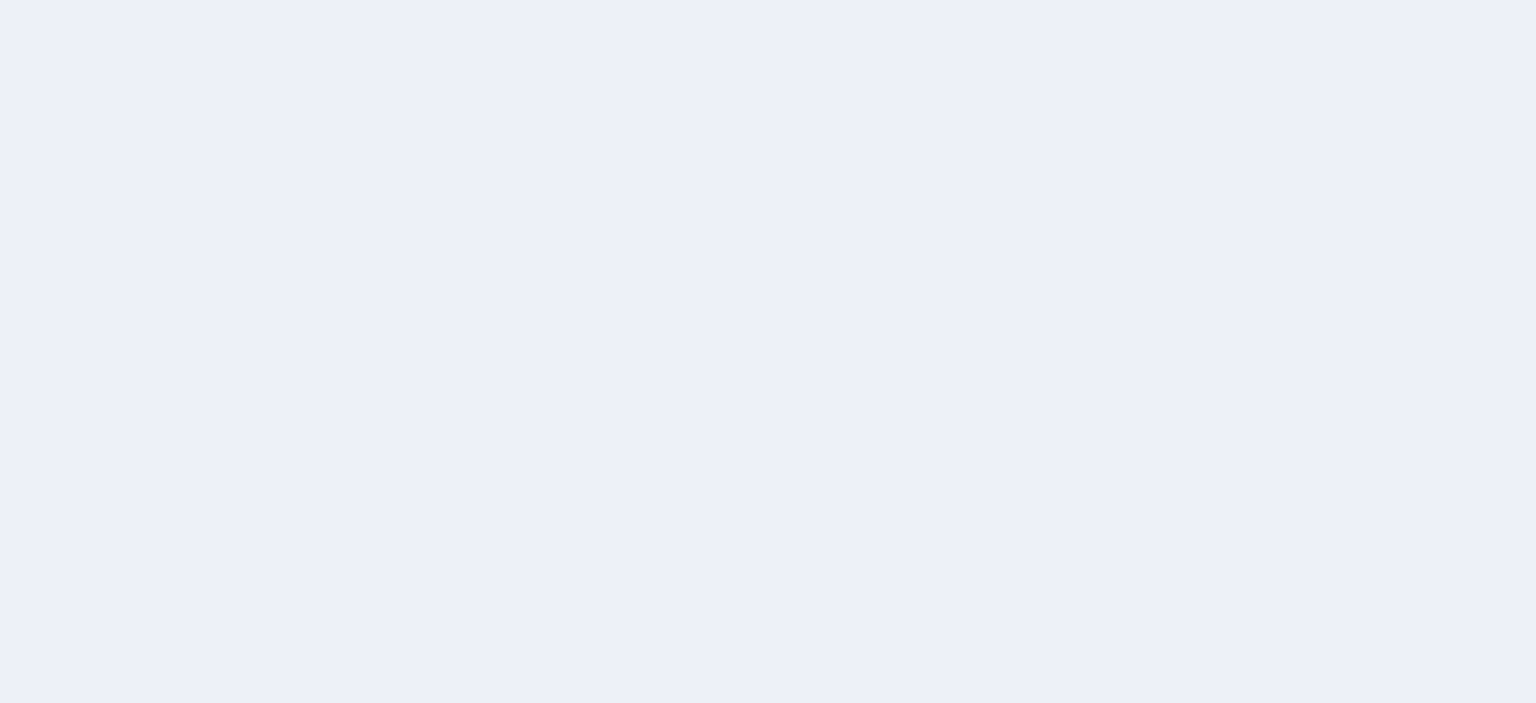 scroll, scrollTop: 0, scrollLeft: 0, axis: both 